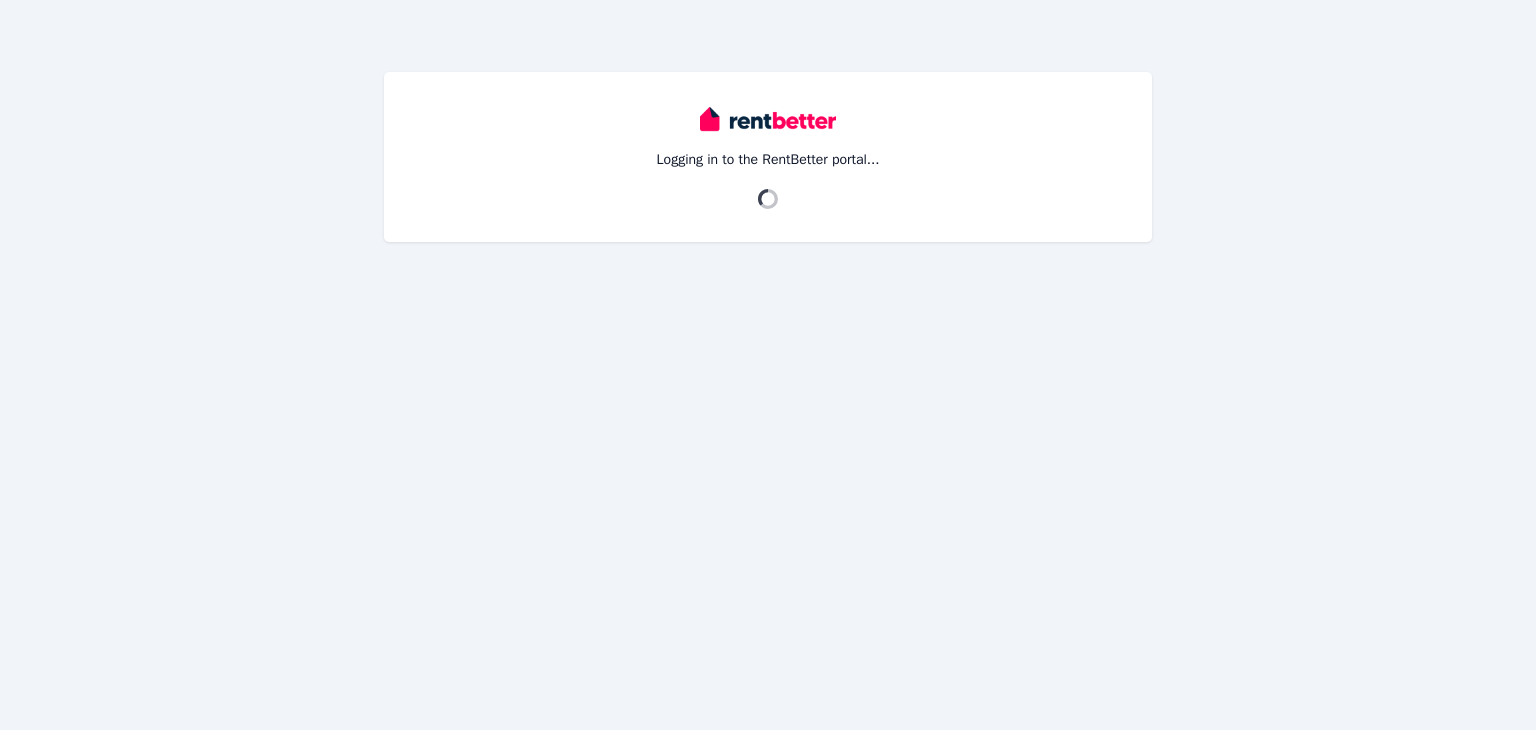 scroll, scrollTop: 0, scrollLeft: 0, axis: both 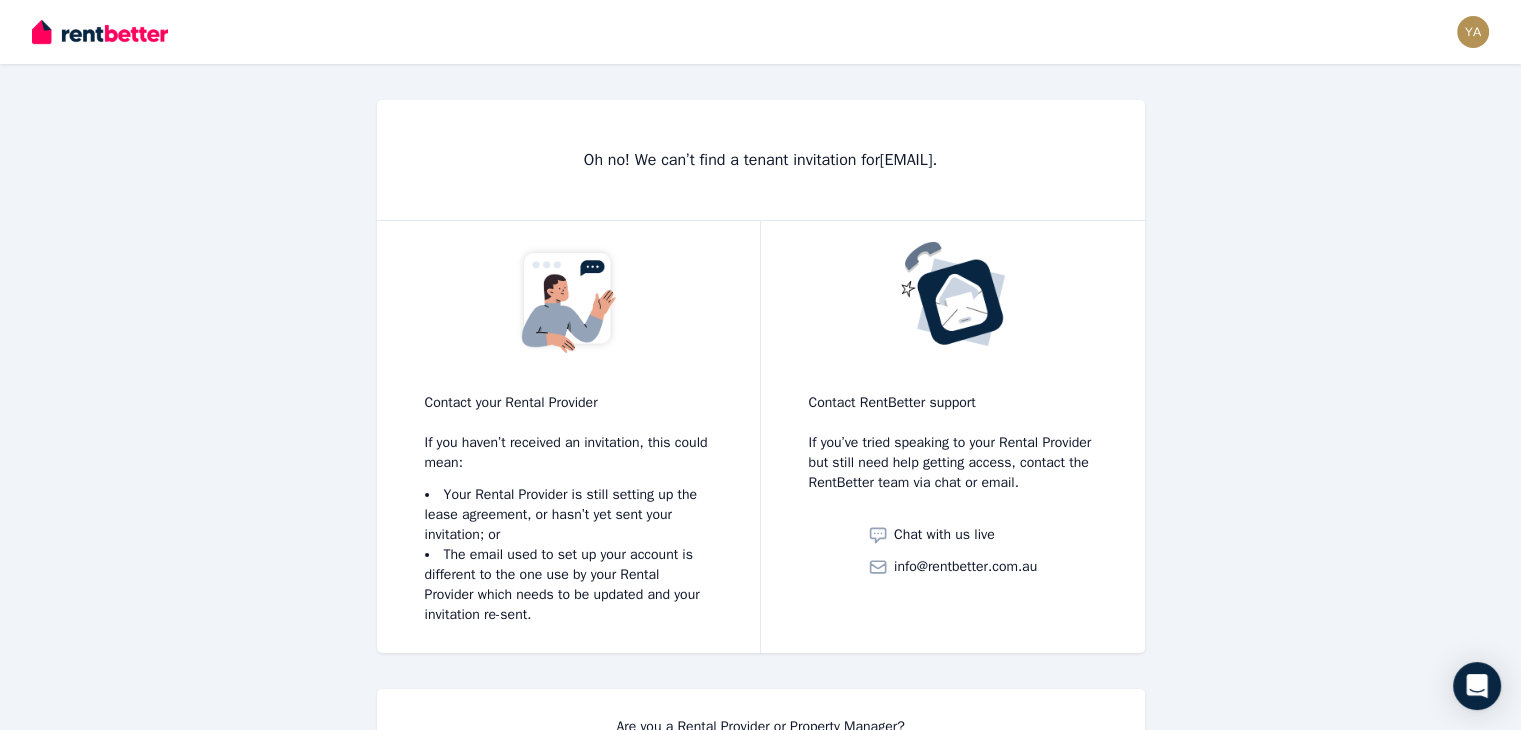click on "Oh no! We can’t find a tenant invitation for  [EMAIL] . Contact your Rental Provider If you haven’t received an invitation, this could mean: Your Rental Provider is still setting up the lease agreement, or hasn’t yet sent your invitation; or The email used to set up your account is different to the one use by your Rental Provider which needs to be updated and your invitation re-sent. Contact RentBetter support If you’ve tried speaking to your Rental Provider but still need help getting access, contact the RentBetter team via chat or email. Chat with us live [EMAIL] Are you a Rental Provider or Property Manager? Create your account →" at bounding box center [761, 460] 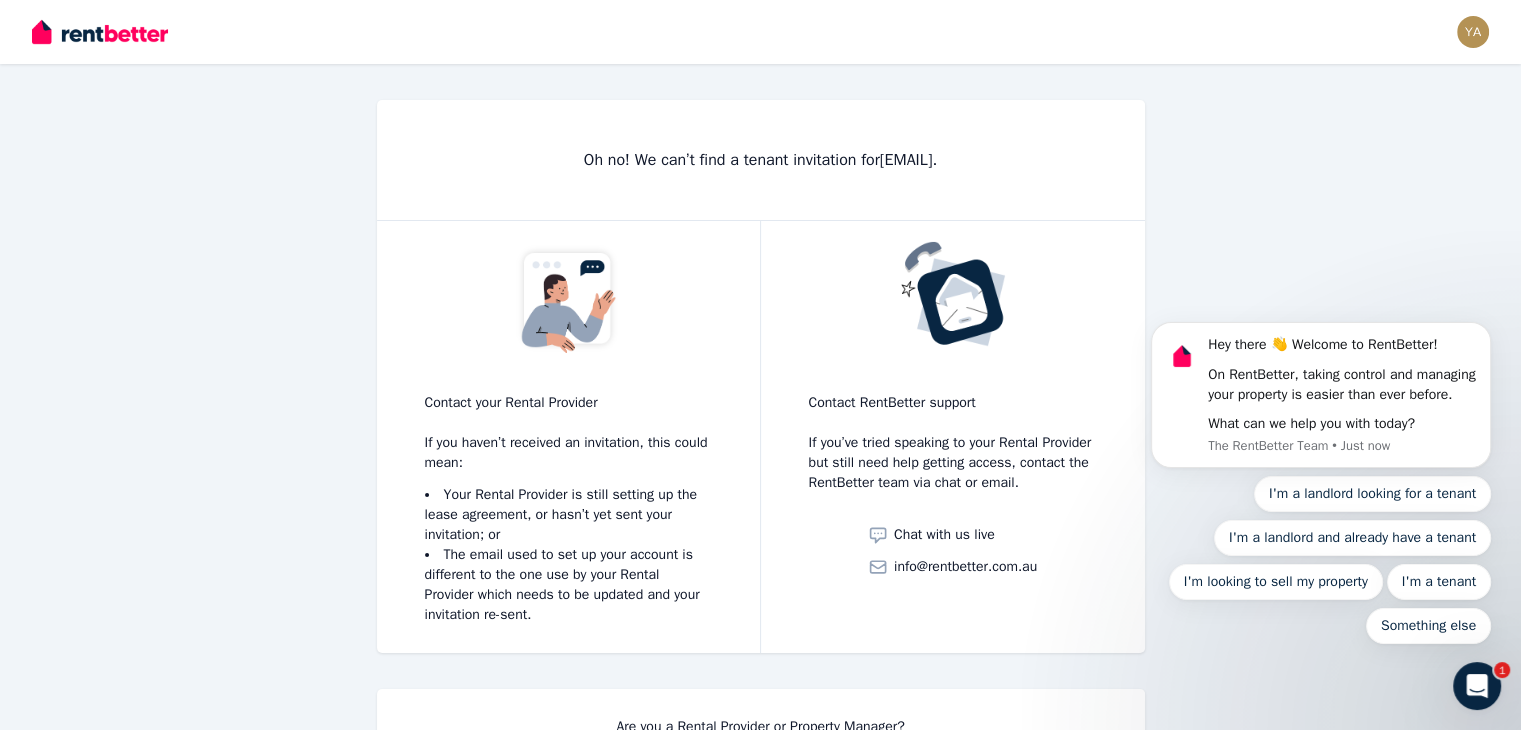 scroll, scrollTop: 0, scrollLeft: 0, axis: both 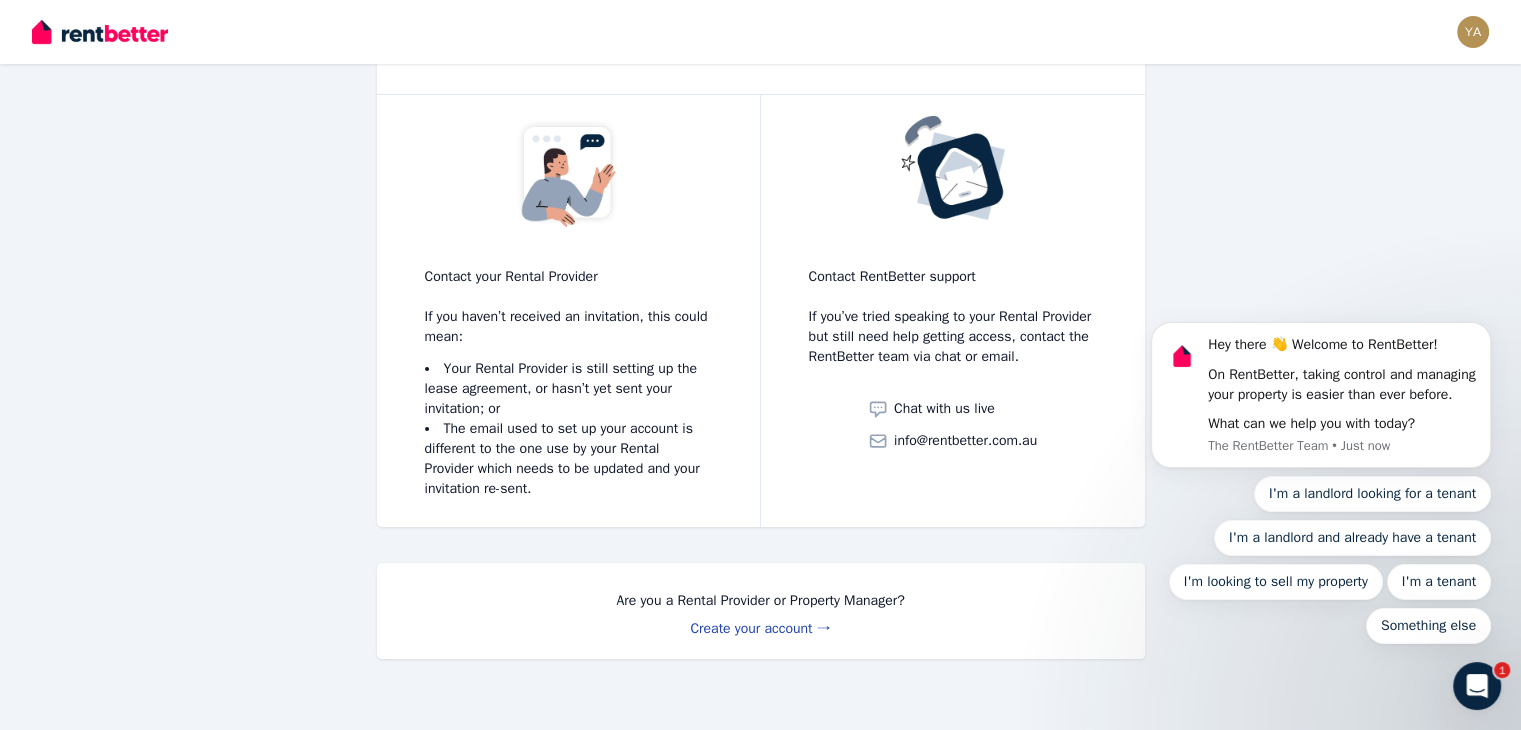 click on "Create your account →" at bounding box center (760, 628) 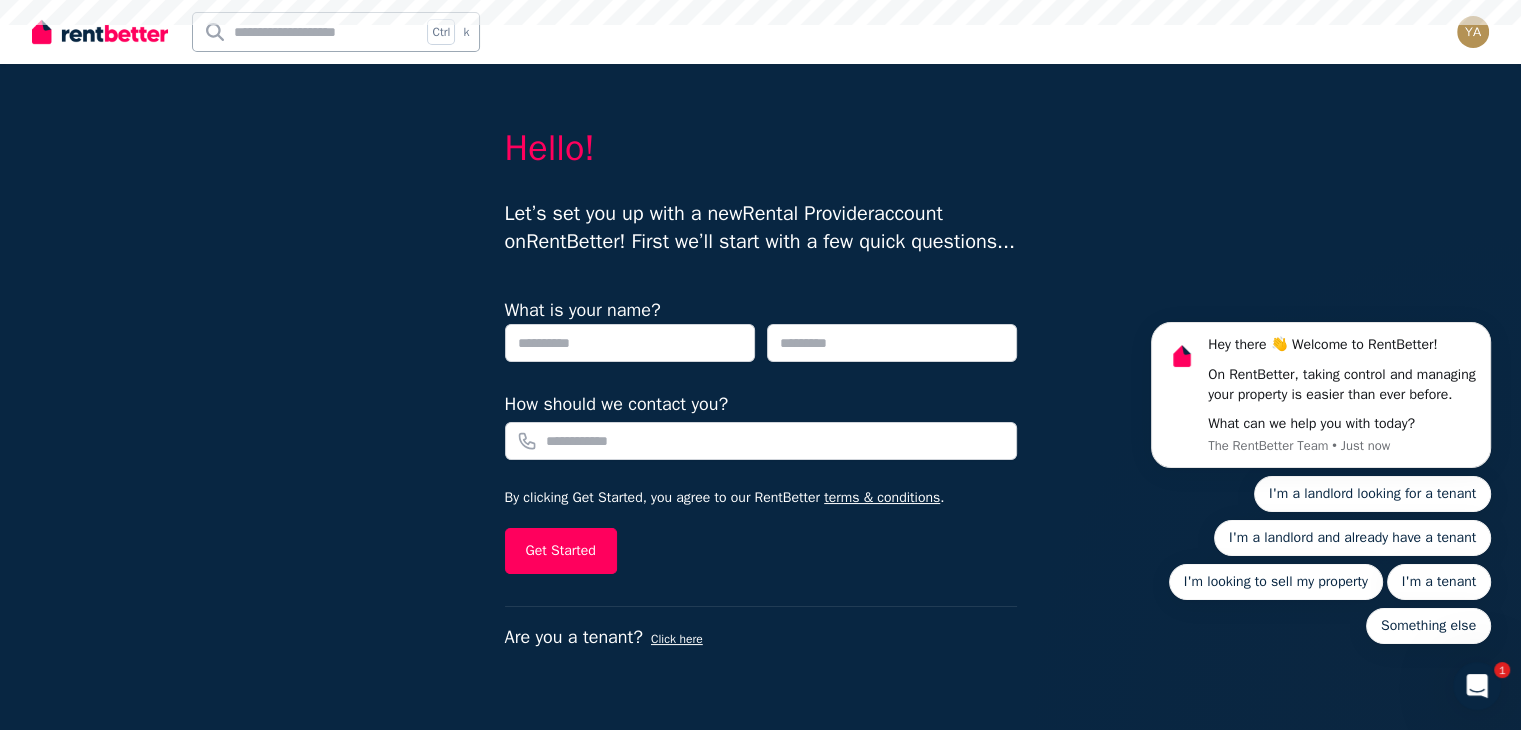 scroll, scrollTop: 0, scrollLeft: 0, axis: both 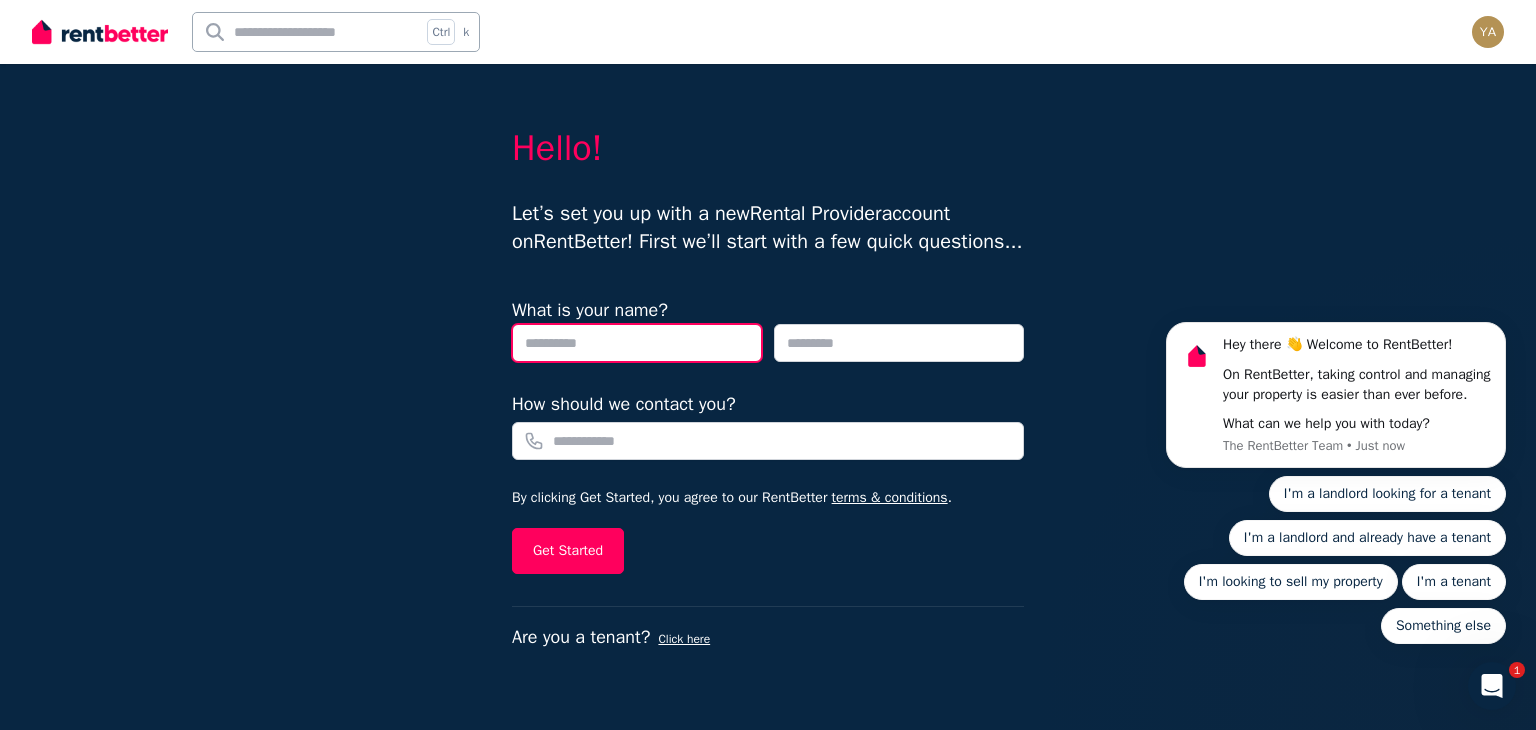 click at bounding box center [637, 343] 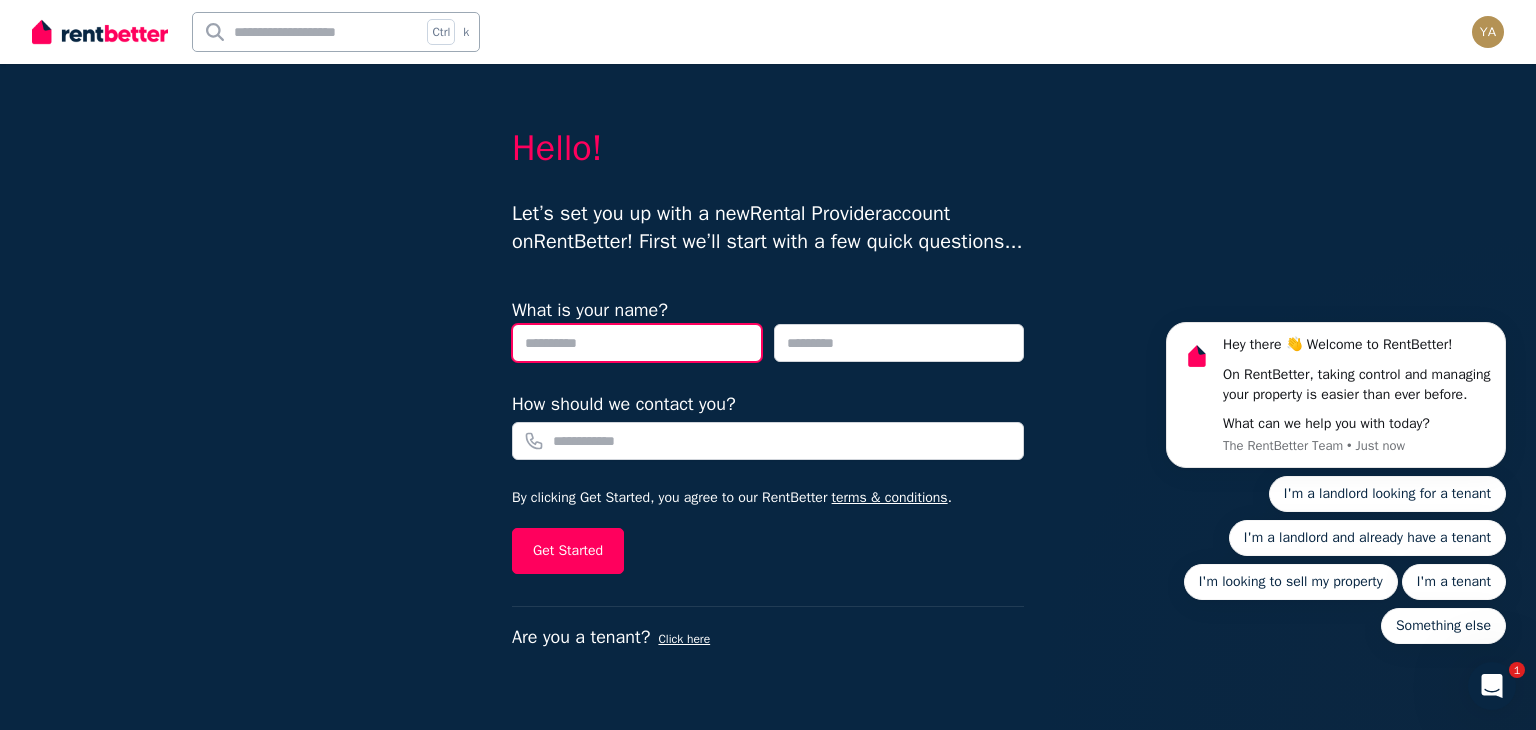 type on "****" 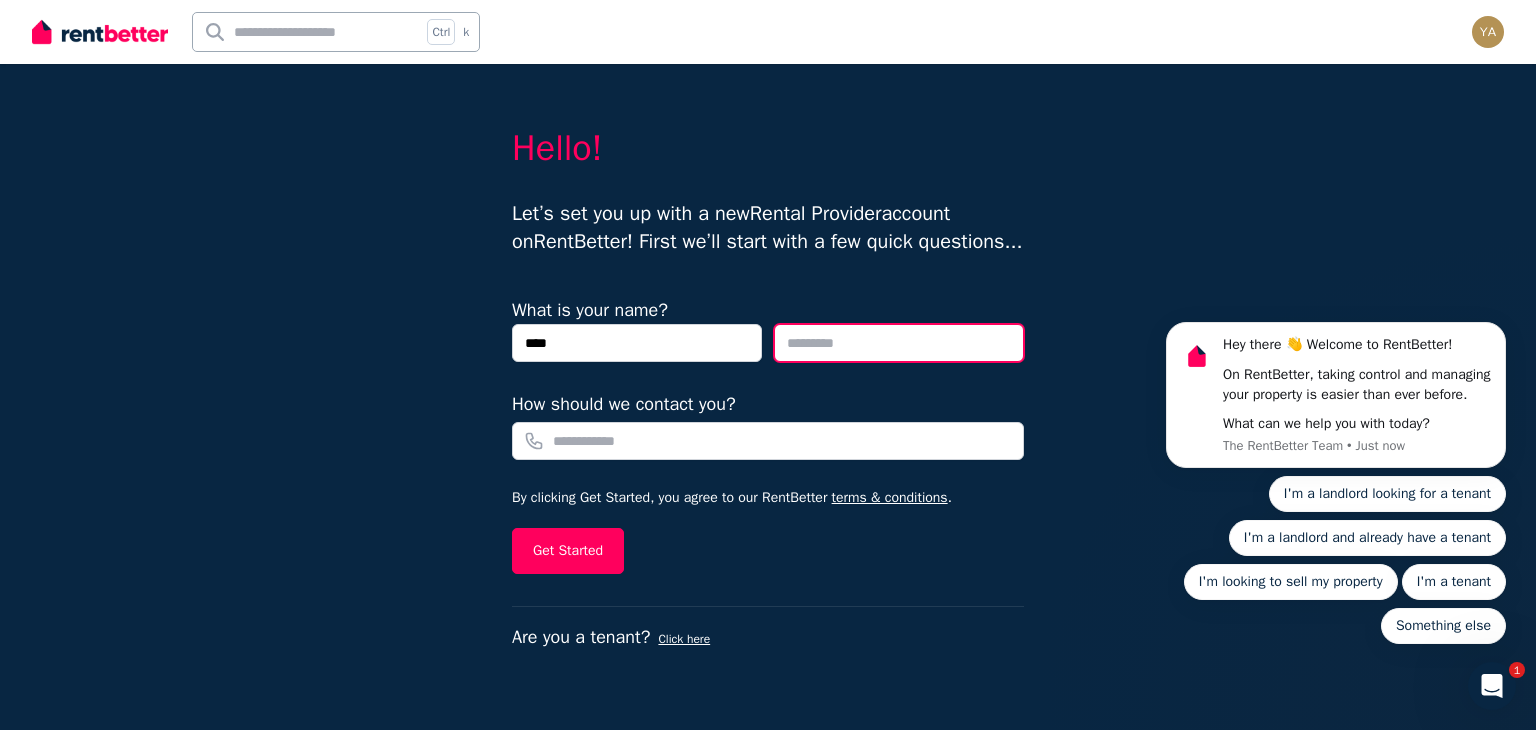 type on "*******" 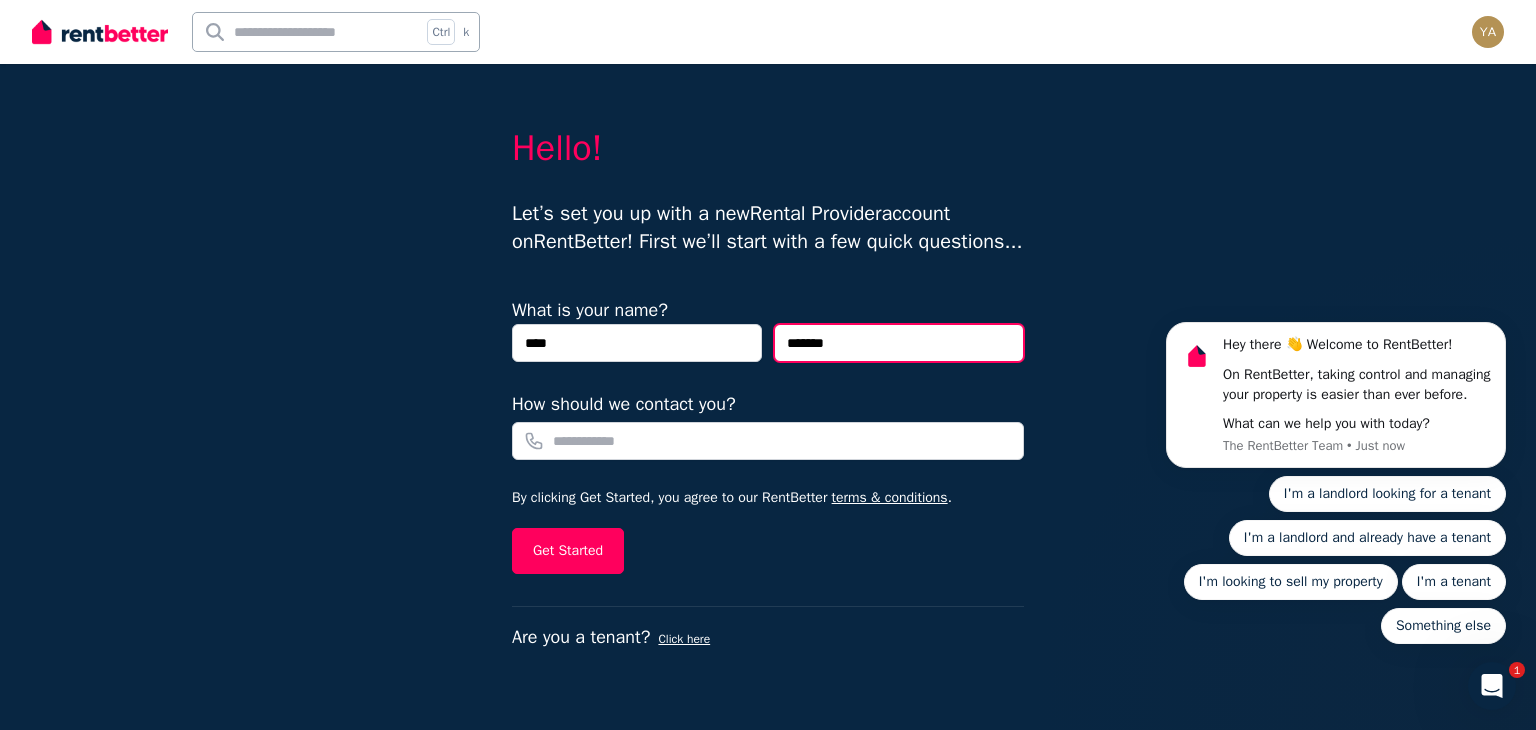 type on "**********" 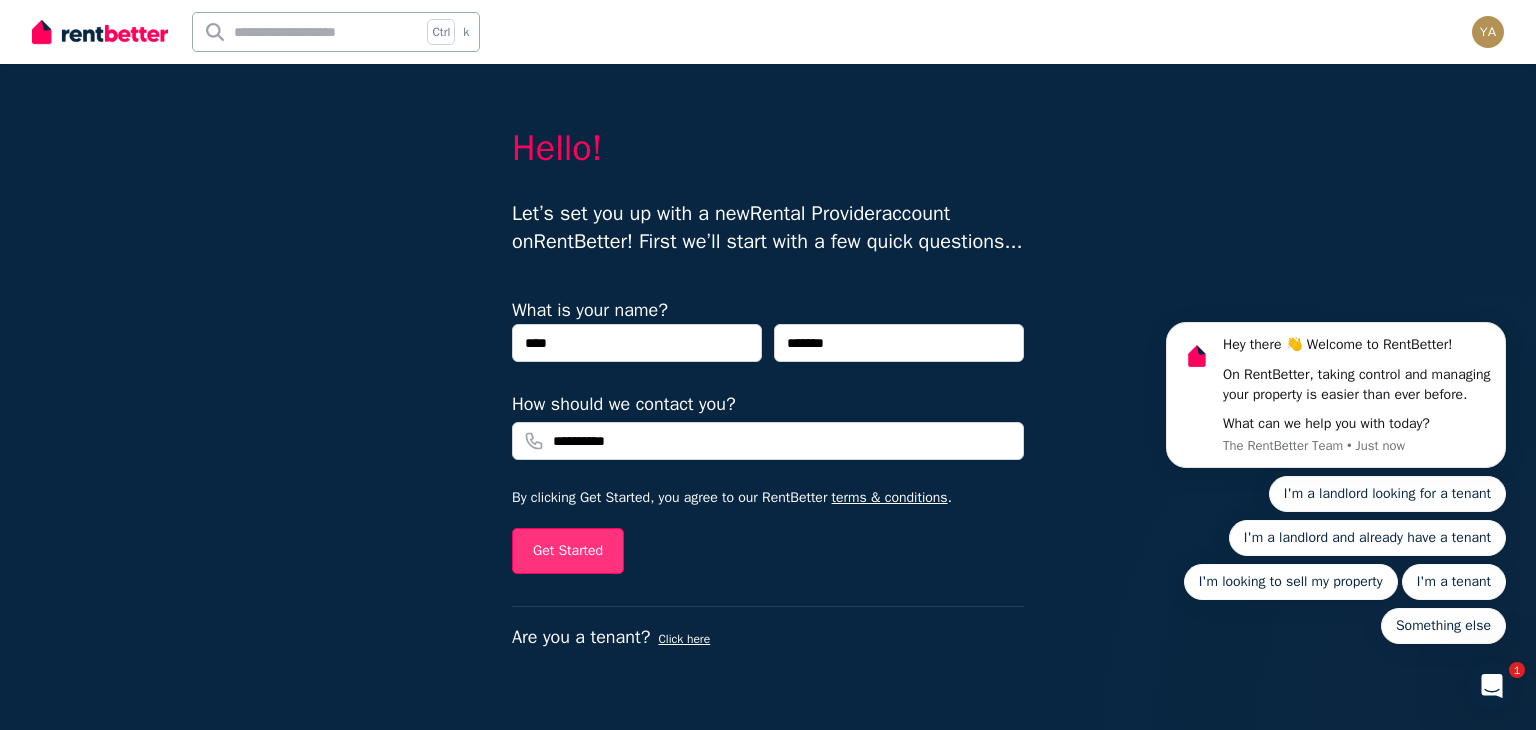 click on "Get Started" at bounding box center (568, 551) 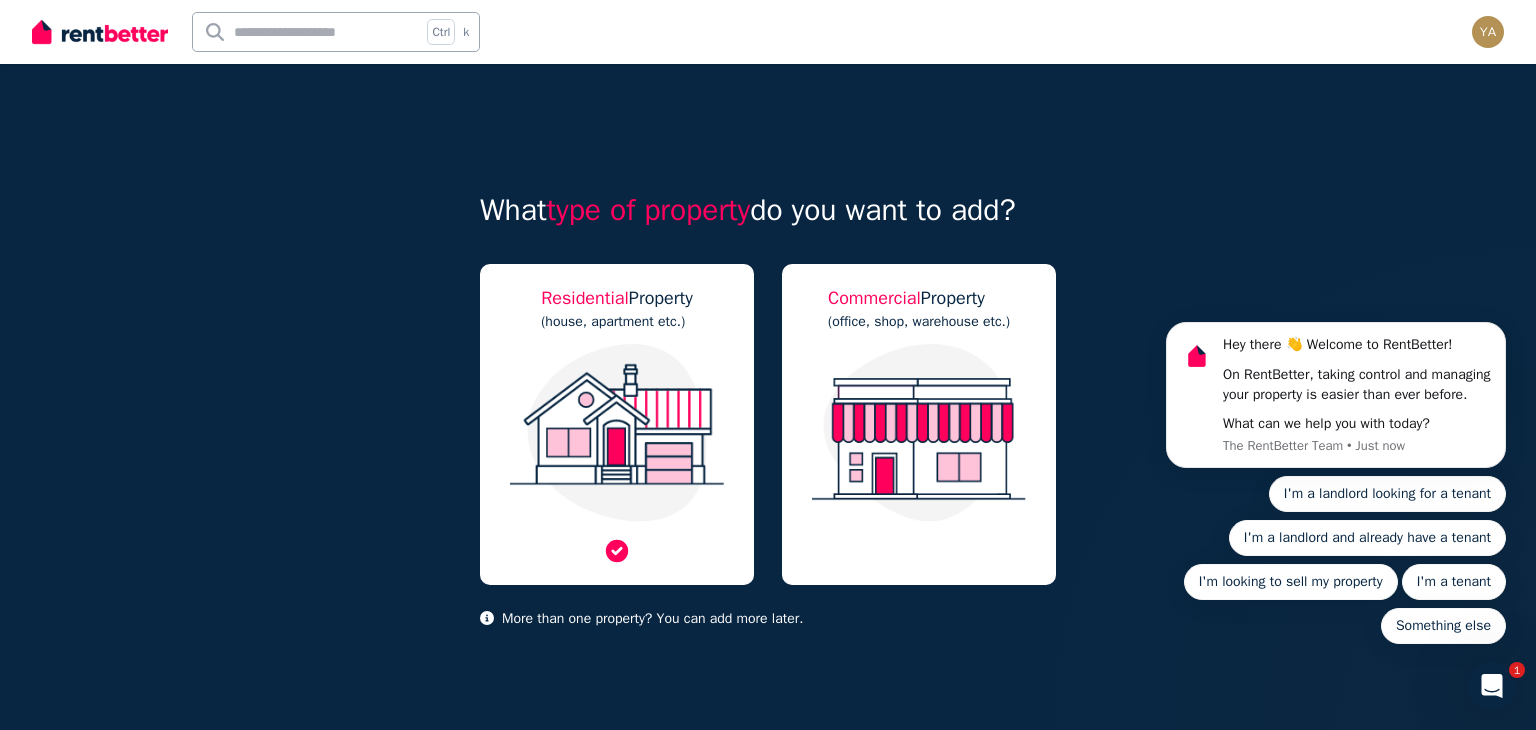 click at bounding box center (617, 433) 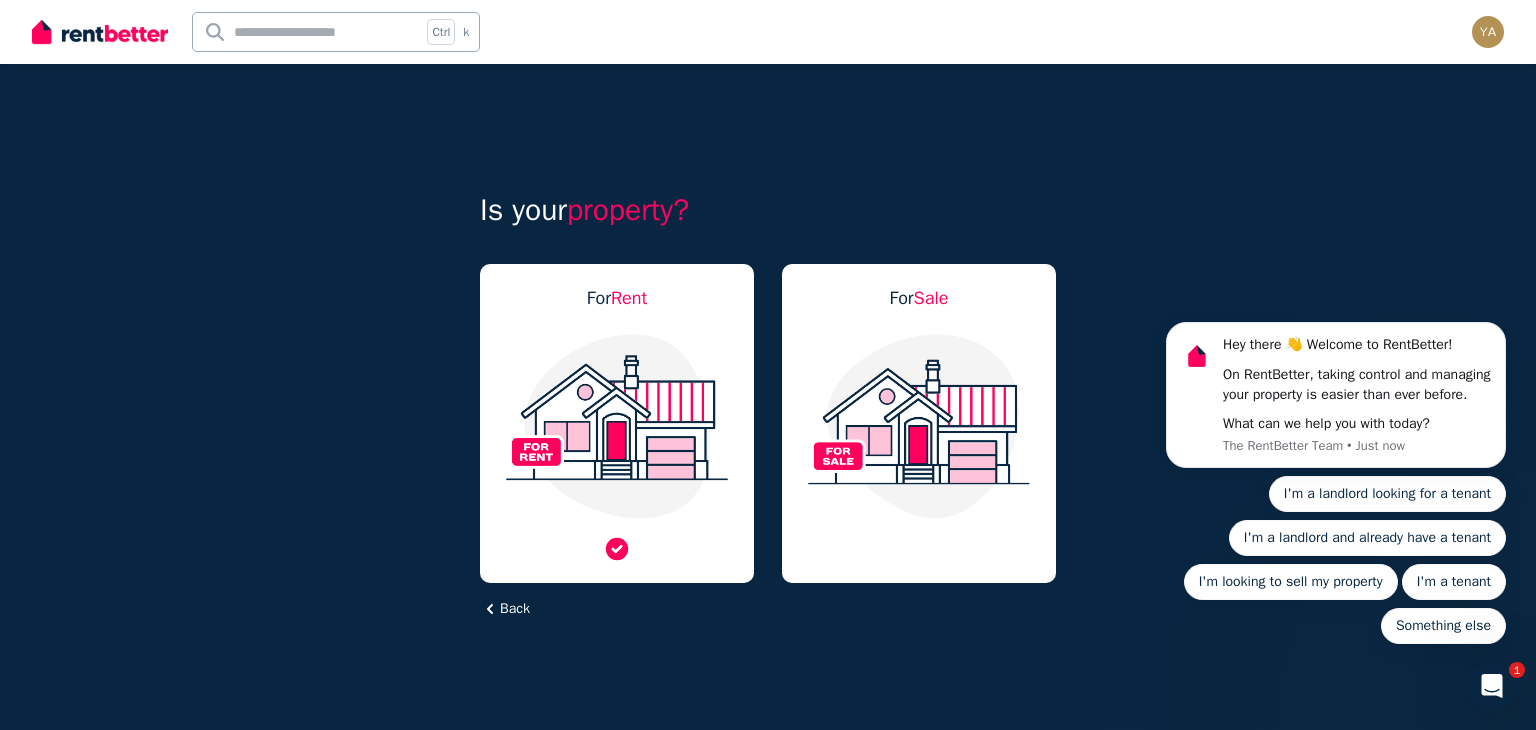 click at bounding box center [617, 426] 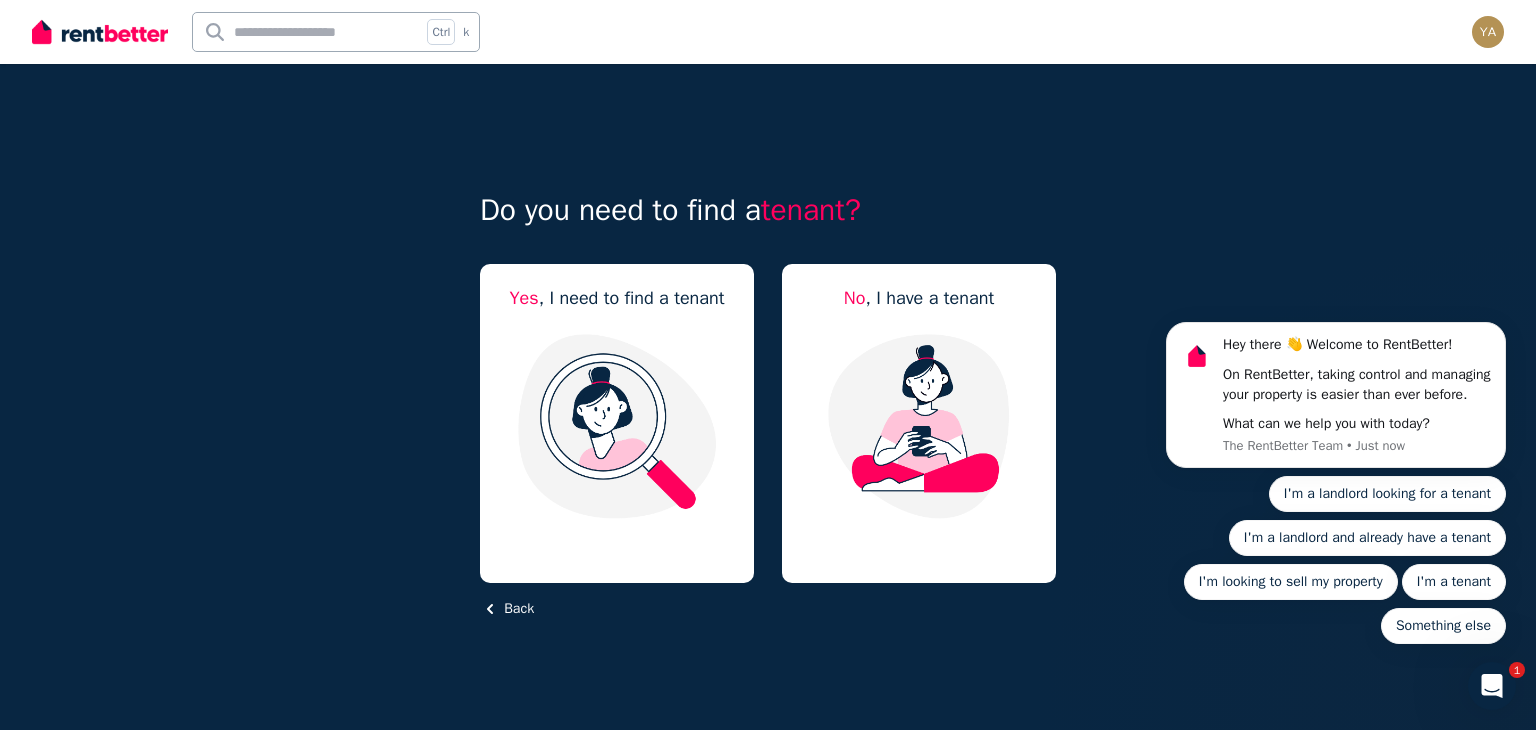 click at bounding box center (617, 426) 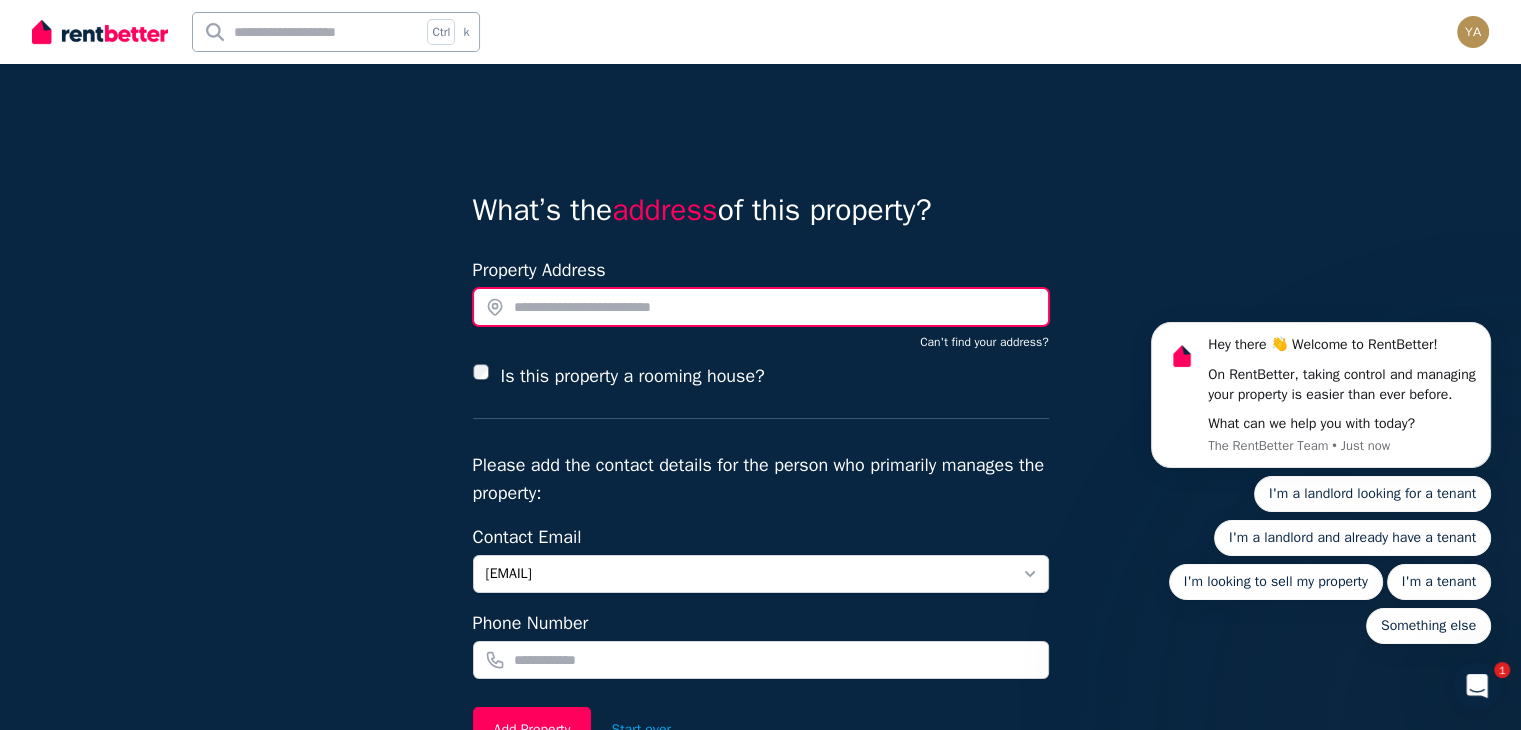 click at bounding box center [761, 307] 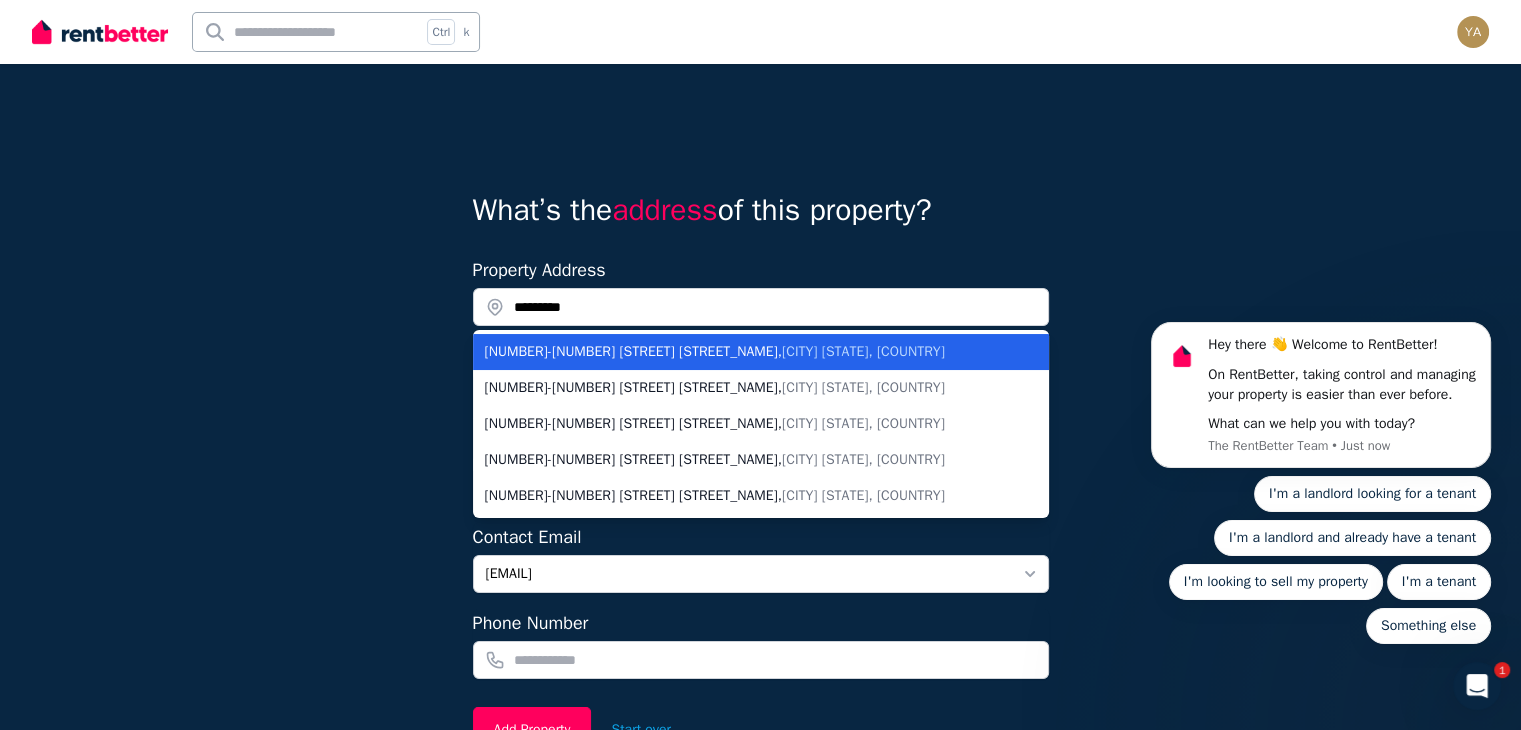 click on "Melbourne VIC, Australia" at bounding box center [863, 351] 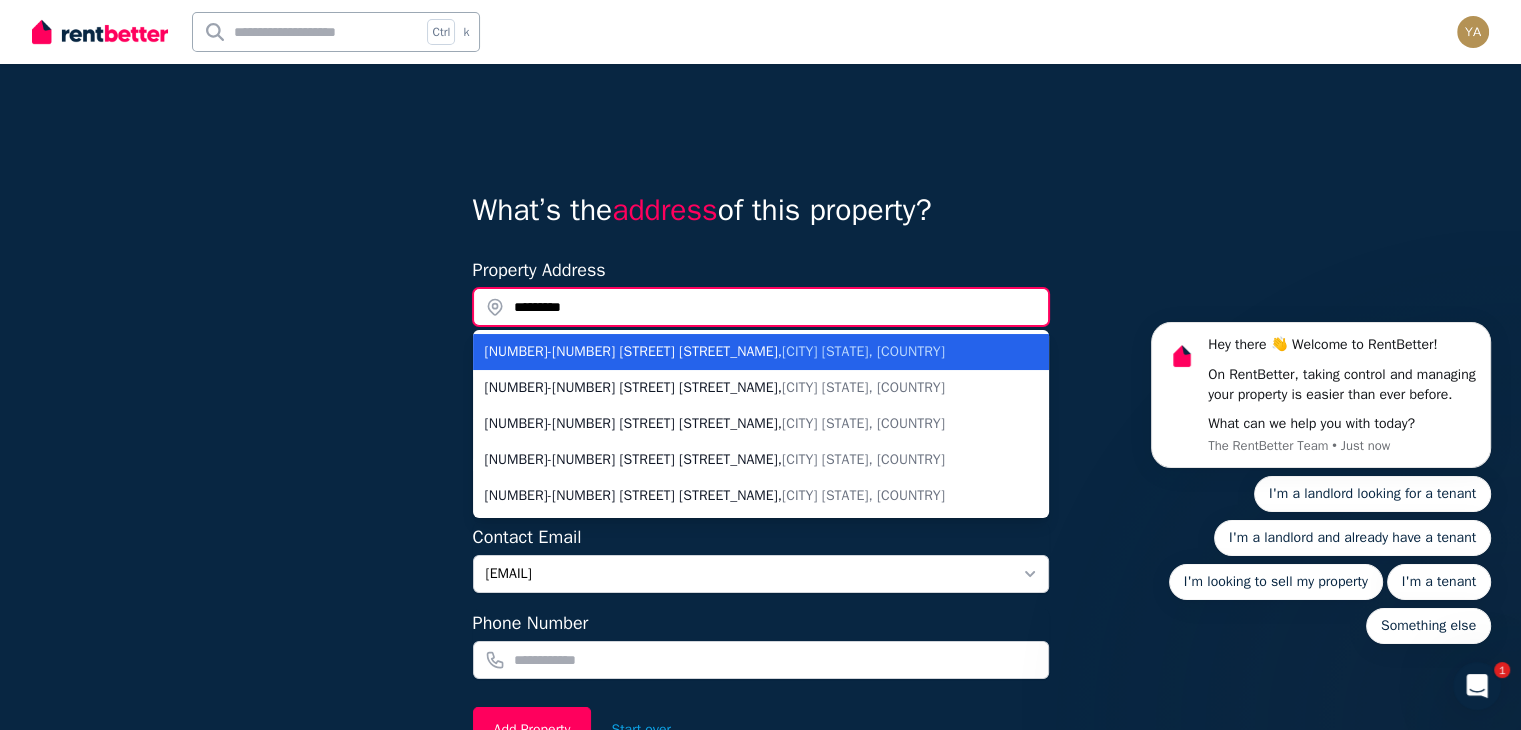 type on "**********" 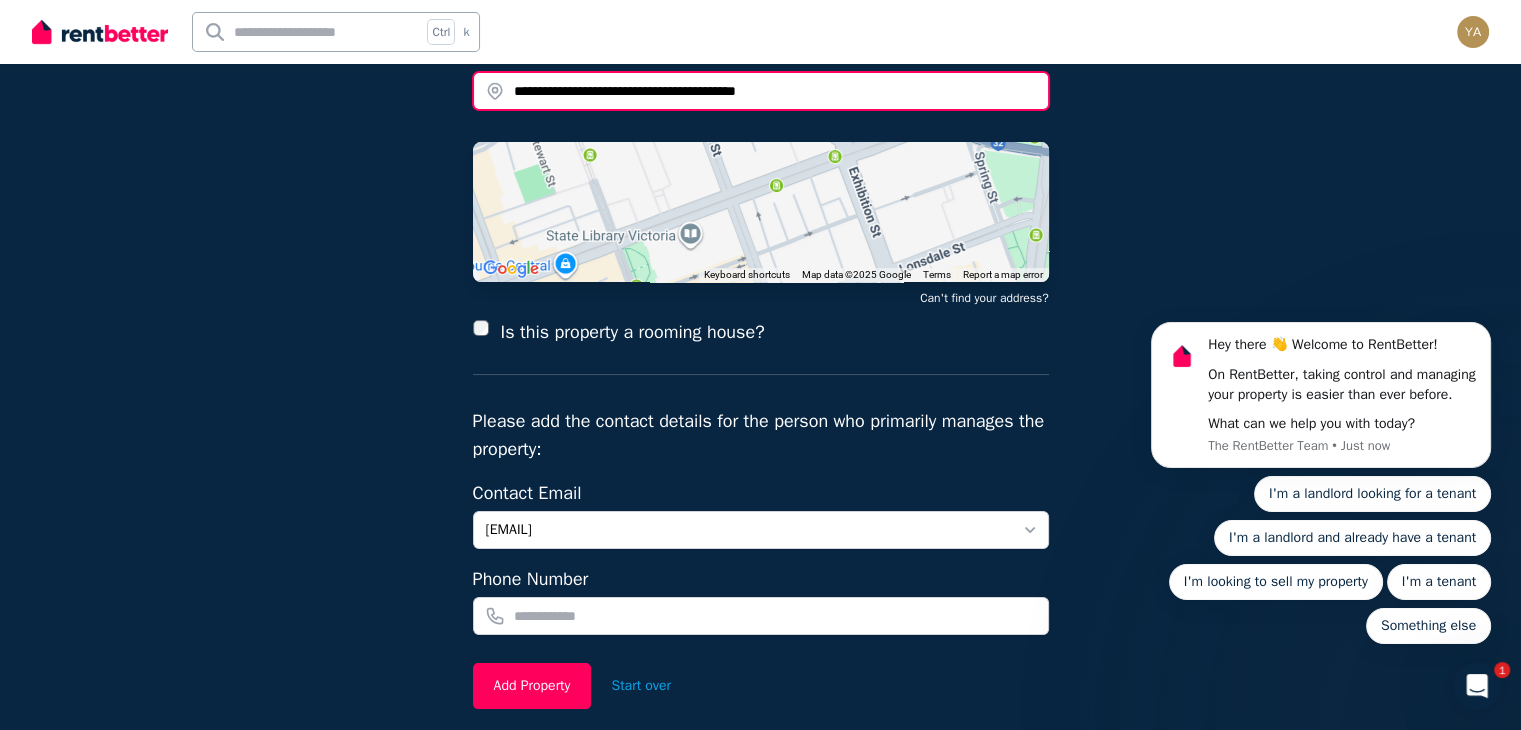 scroll, scrollTop: 306, scrollLeft: 0, axis: vertical 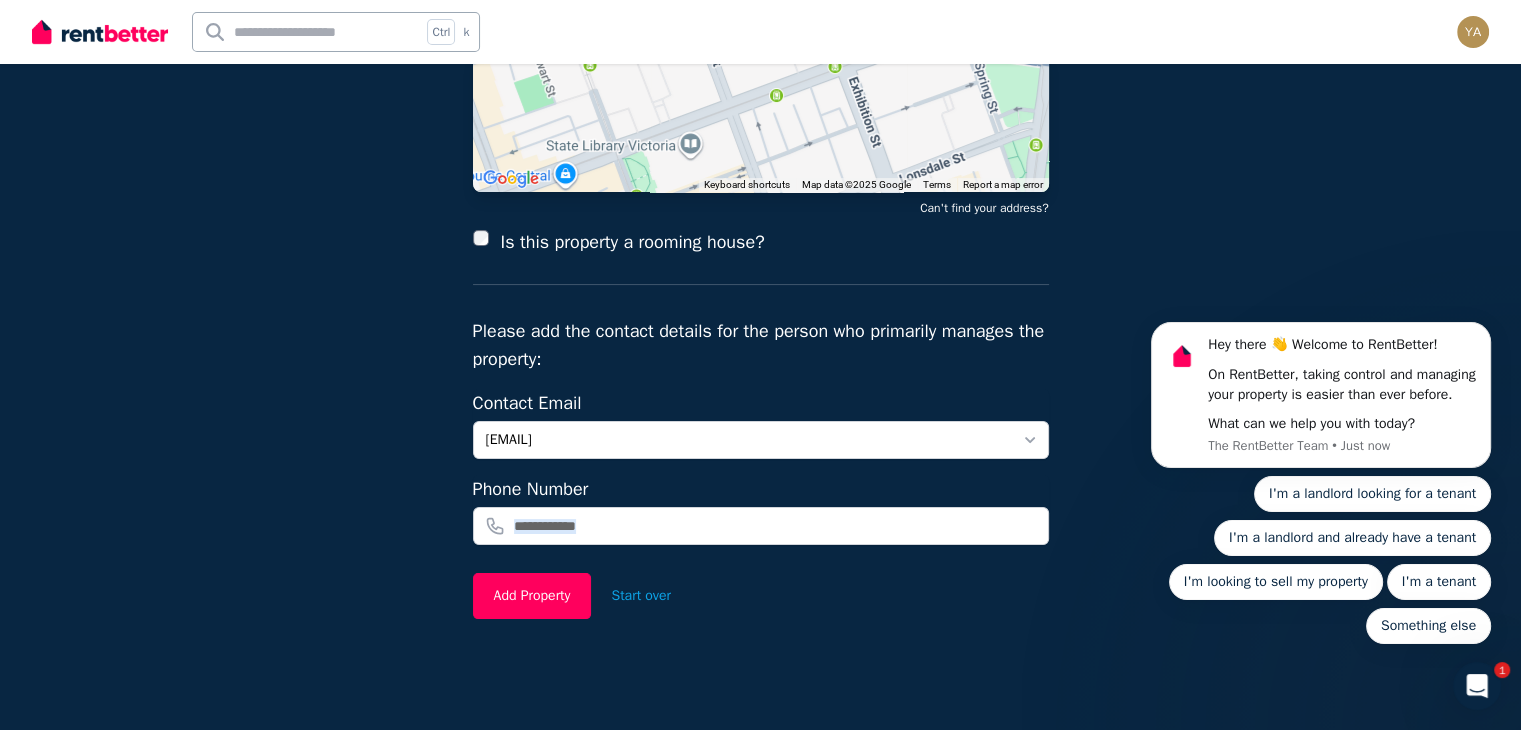 drag, startPoint x: 573, startPoint y: 547, endPoint x: 581, endPoint y: 525, distance: 23.409399 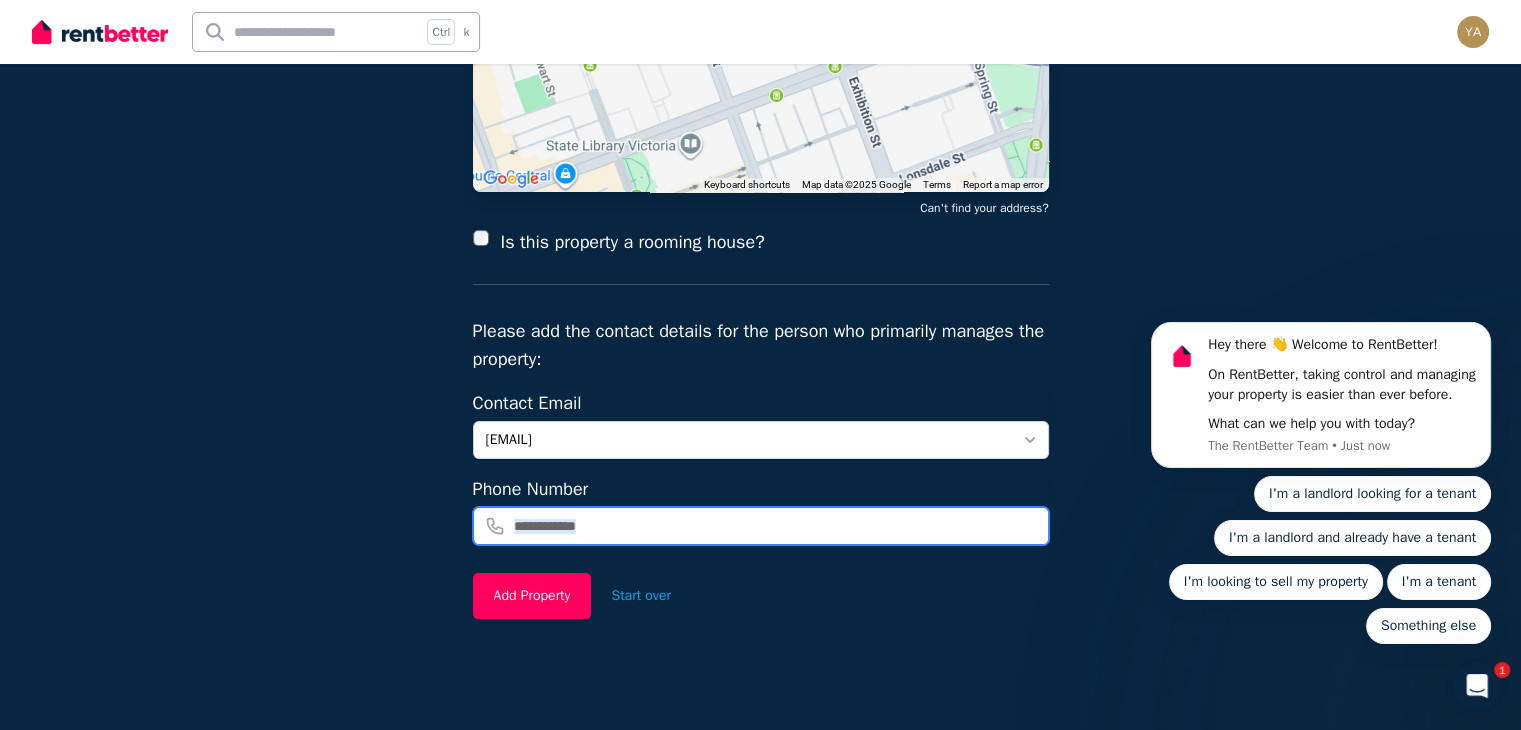 click at bounding box center [761, 526] 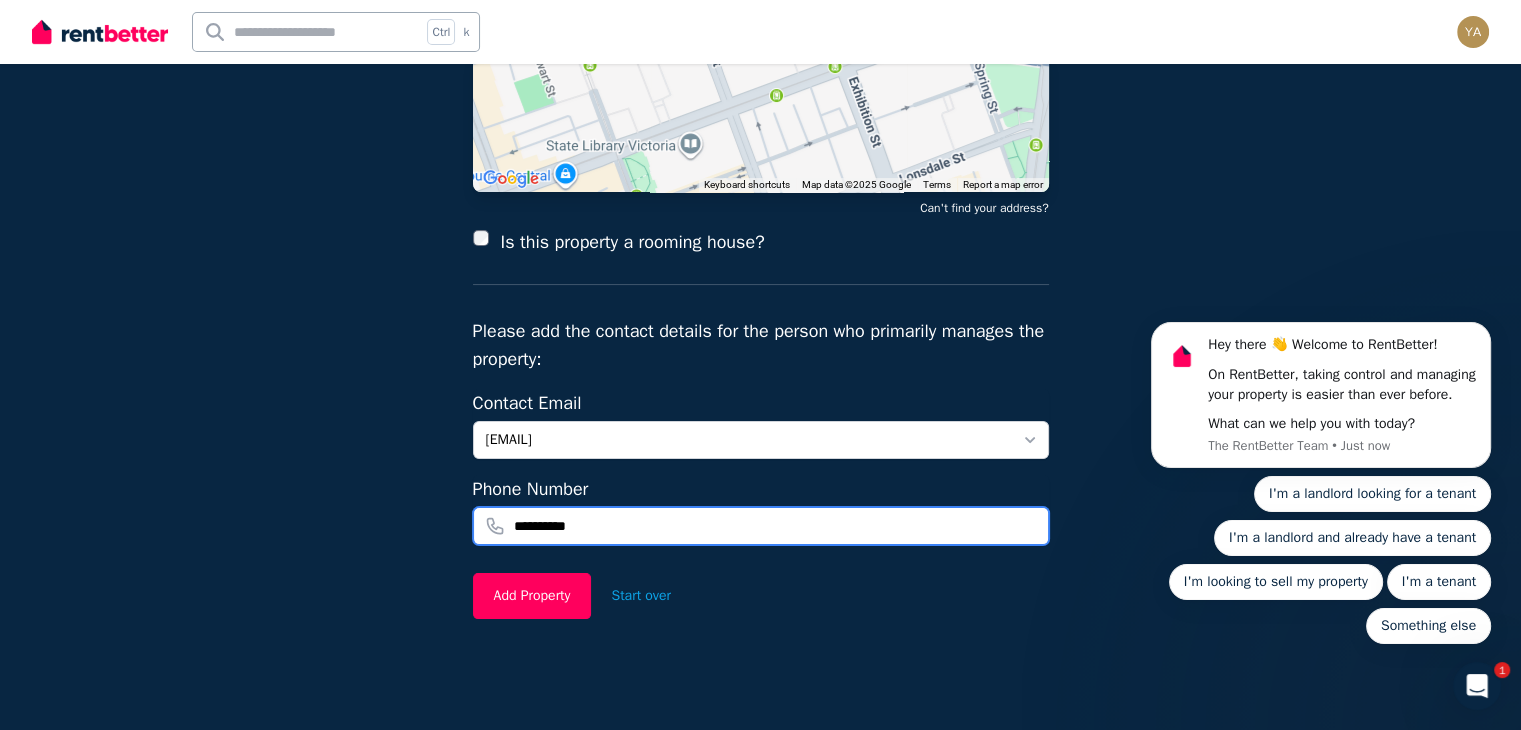 type on "**********" 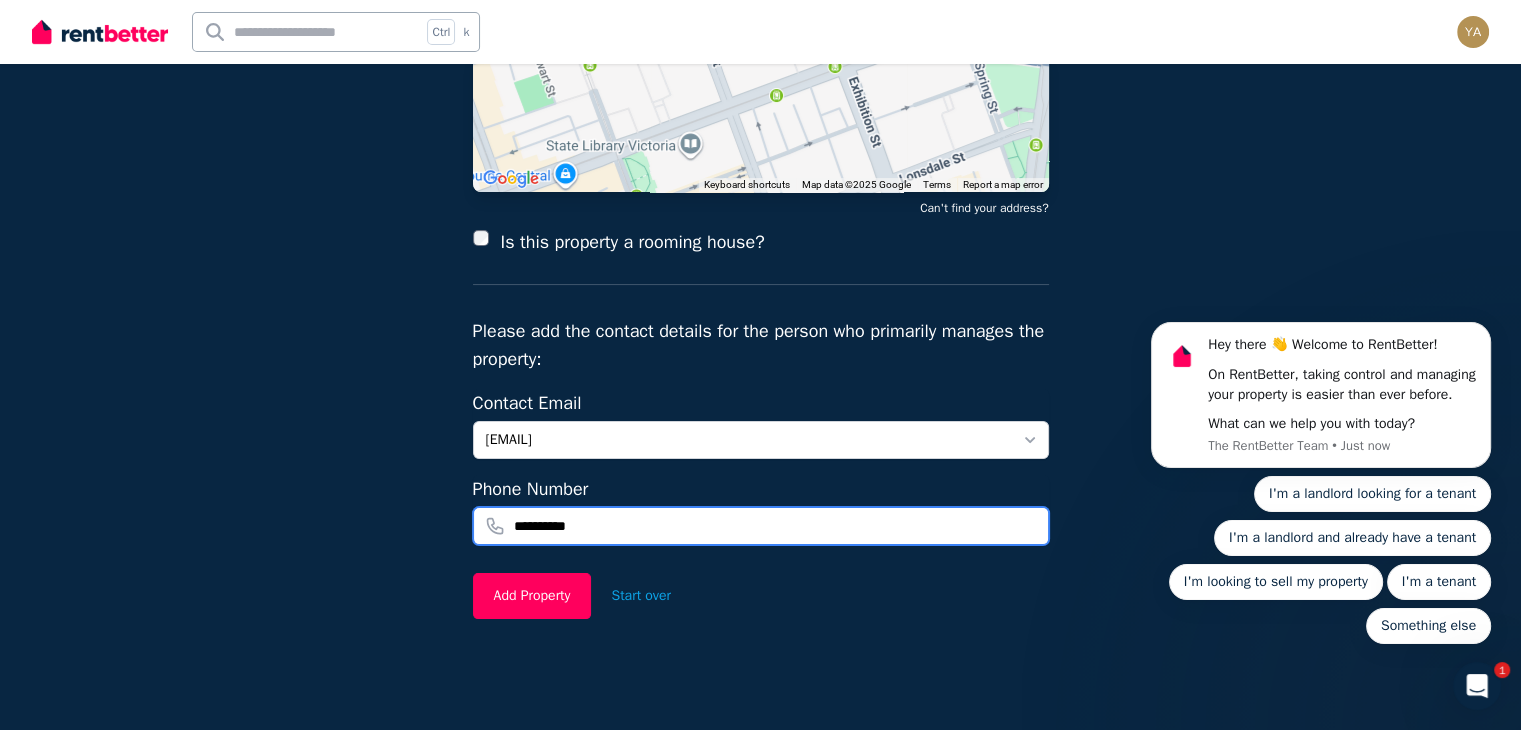 click on "Add Property" at bounding box center (532, 596) 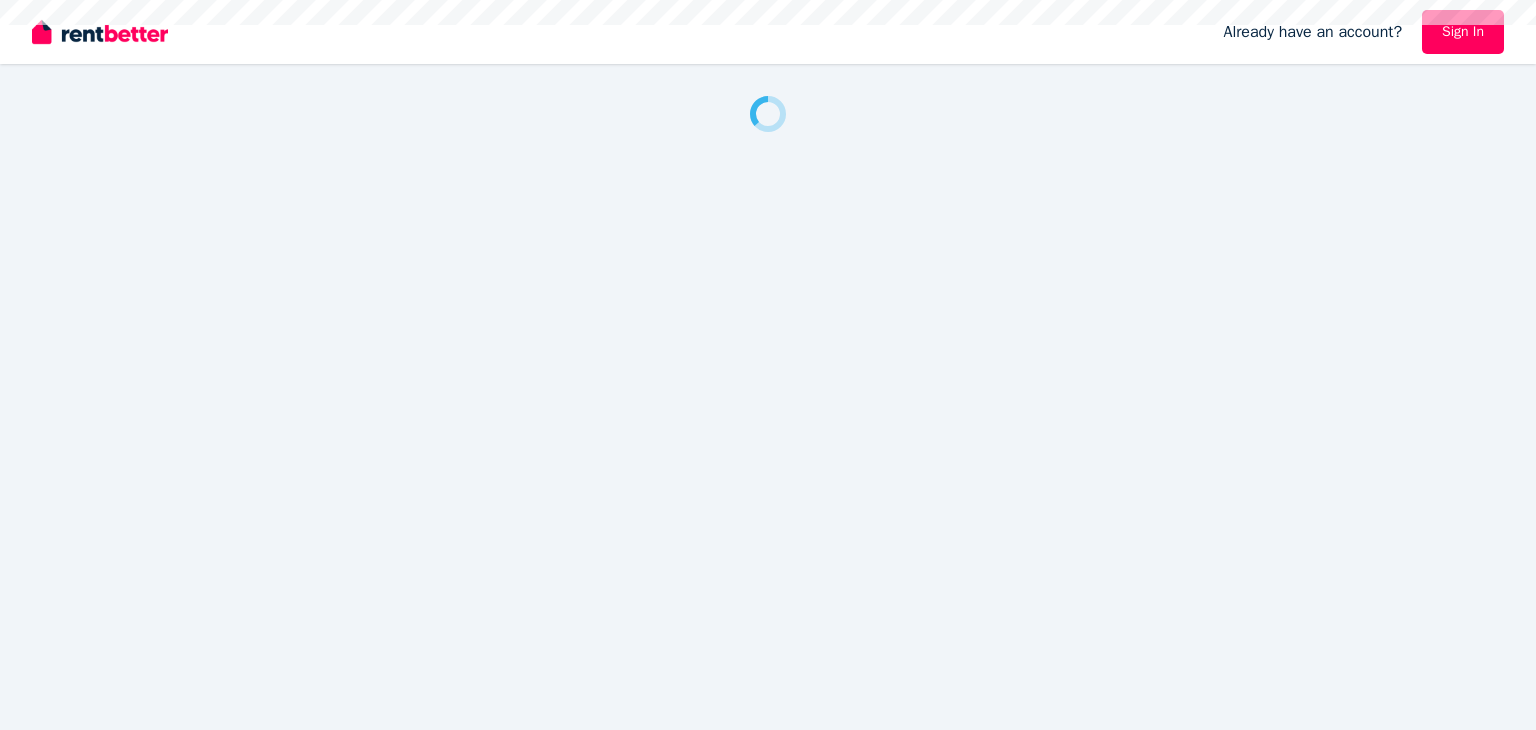 scroll, scrollTop: 0, scrollLeft: 0, axis: both 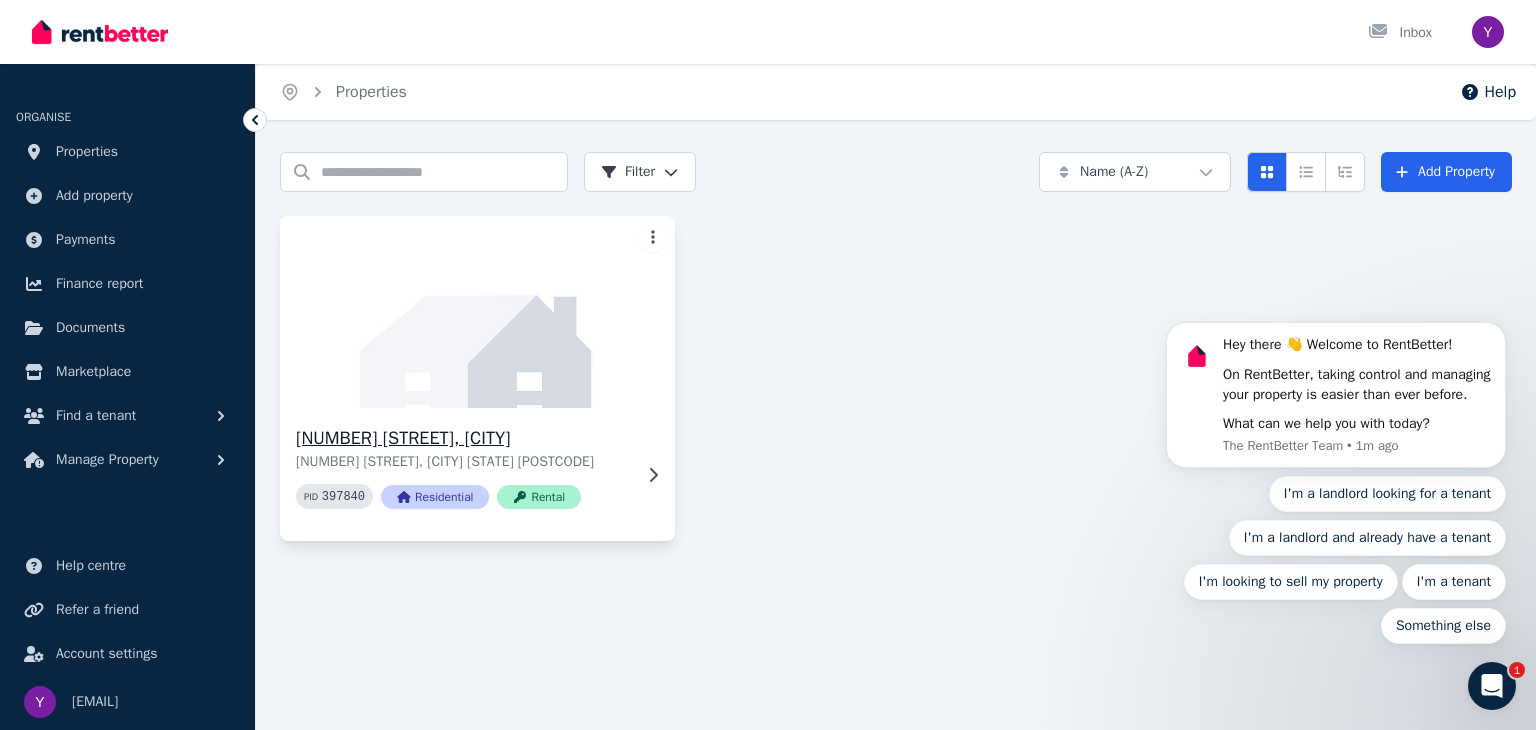 click on "[NUMBER] [STREET], [CITY]" at bounding box center (463, 438) 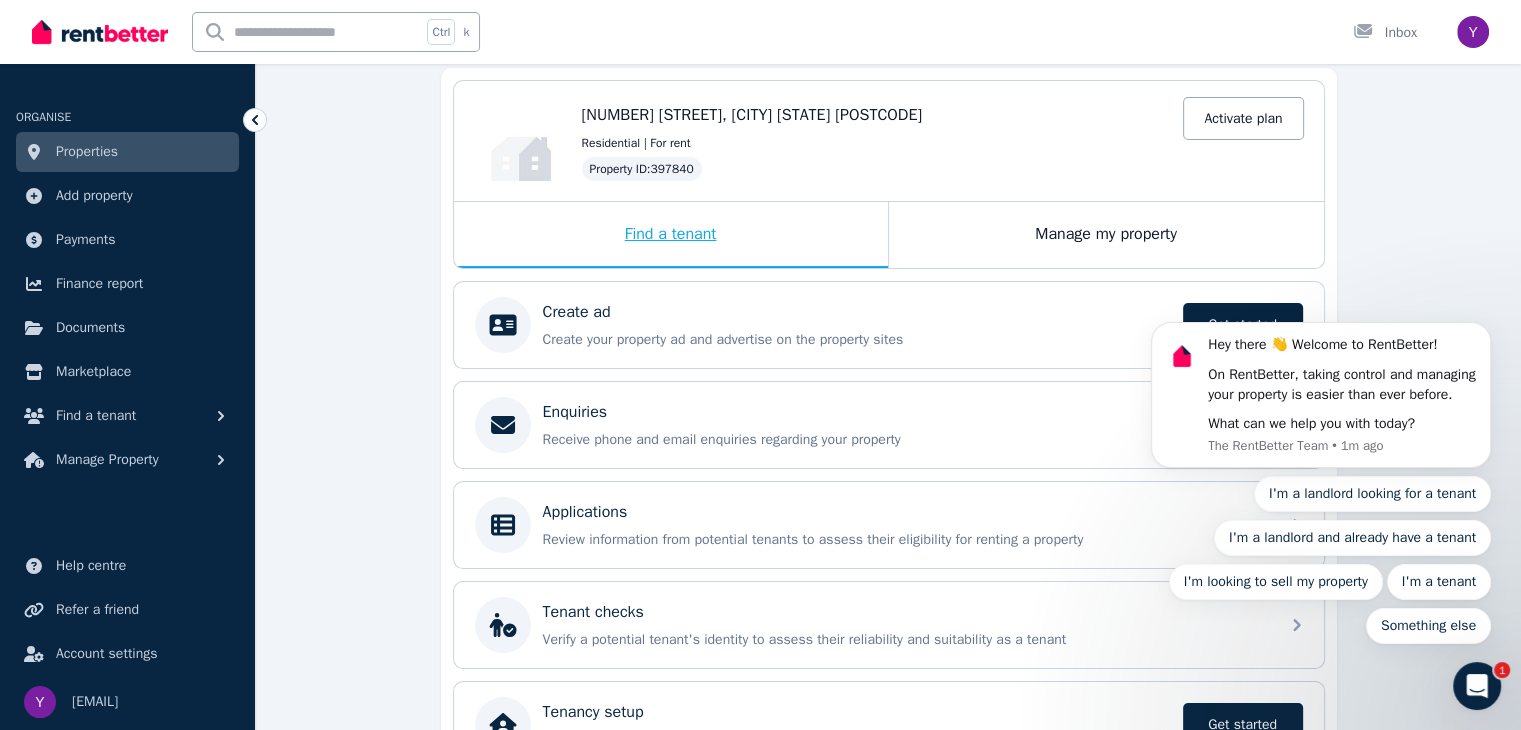 scroll, scrollTop: 188, scrollLeft: 0, axis: vertical 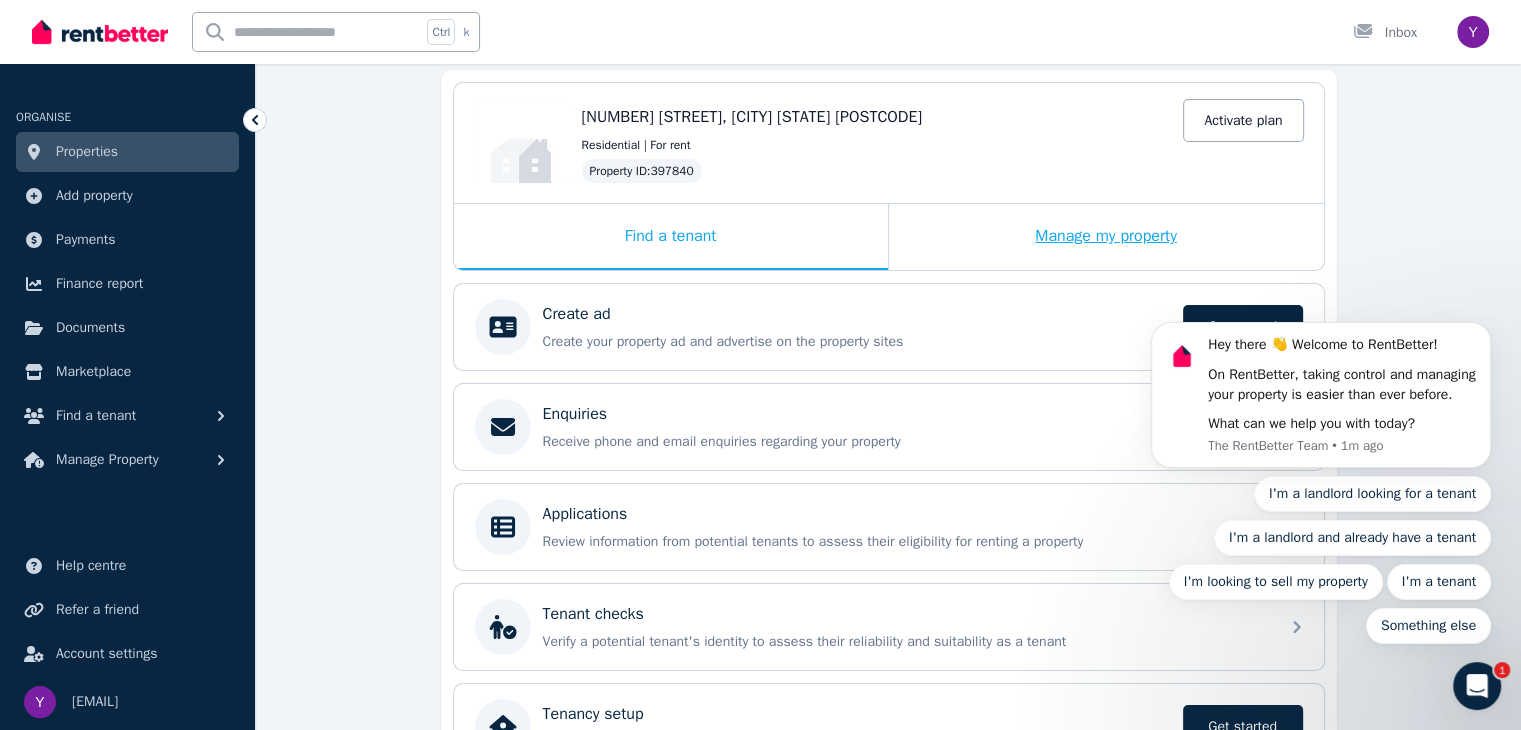 click on "Manage my property" at bounding box center [1106, 237] 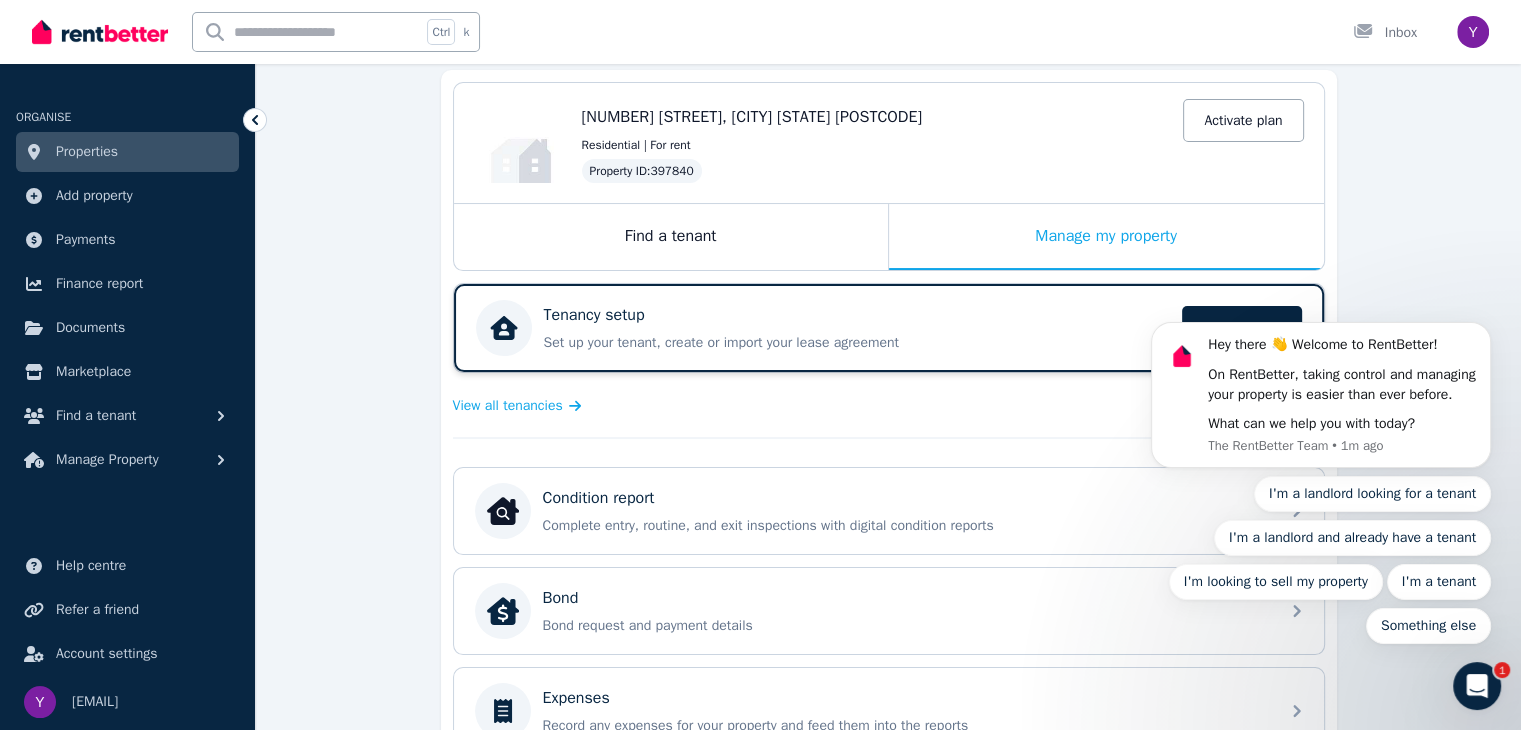 click on "Set up your tenant, create or import your lease agreement" at bounding box center (857, 343) 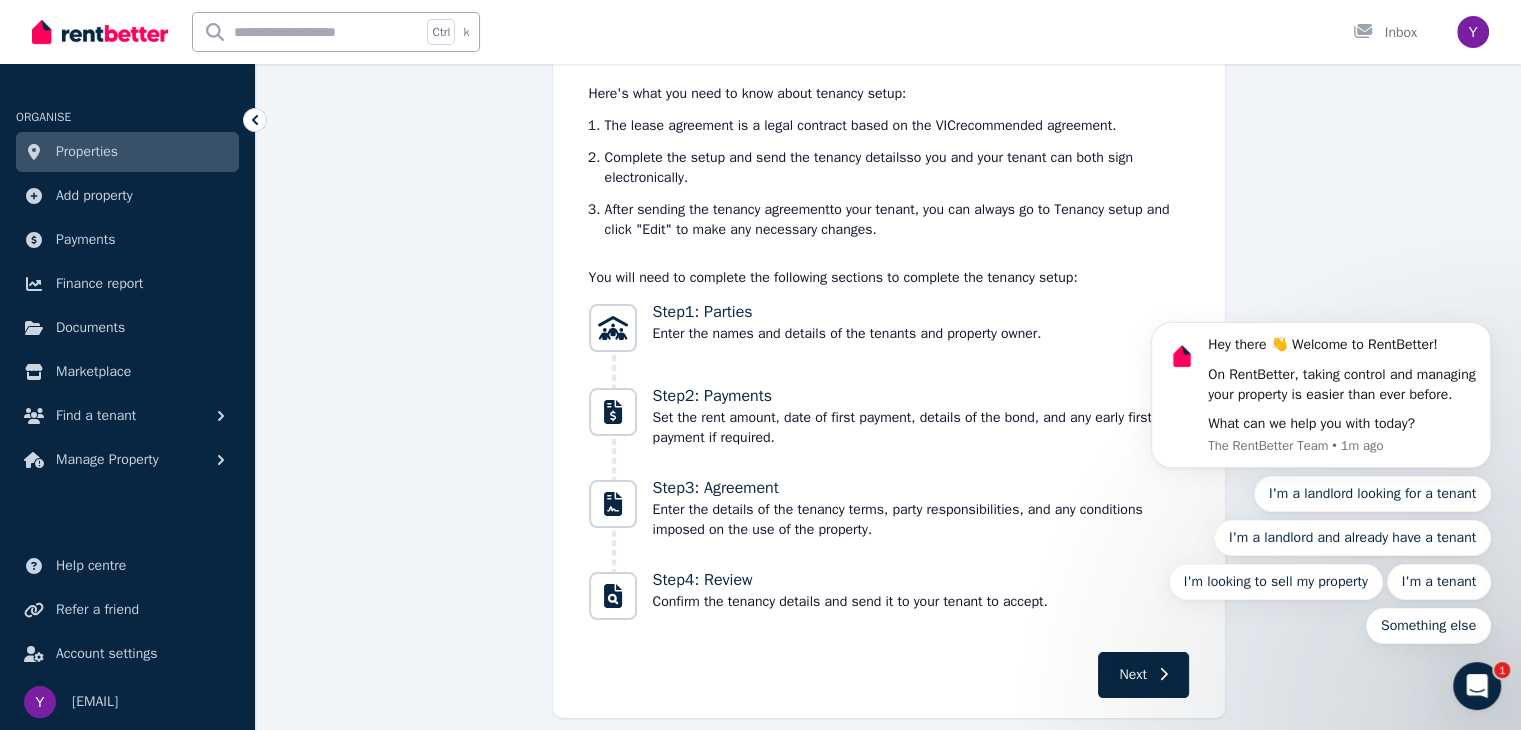 scroll, scrollTop: 240, scrollLeft: 0, axis: vertical 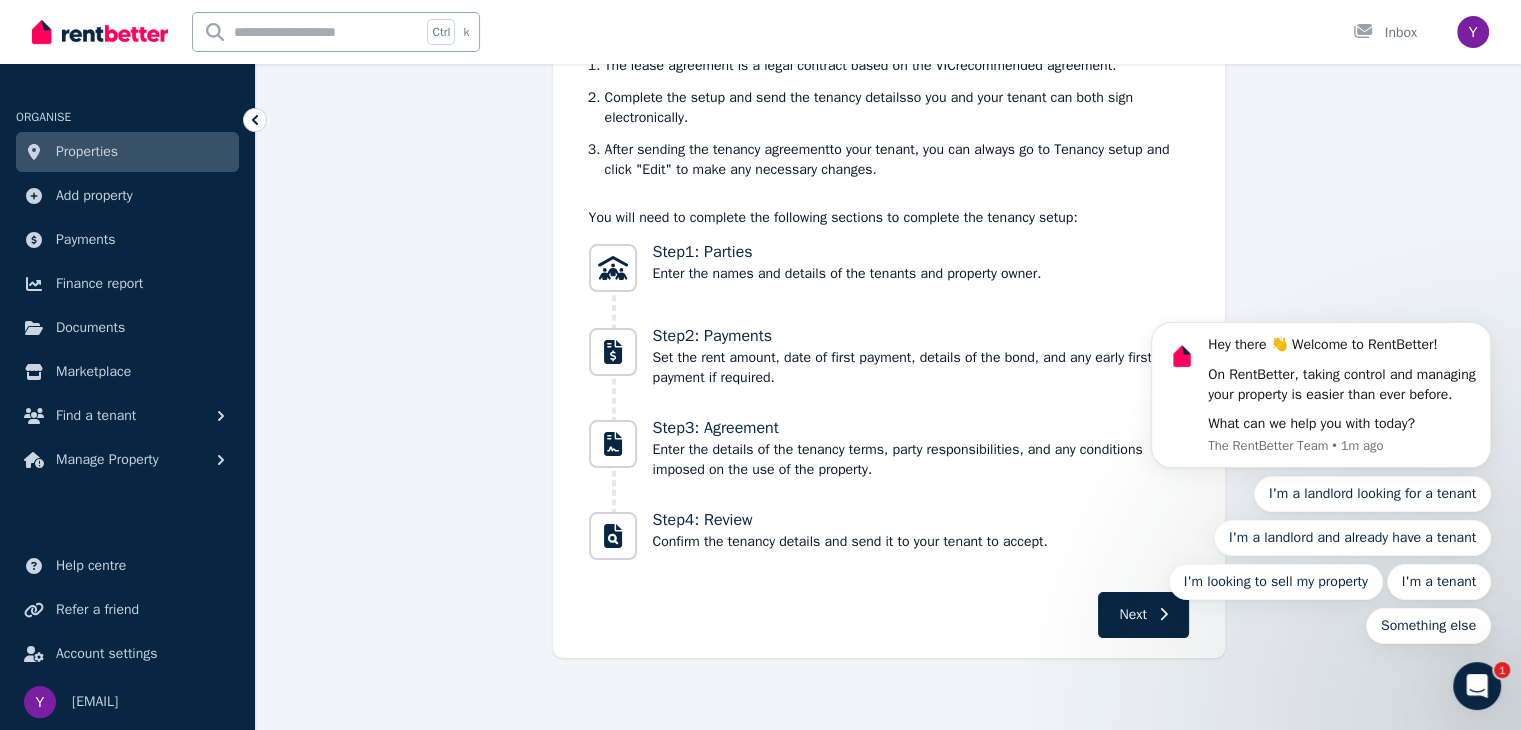 click on "I'm a landlord looking for a tenant I'm a landlord and already have a tenant I'm looking to sell my property I'm a tenant Something else" at bounding box center [1321, 560] 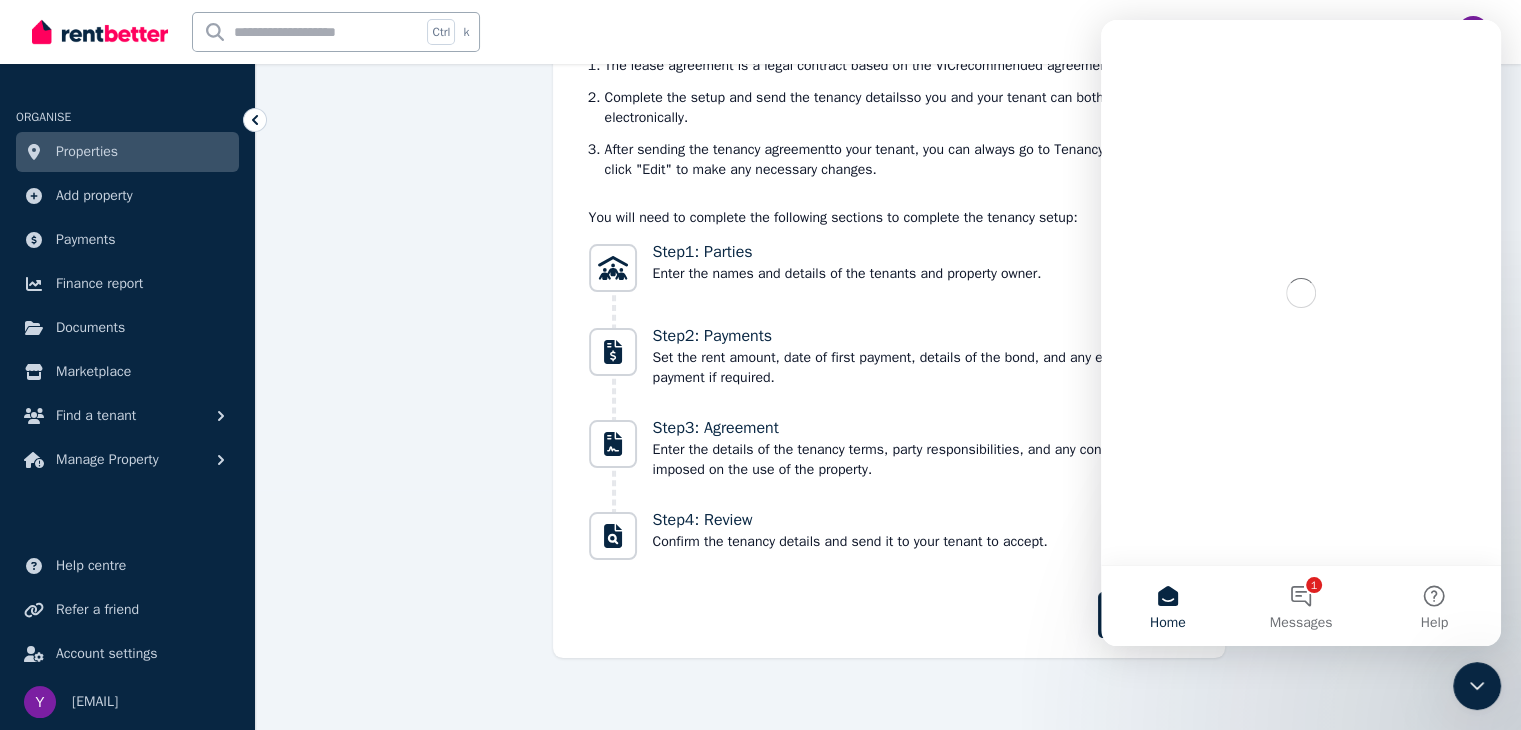 scroll, scrollTop: 0, scrollLeft: 0, axis: both 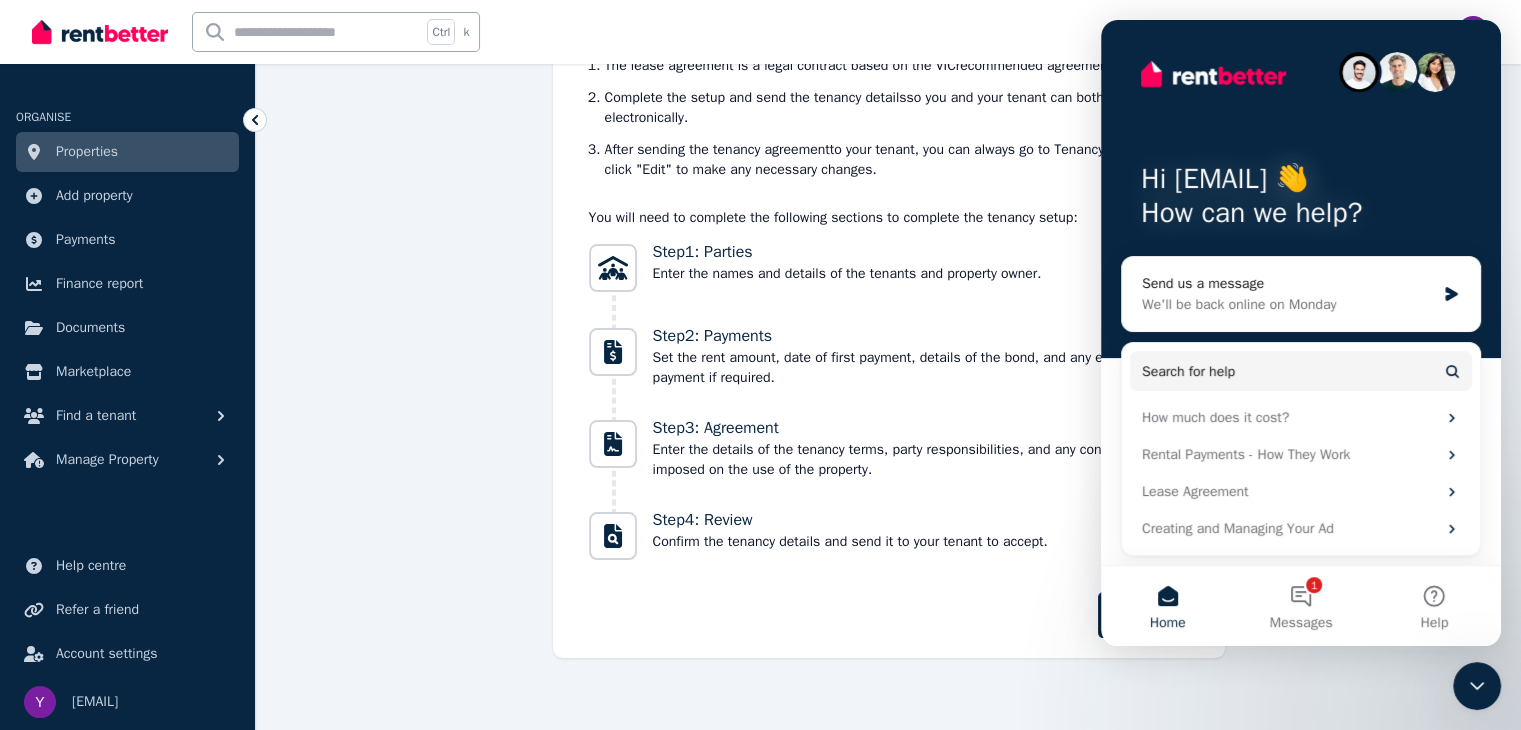 click on "New tenancy setup Here's what you need to know about tenancy setup: The lease agreement is a legal contract based on the   VIC  recommended agreement. Complete the setup and send the tenancy details  so you and your tenant can both sign electronically . After sending the   tenancy agreement  to your tenant, you can always go to Tenancy setup and click "Edit" to make any necessary changes. You will need to complete the following sections to complete the tenancy setup: Step  1 :   Parties Enter the names and details of the tenants and property owner. Step  2 :   Payments Set the rent amount, date of first payment, details of the bond, and any early first payment if required. Step  3 :   Agreement Enter the details of the tenancy terms, party responsibilities, and any conditions imposed on the use of the property. Step  4 :   Review Confirm the tenancy details and send it to your tenant to accept. Next" at bounding box center (888, 339) 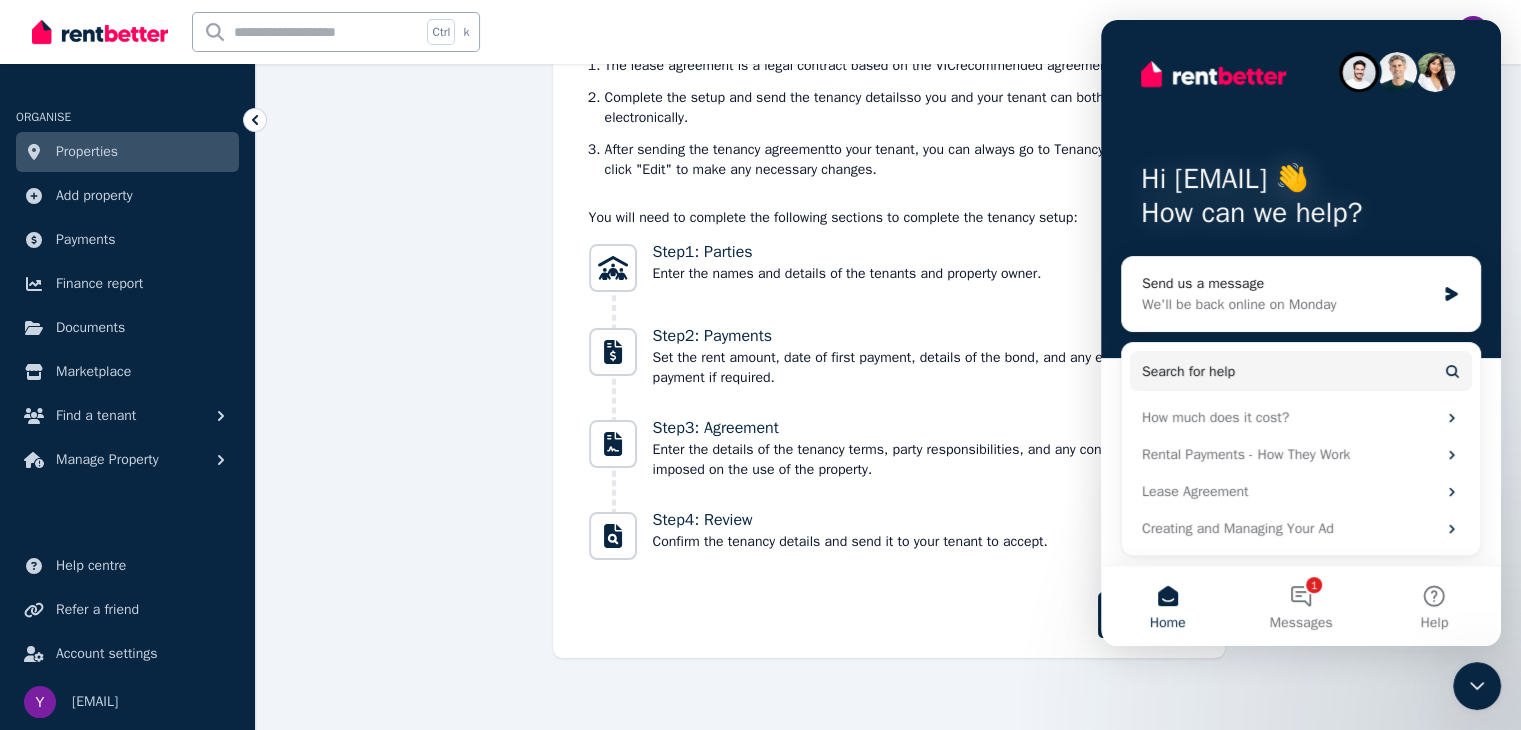 click 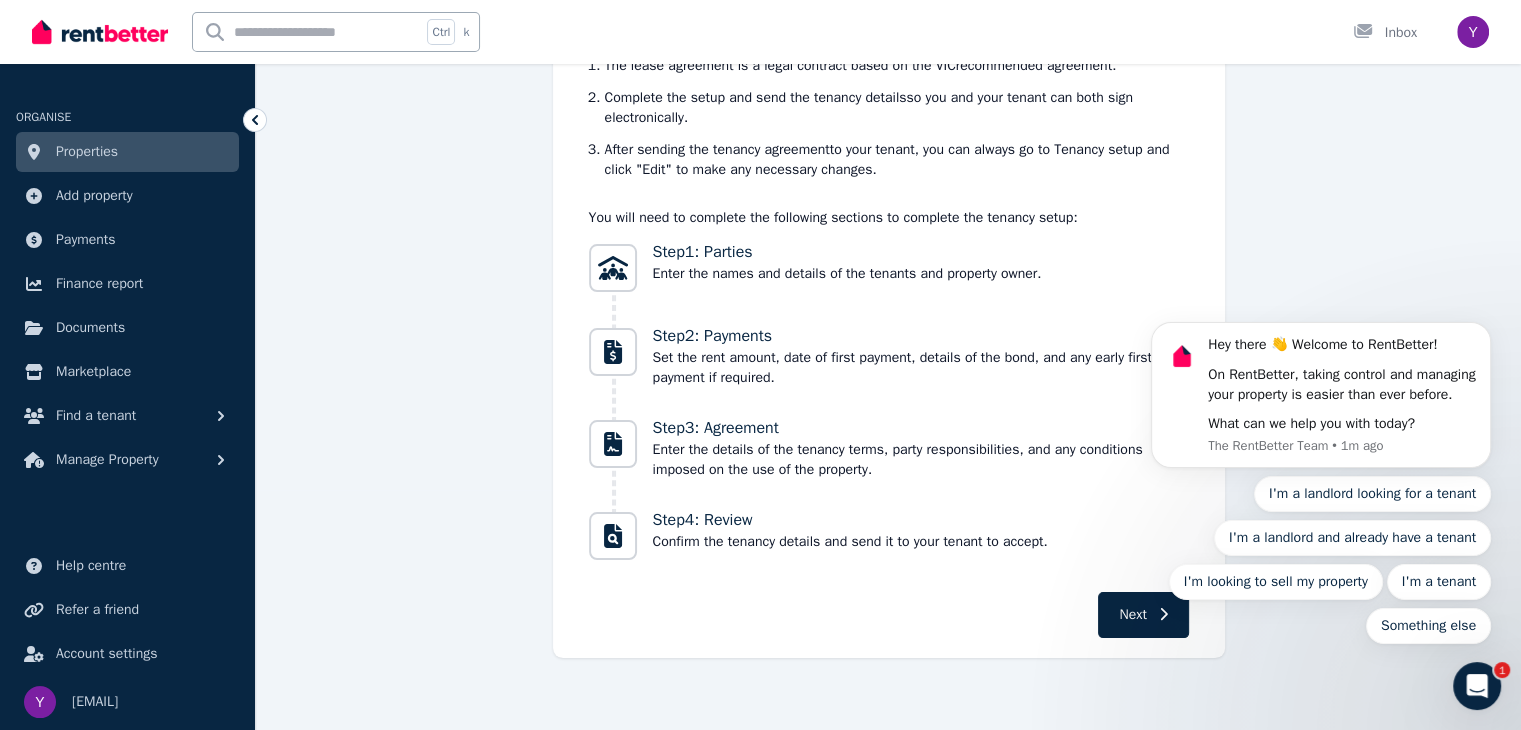 scroll, scrollTop: 0, scrollLeft: 0, axis: both 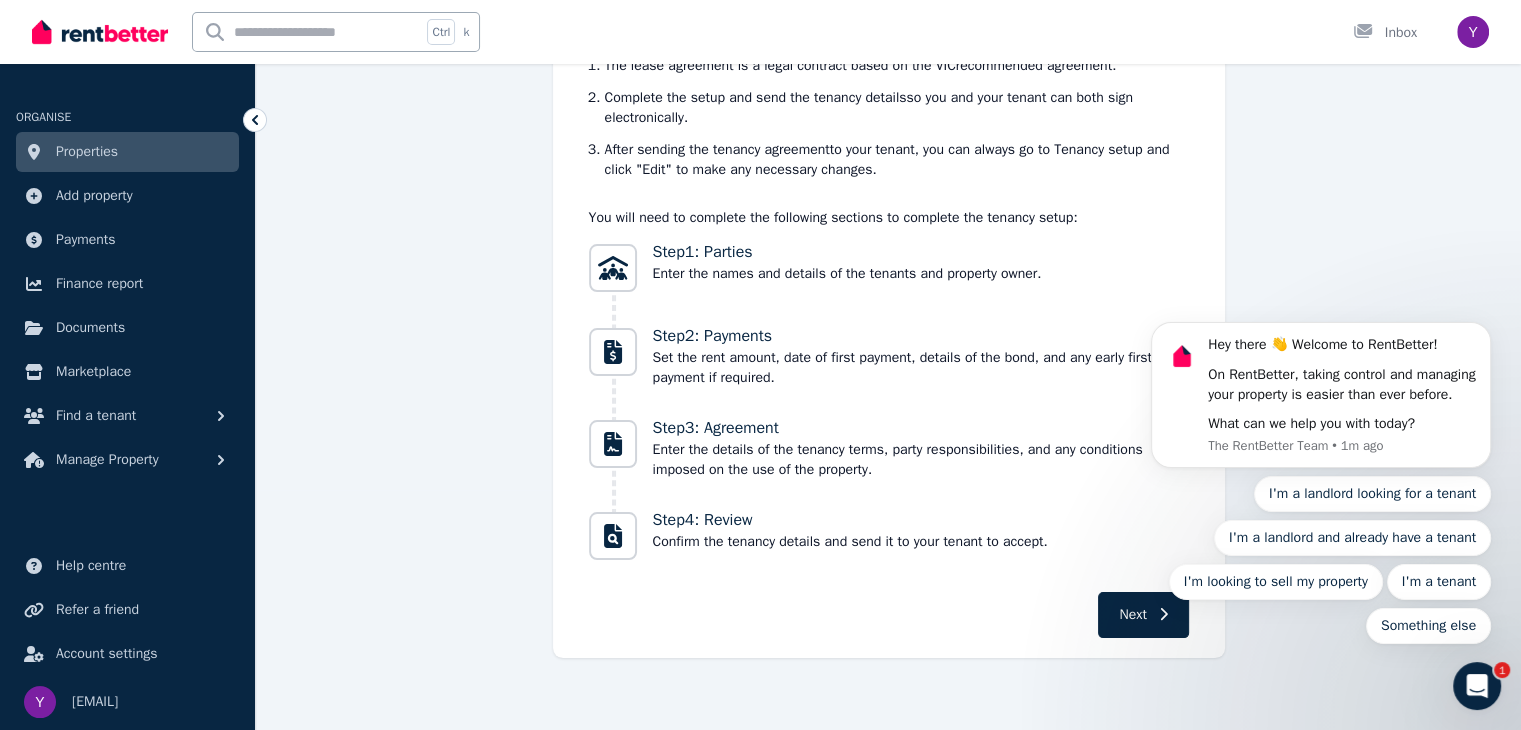 click on "Hey there 👋 Welcome to RentBetter!  On RentBetter, taking control and managing your property is easier than ever before.  What can we help you with today?  The RentBetter Team • 1m ago I'm a landlord looking for a tenant I'm a landlord and already have a tenant I'm looking to sell my property I'm a tenant Something else" at bounding box center [1321, 392] 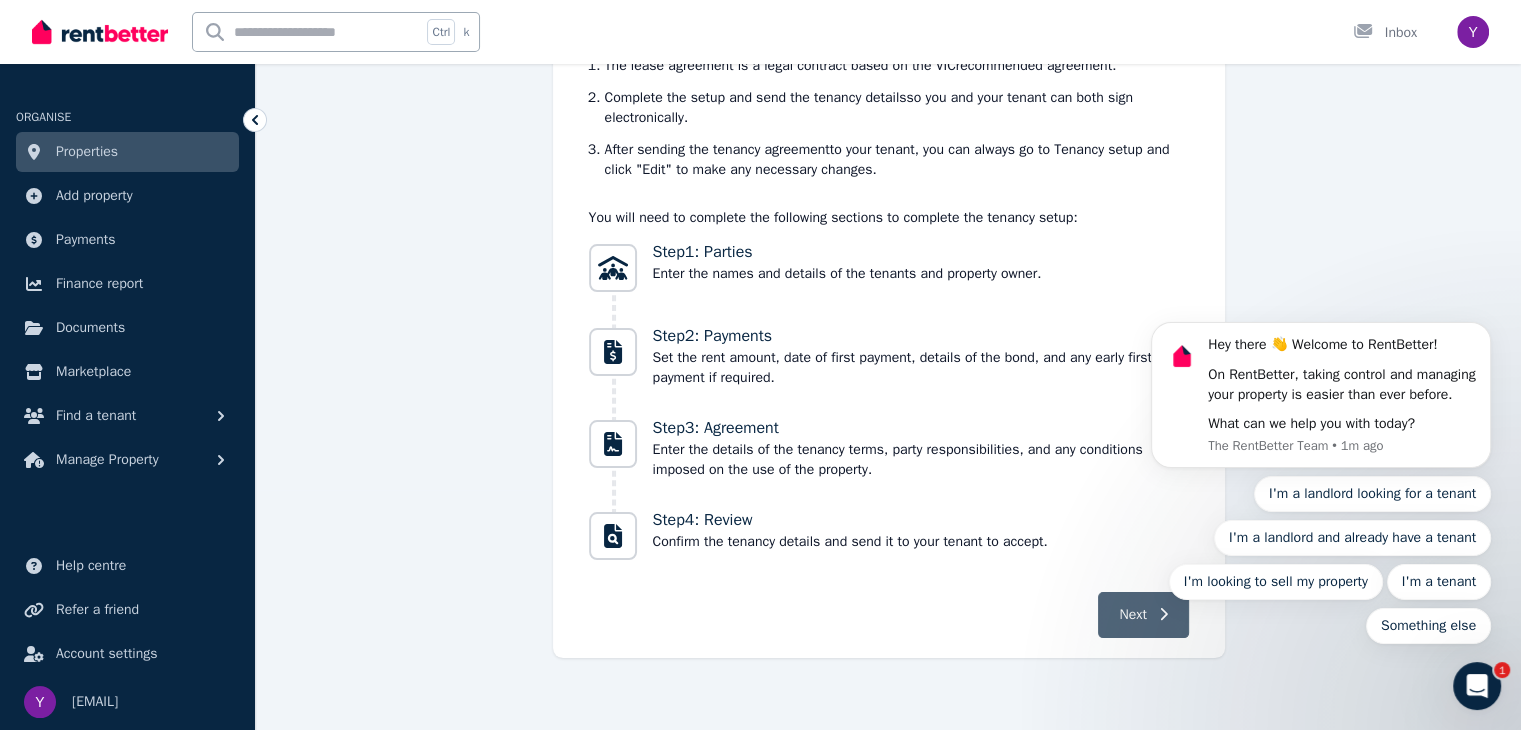 click on "Next" at bounding box center (1143, 615) 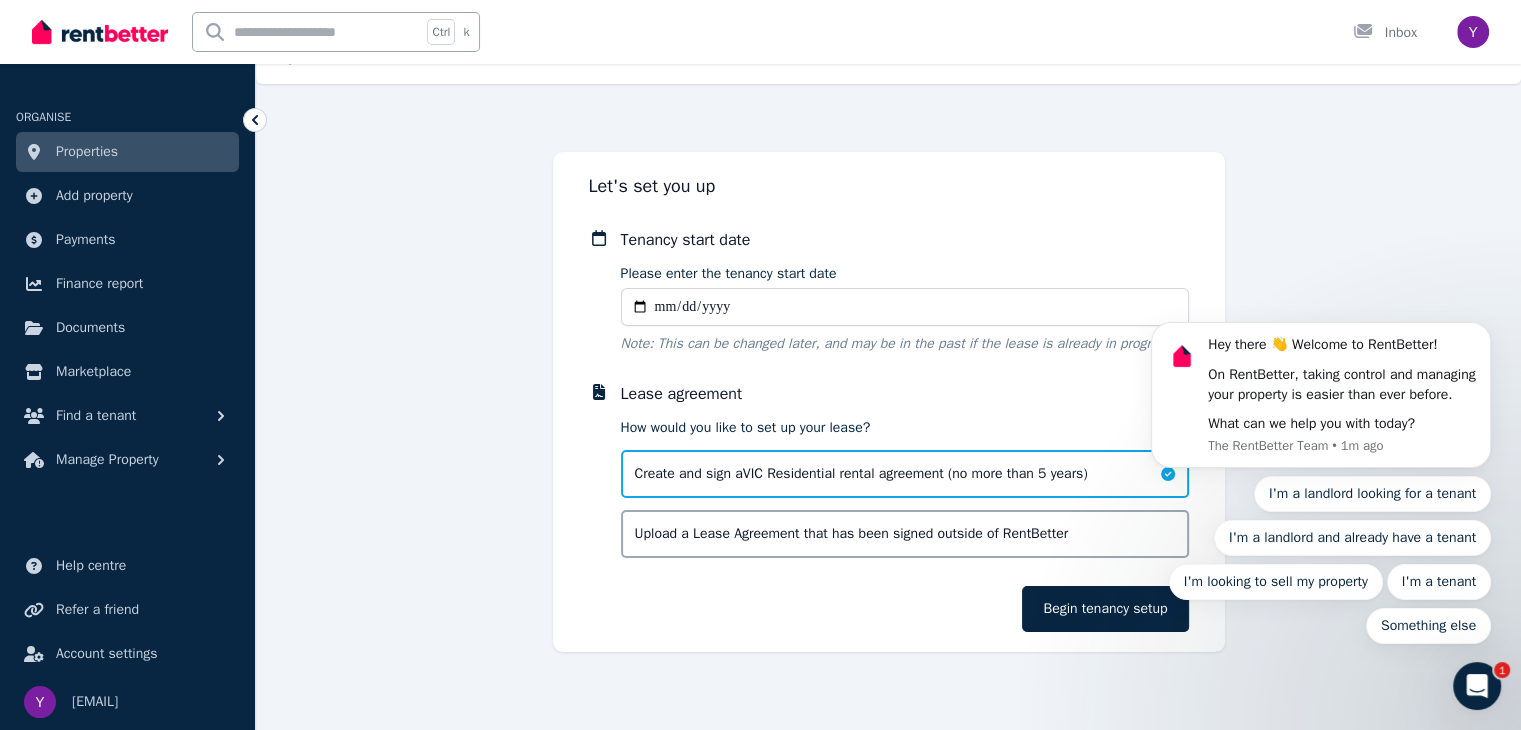 scroll, scrollTop: 0, scrollLeft: 0, axis: both 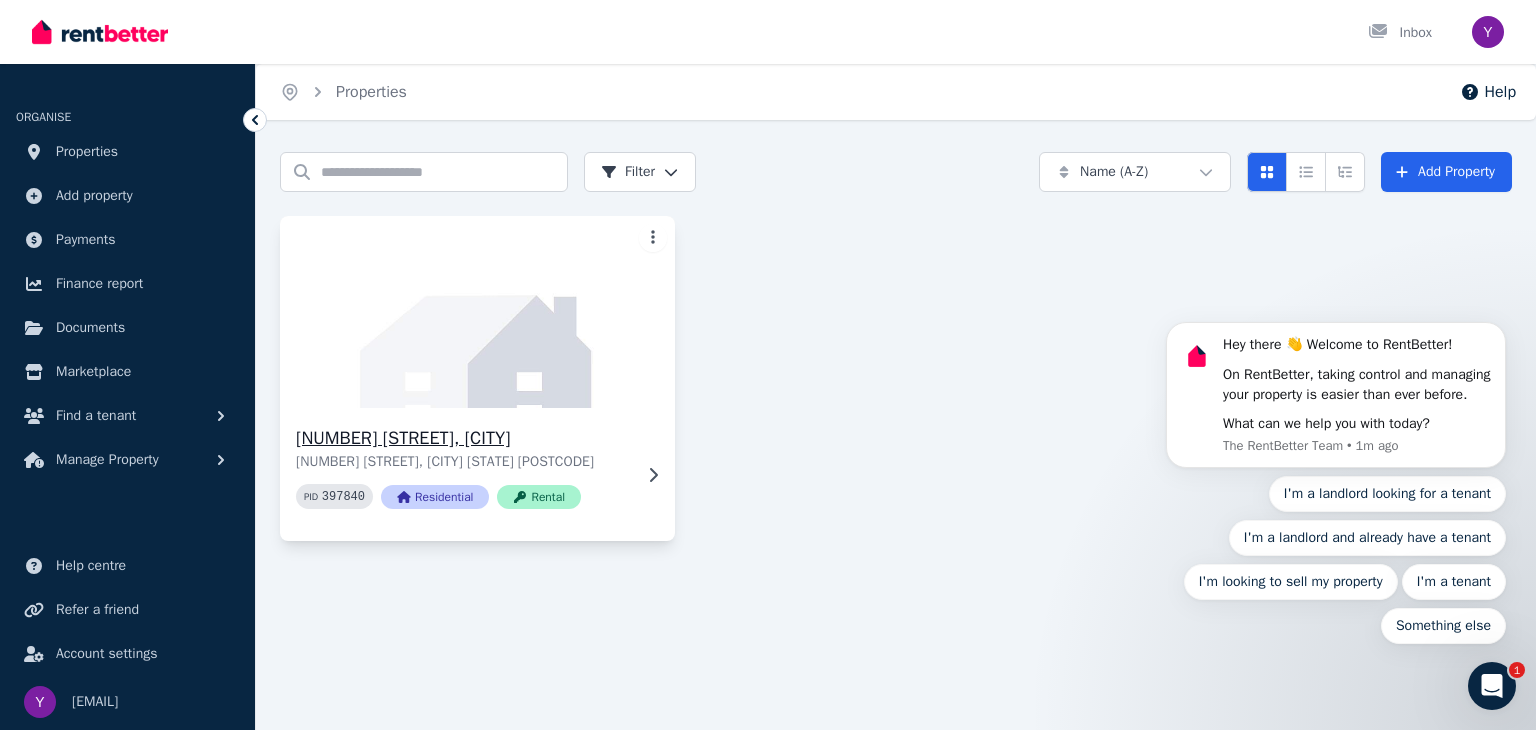 click on "[NUMBER] [STREET], [CITY]" at bounding box center [463, 438] 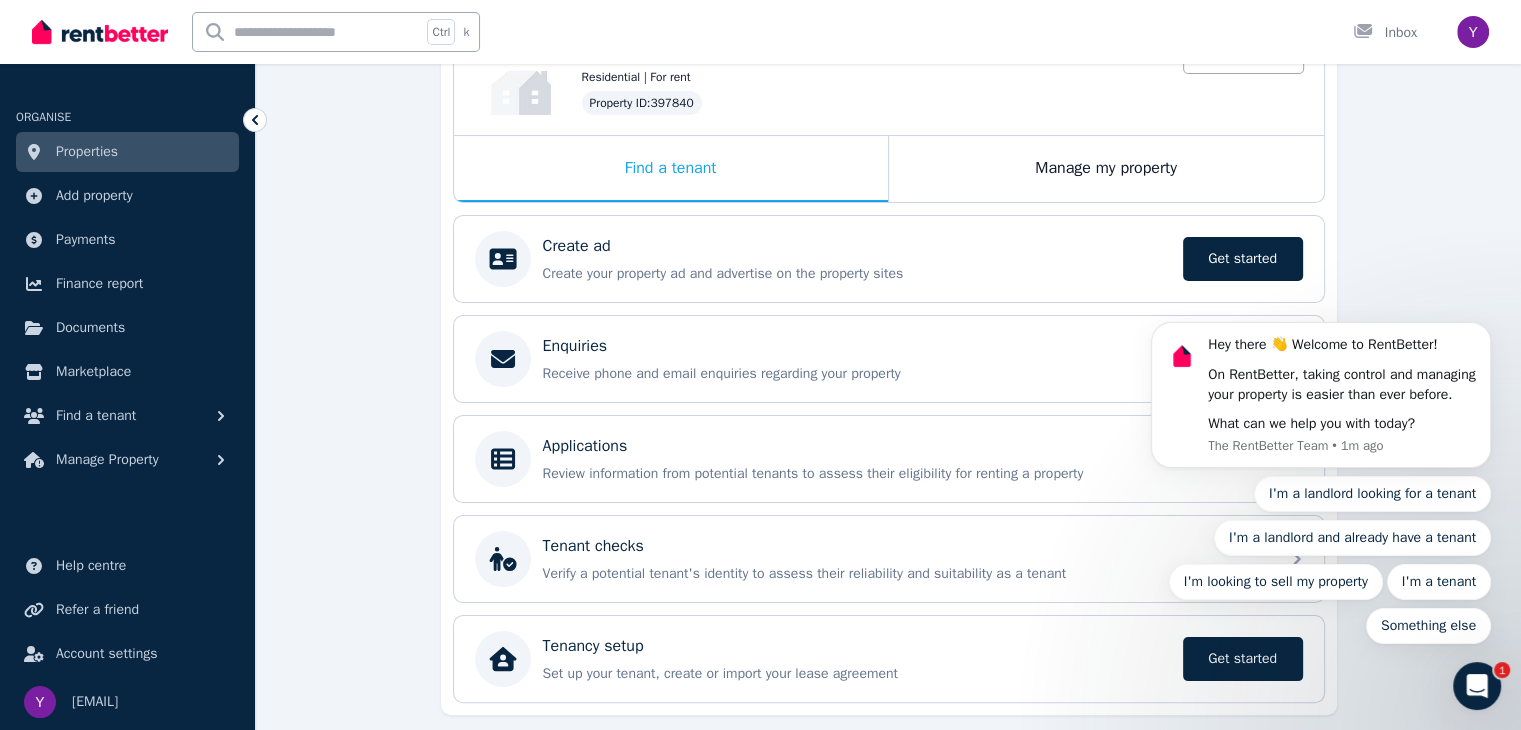 scroll, scrollTop: 312, scrollLeft: 0, axis: vertical 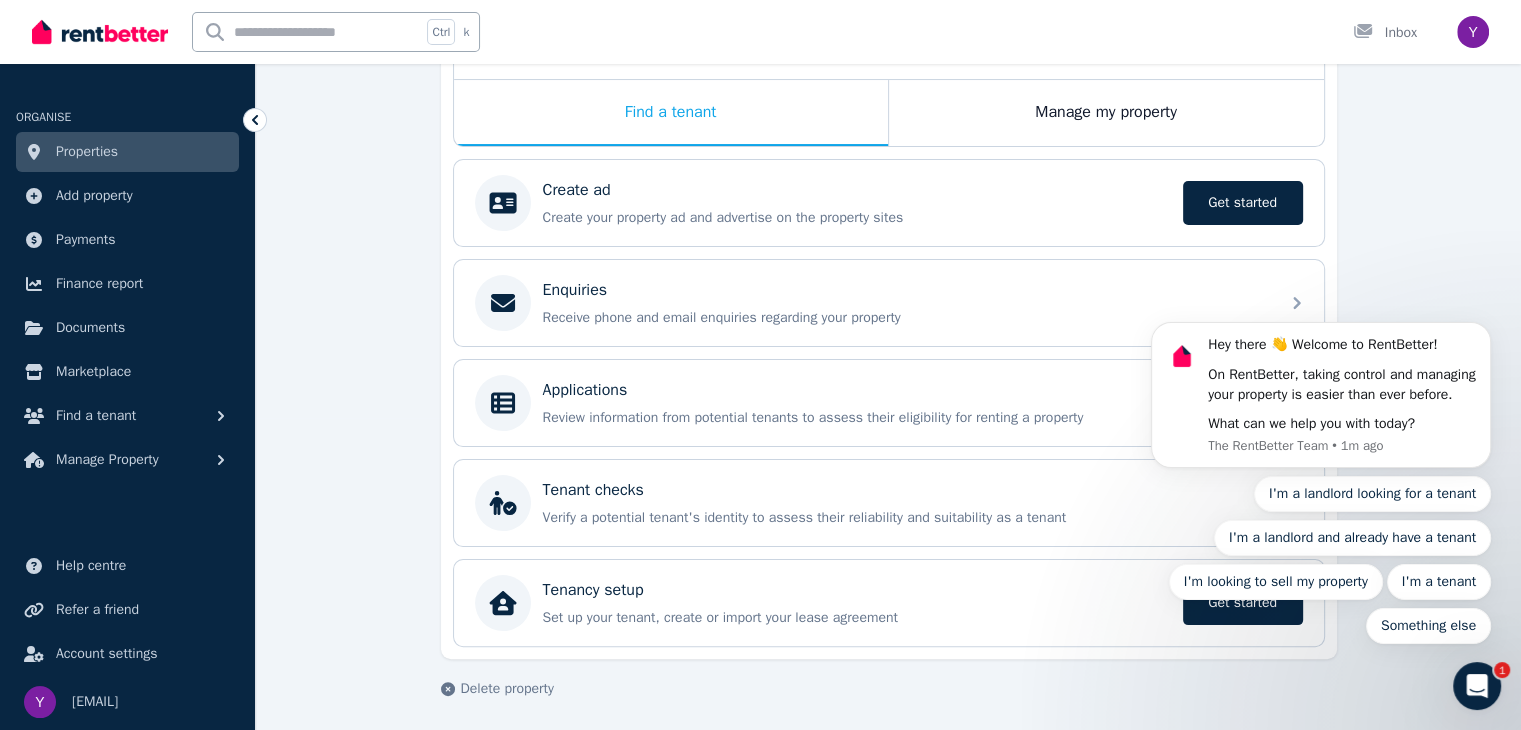 click on "Hey there 👋 Welcome to RentBetter!  On RentBetter, taking control and managing your property is easier than ever before.  What can we help you with today?  The RentBetter Team • 1m ago I'm a landlord looking for a tenant I'm a landlord and already have a tenant I'm looking to sell my property I'm a tenant Something else" at bounding box center [1321, 392] 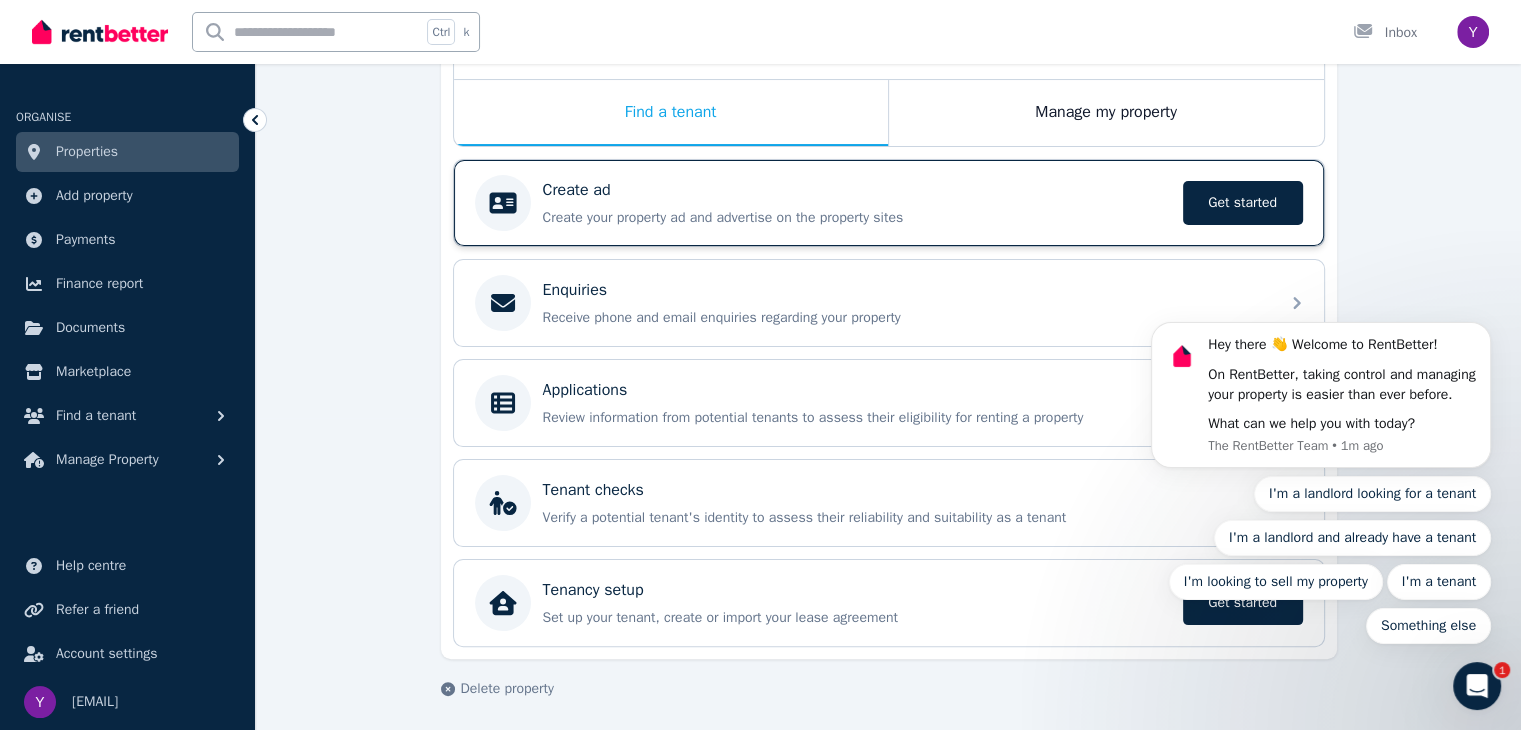 click on "Create your property ad and advertise on the property sites" at bounding box center (857, 218) 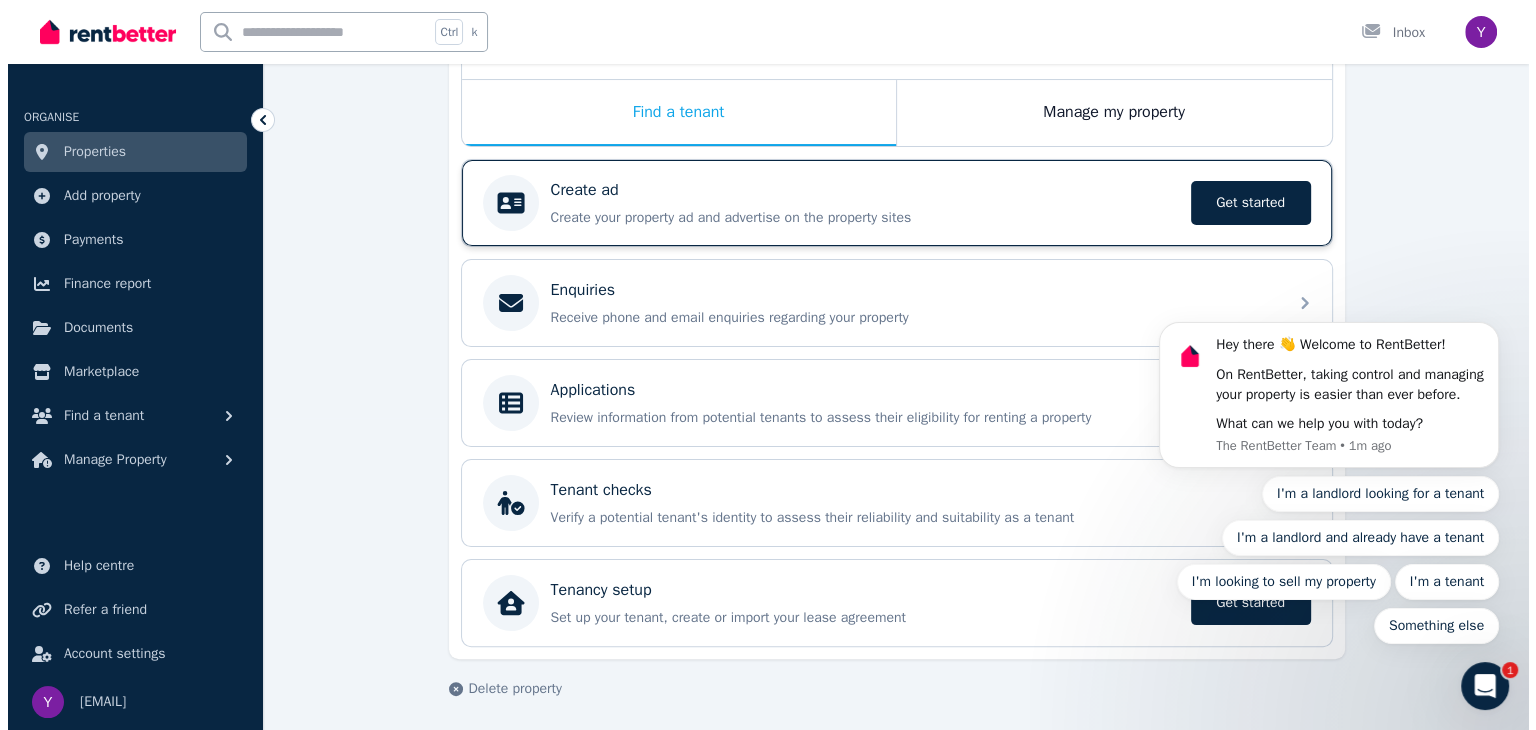 scroll, scrollTop: 0, scrollLeft: 0, axis: both 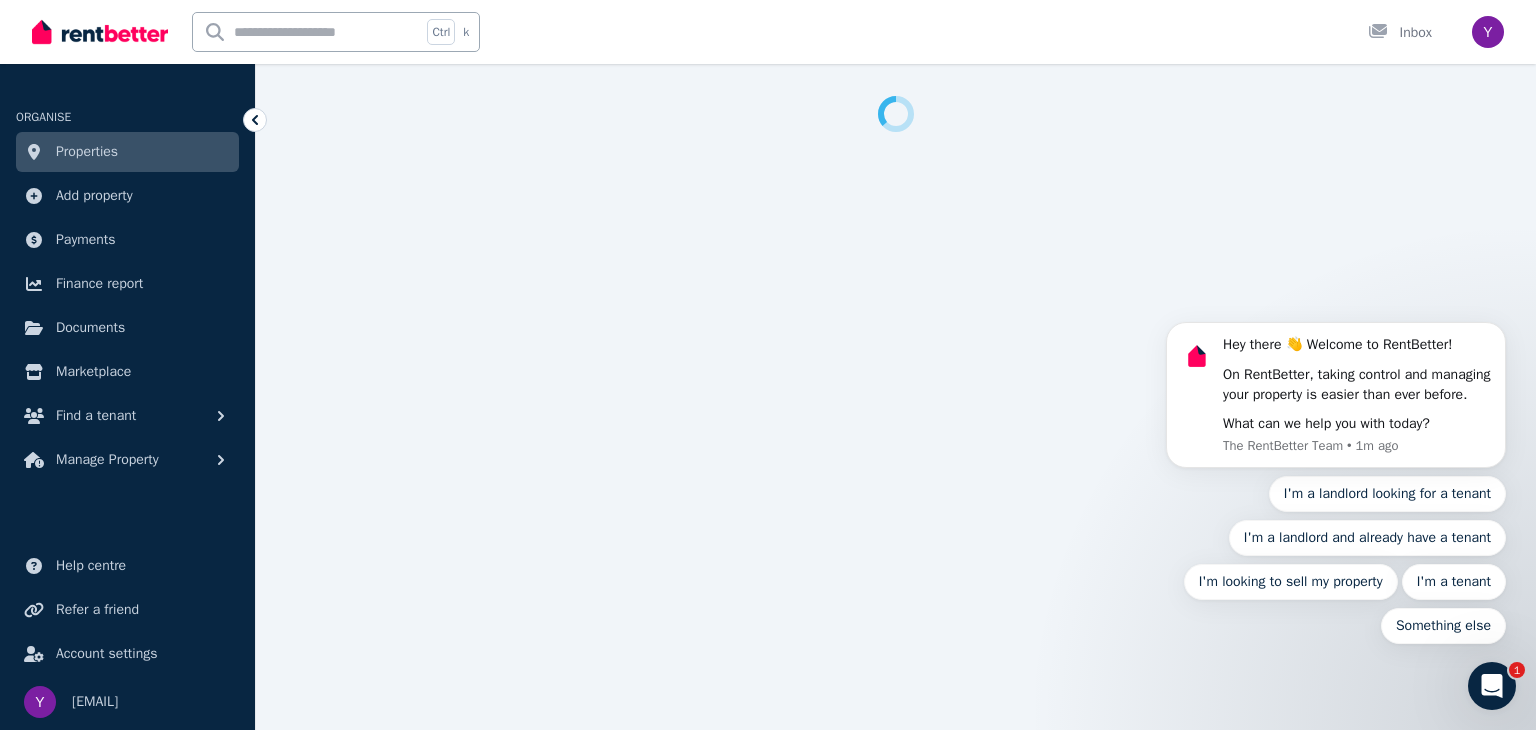select on "***" 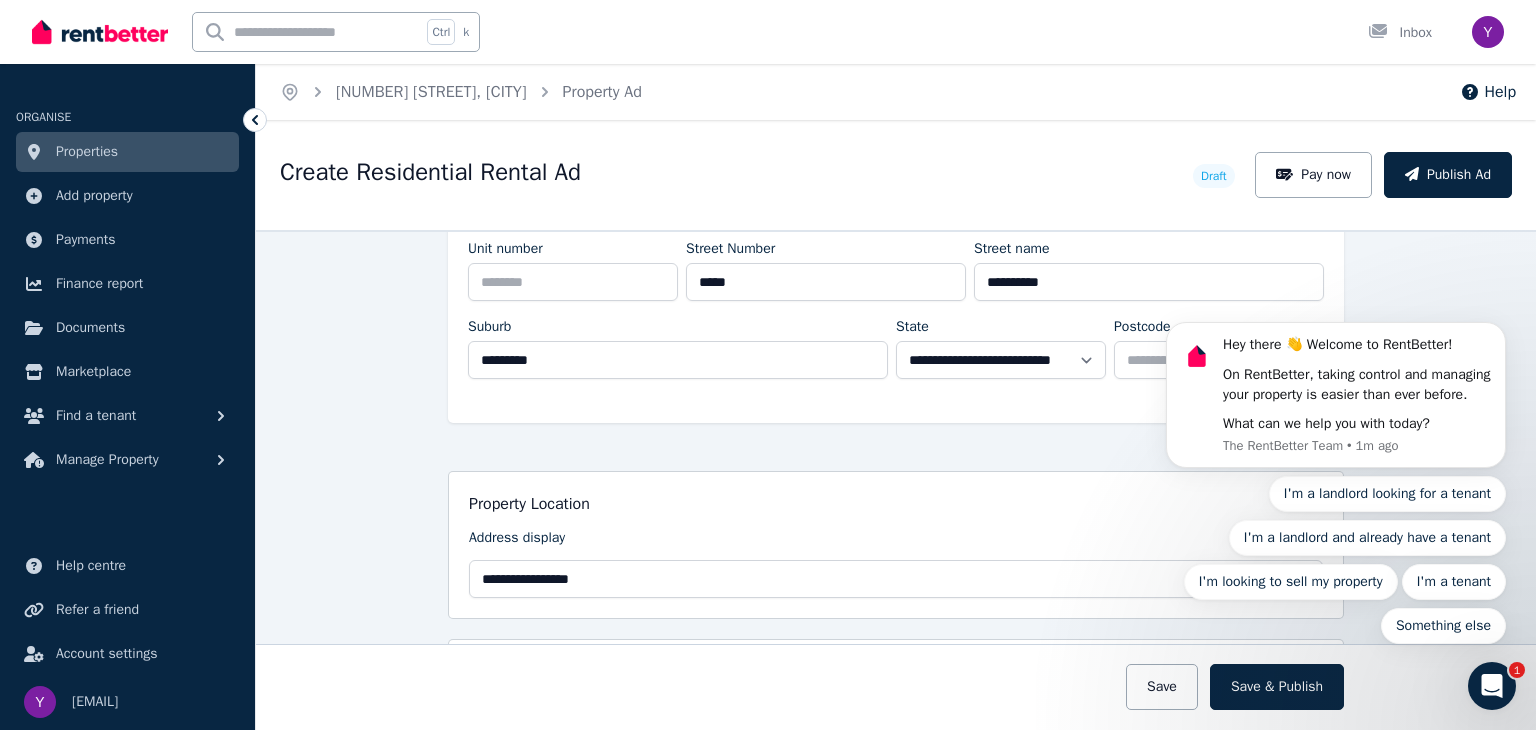 scroll, scrollTop: 240, scrollLeft: 0, axis: vertical 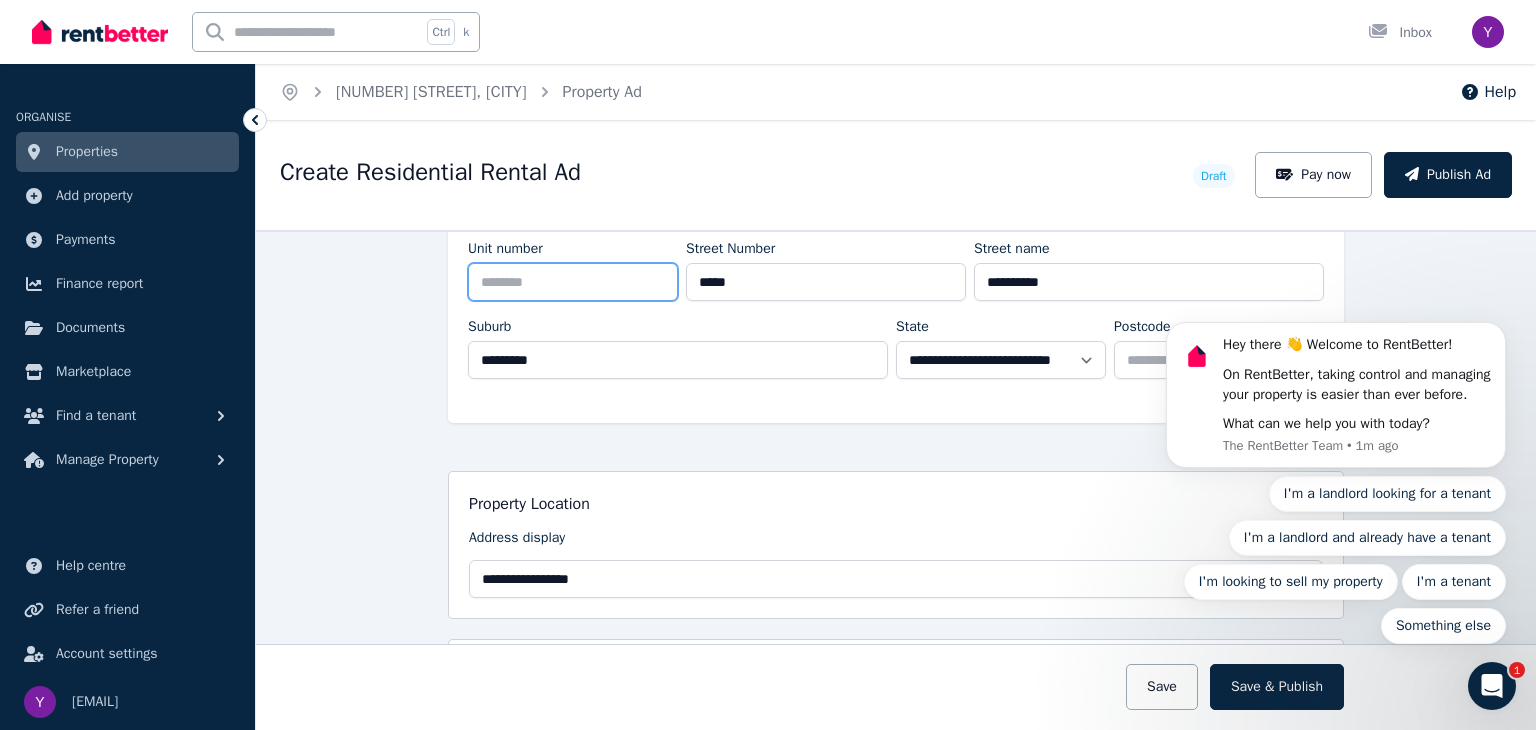 click on "Unit number" at bounding box center [573, 282] 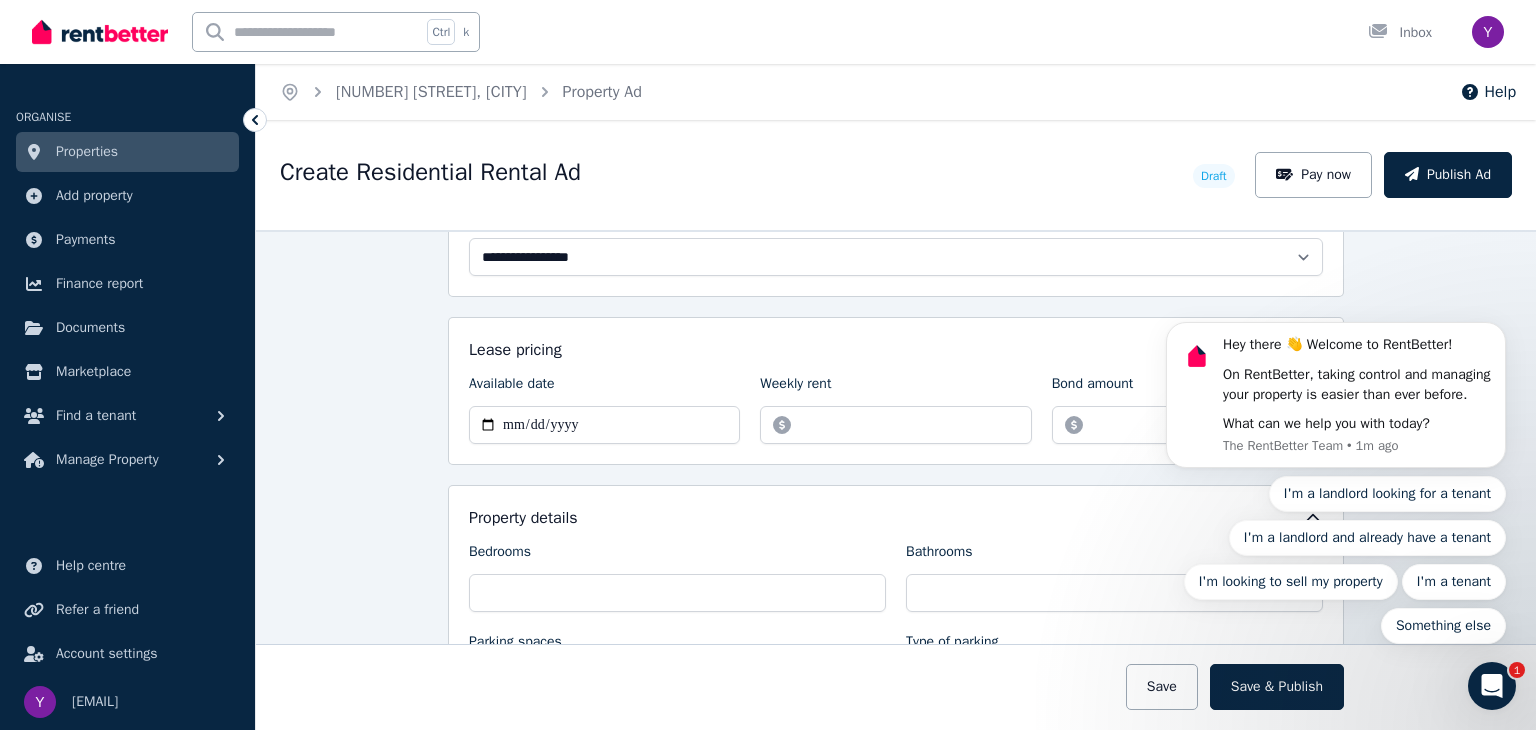 scroll, scrollTop: 566, scrollLeft: 0, axis: vertical 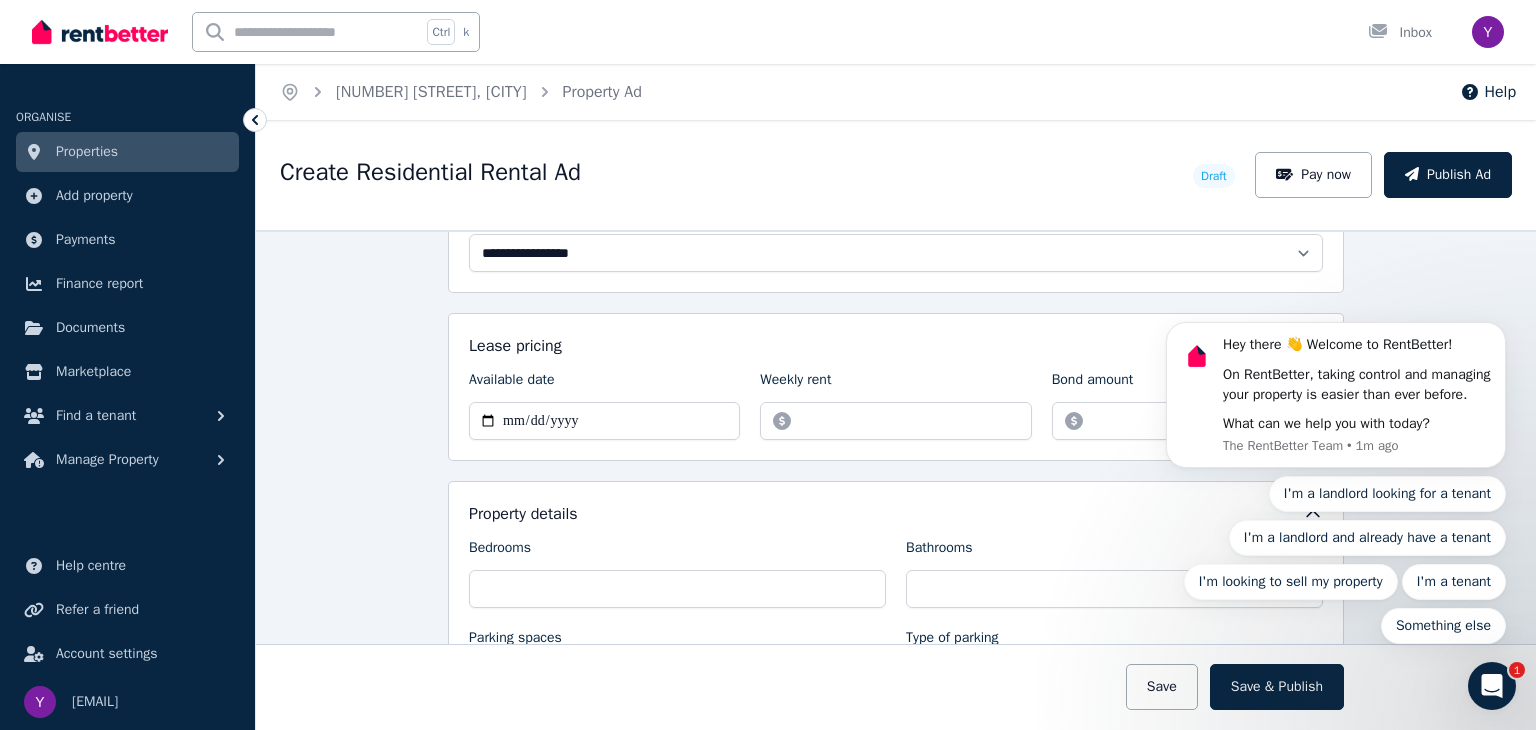 type on "***" 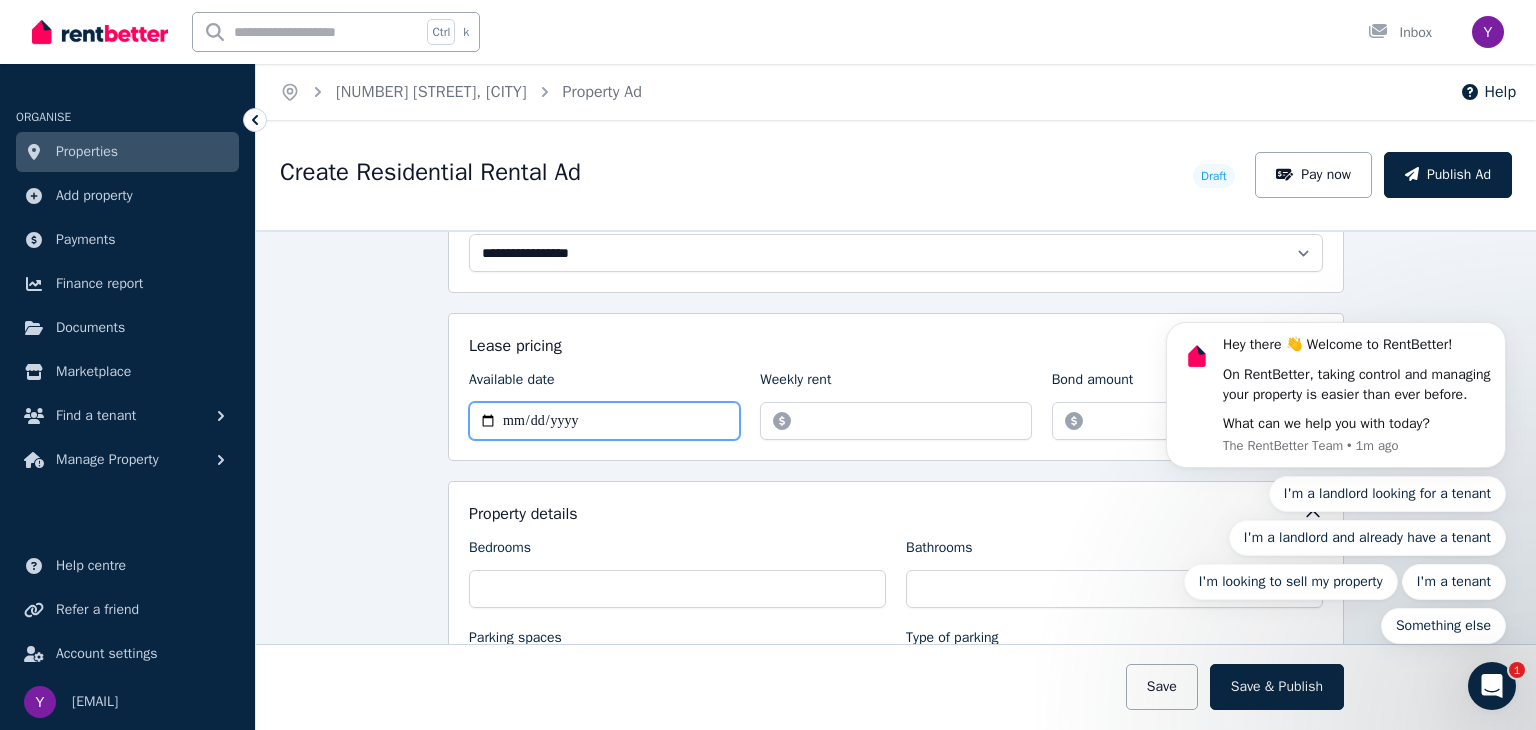 click on "Available date" at bounding box center [604, 421] 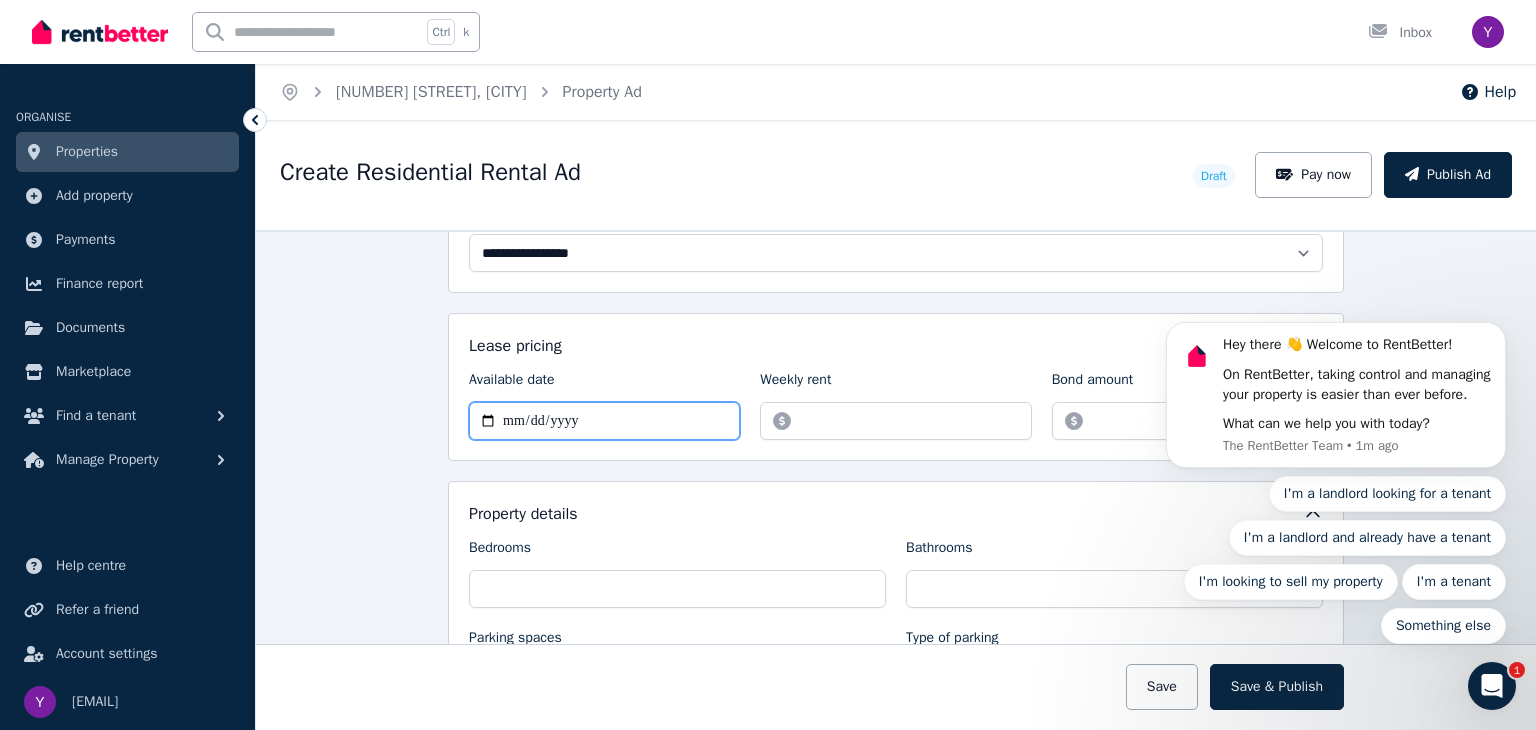 click on "Available date" at bounding box center (604, 421) 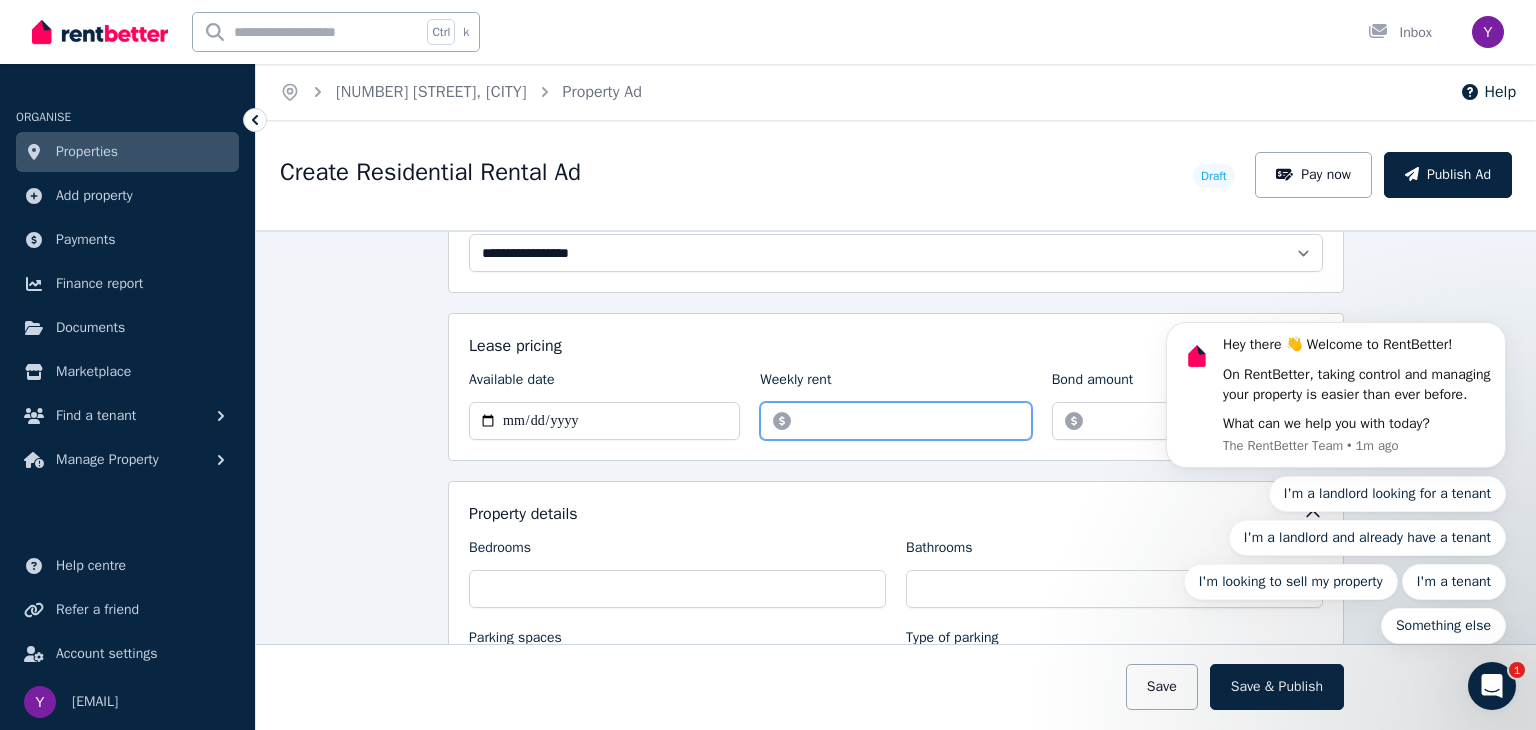 click on "Weekly rent" at bounding box center [895, 421] 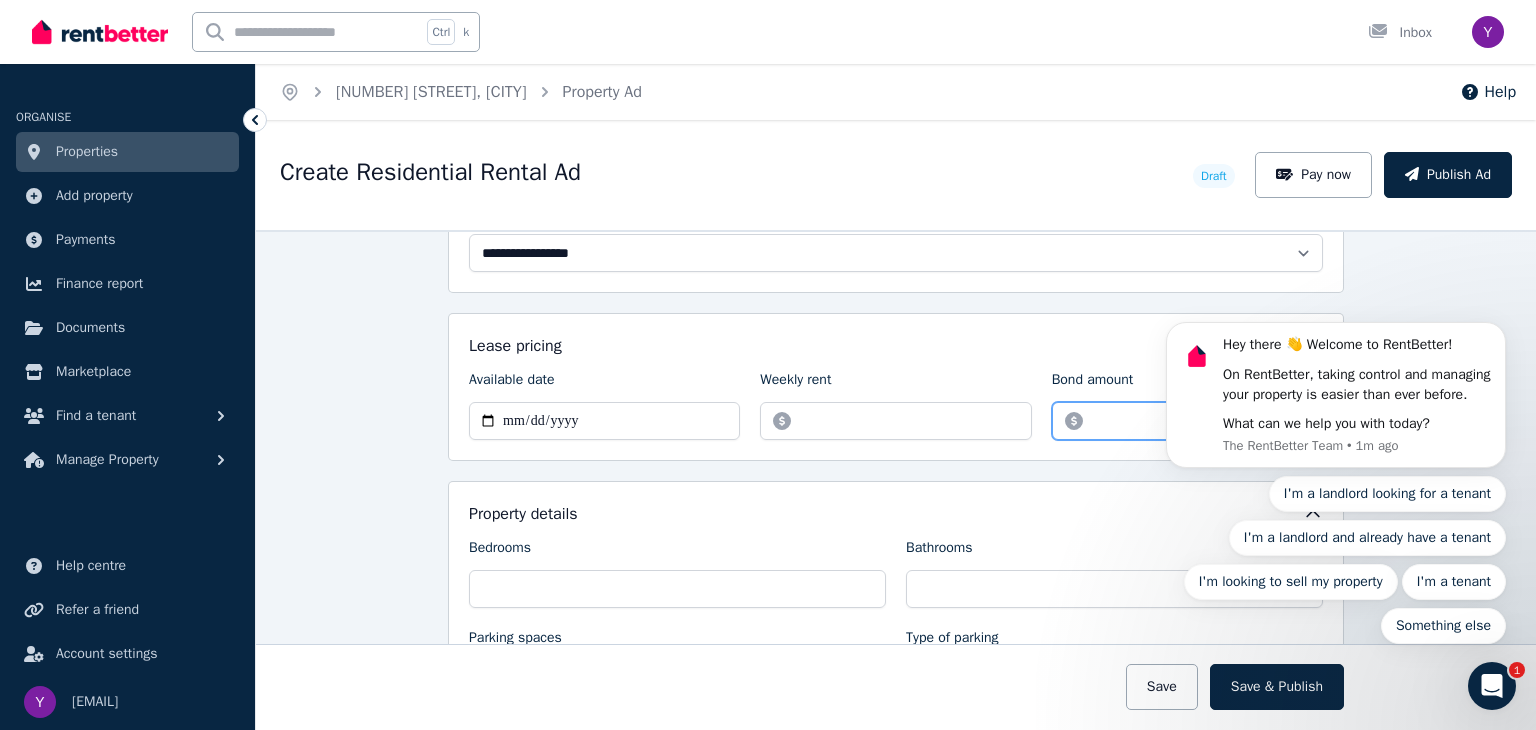 click on "Bond amount" at bounding box center (1187, 421) 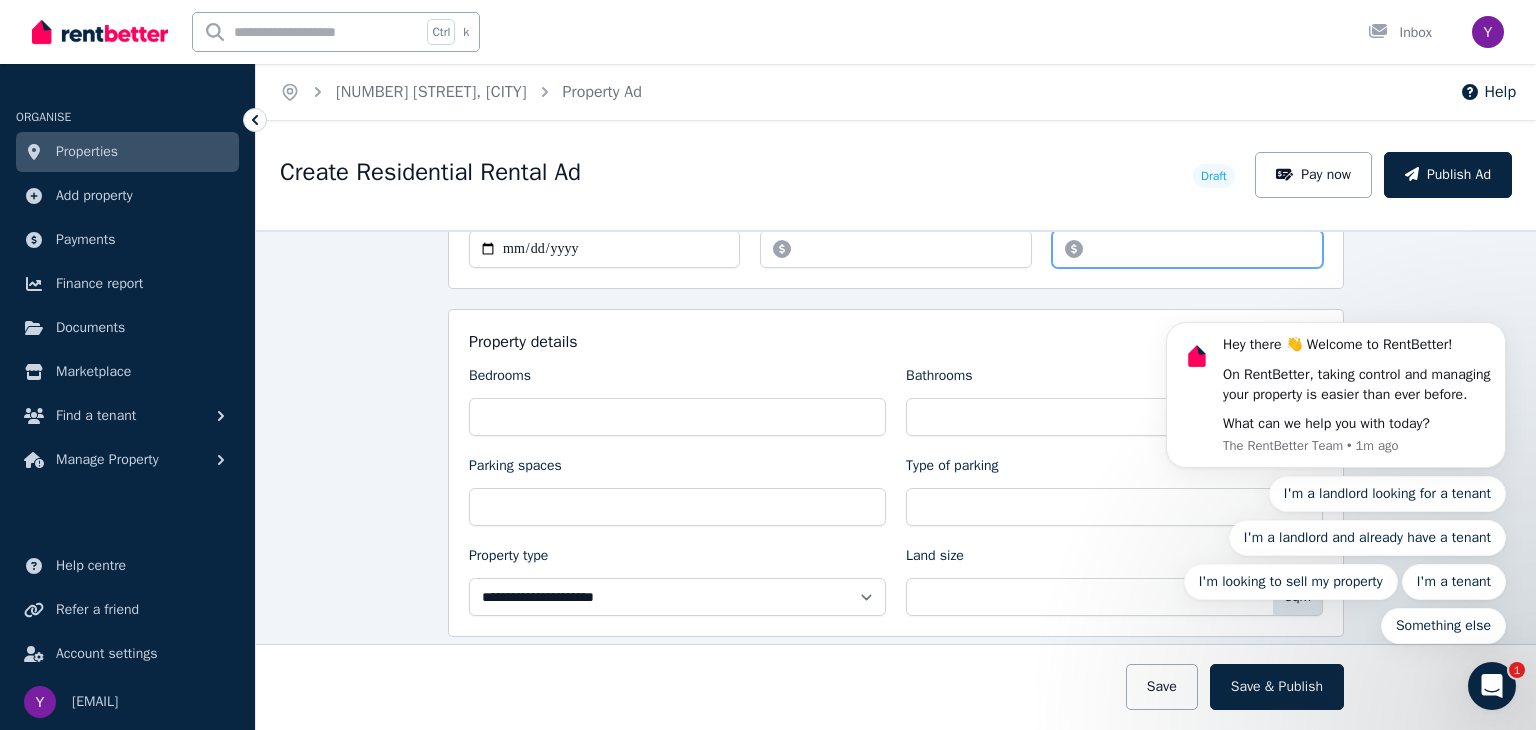 scroll, scrollTop: 740, scrollLeft: 0, axis: vertical 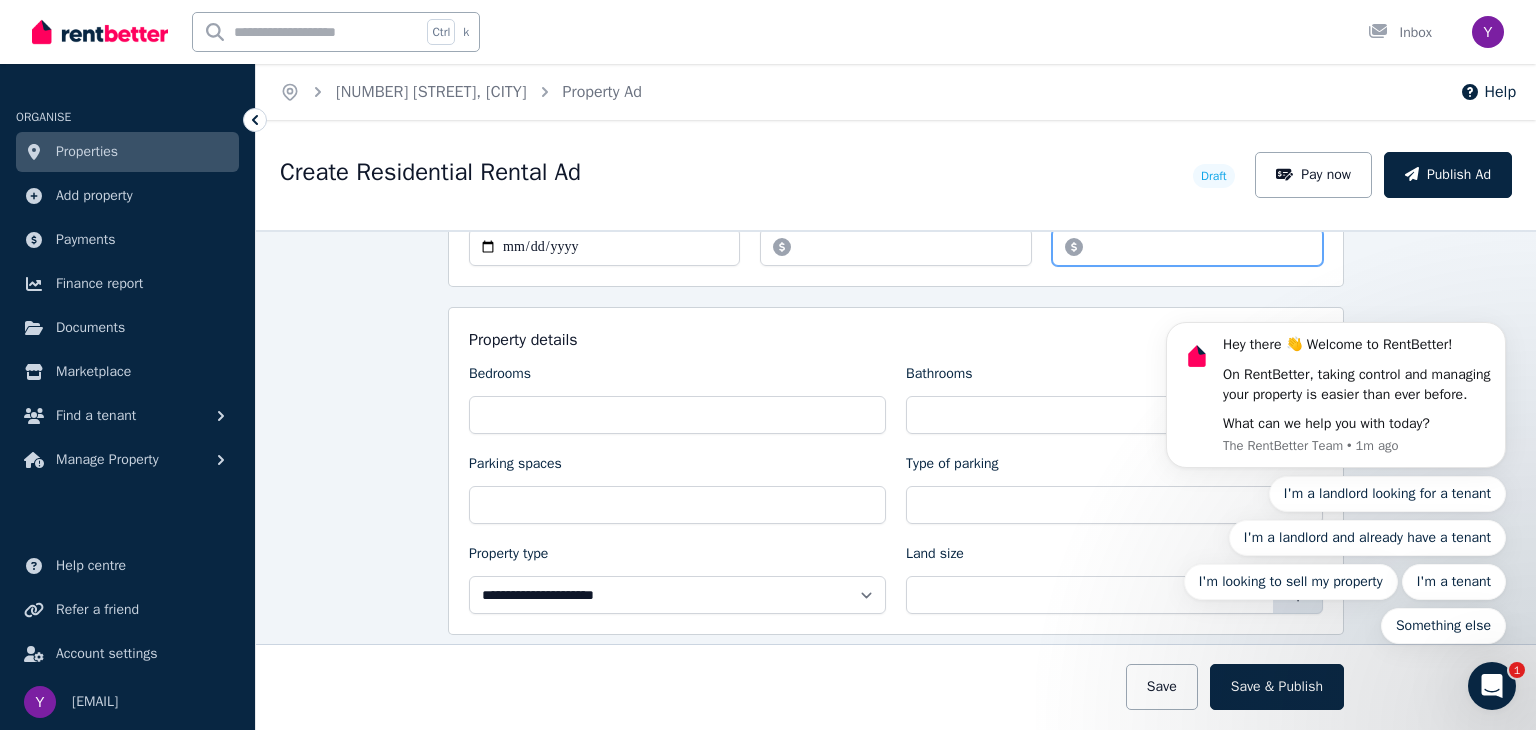 type on "****" 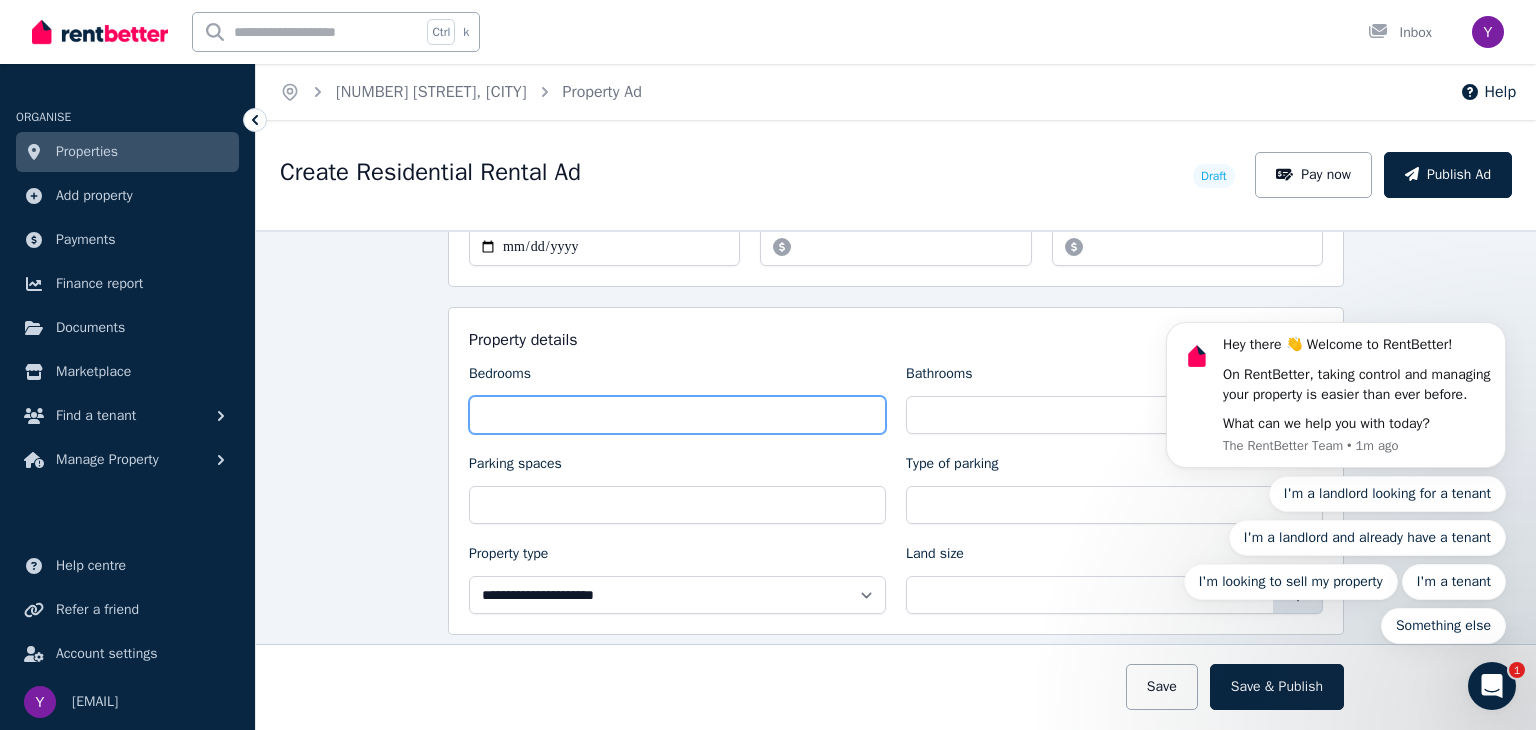click on "Bedrooms" at bounding box center [677, 415] 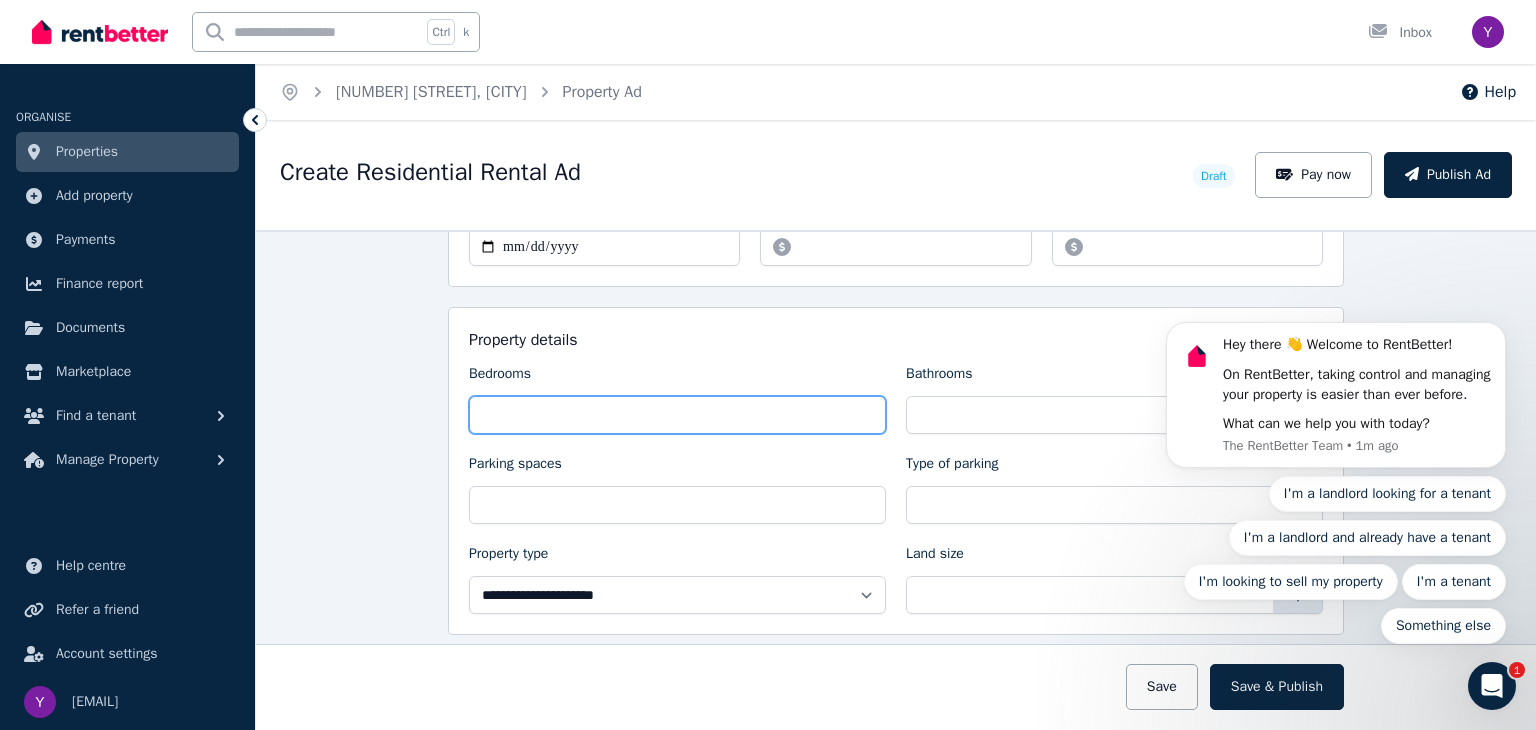 type on "*" 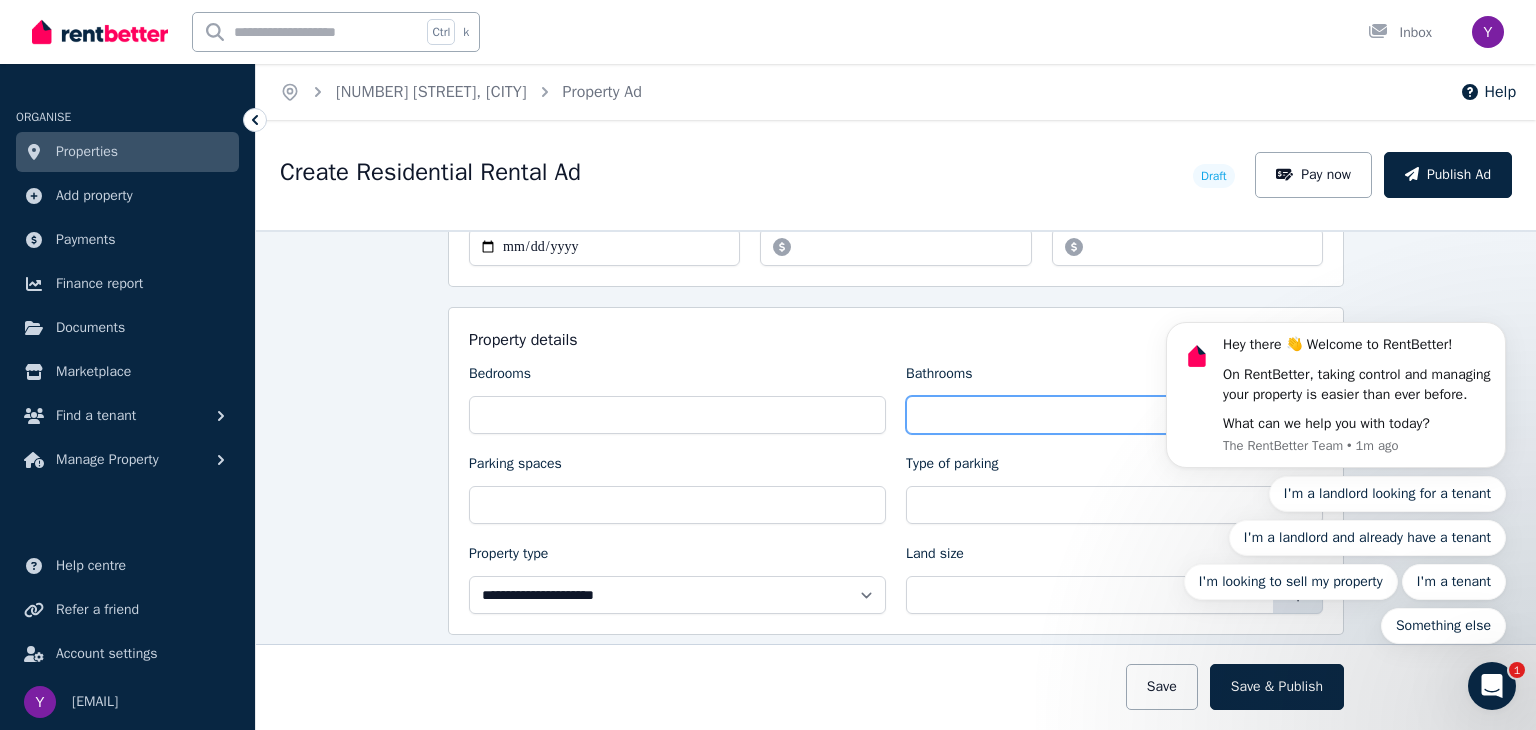 click on "Bathrooms" at bounding box center [1114, 415] 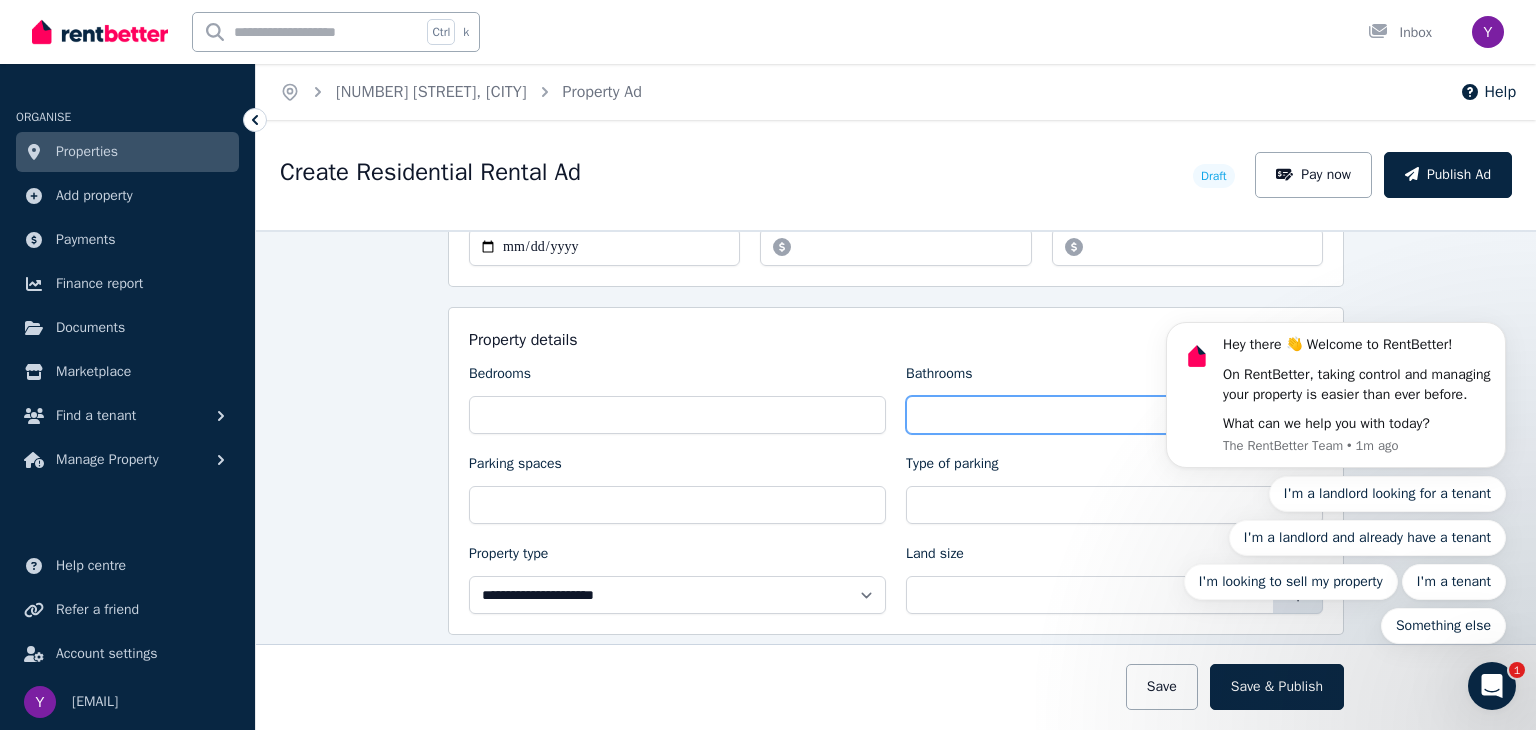 type on "*" 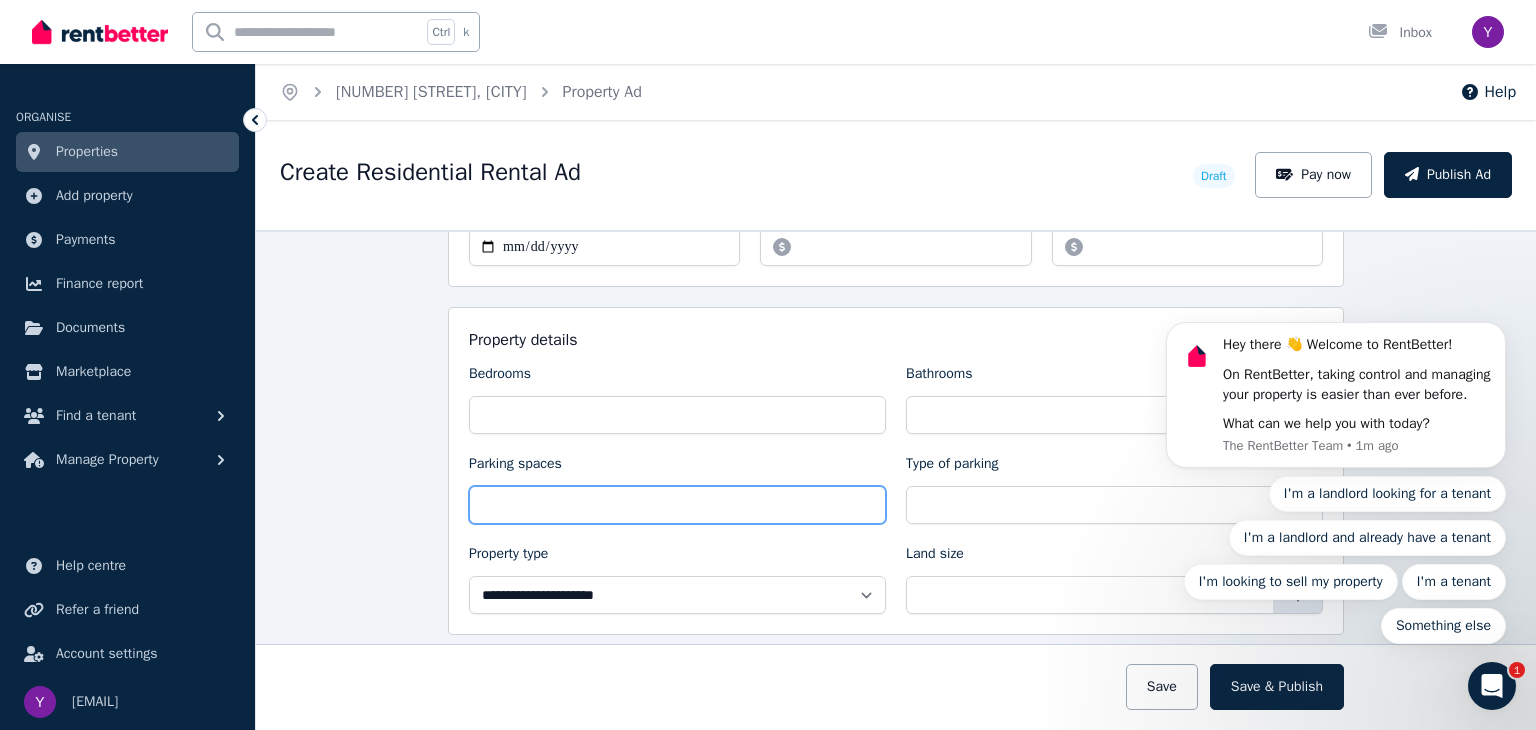 click on "Parking spaces" at bounding box center [677, 505] 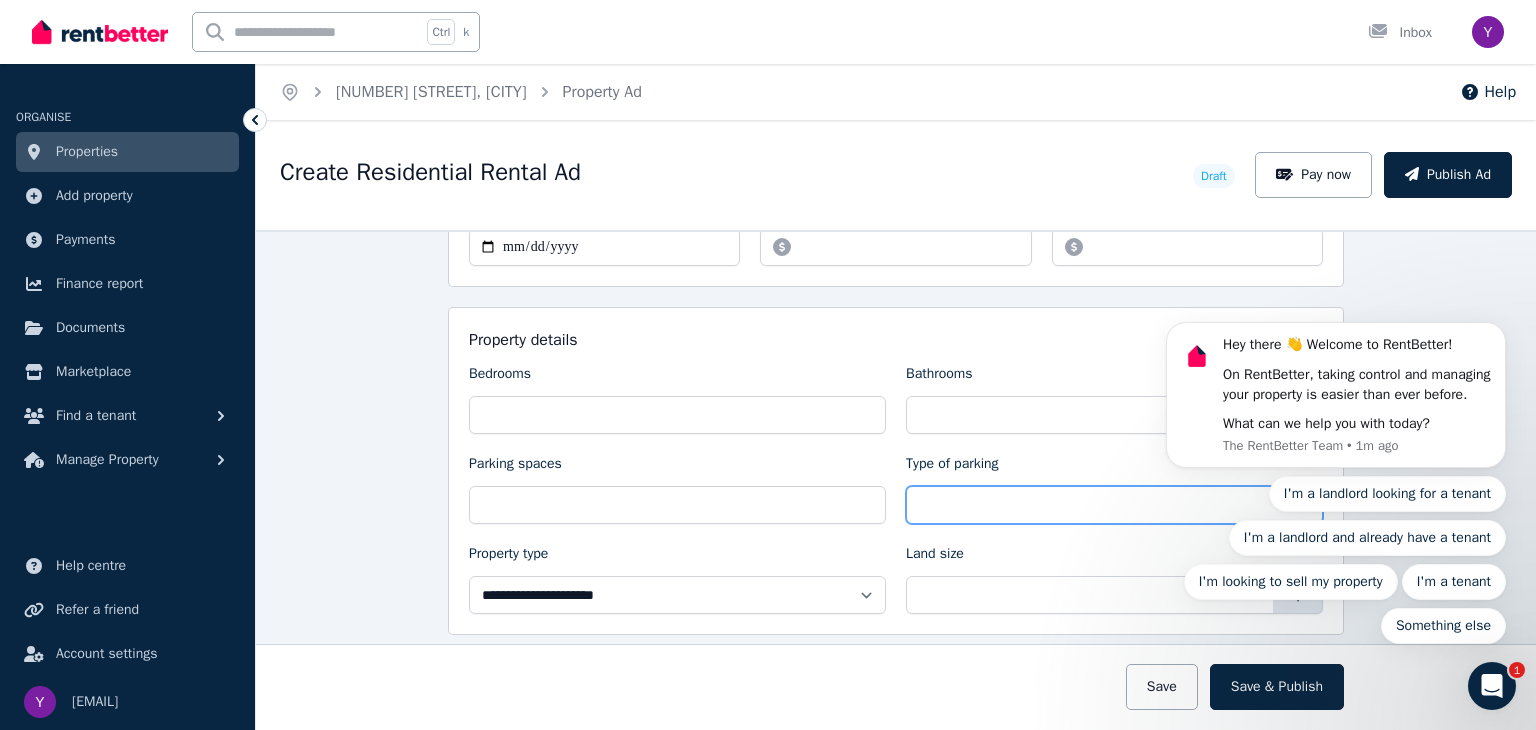 click on "**********" at bounding box center [1114, 505] 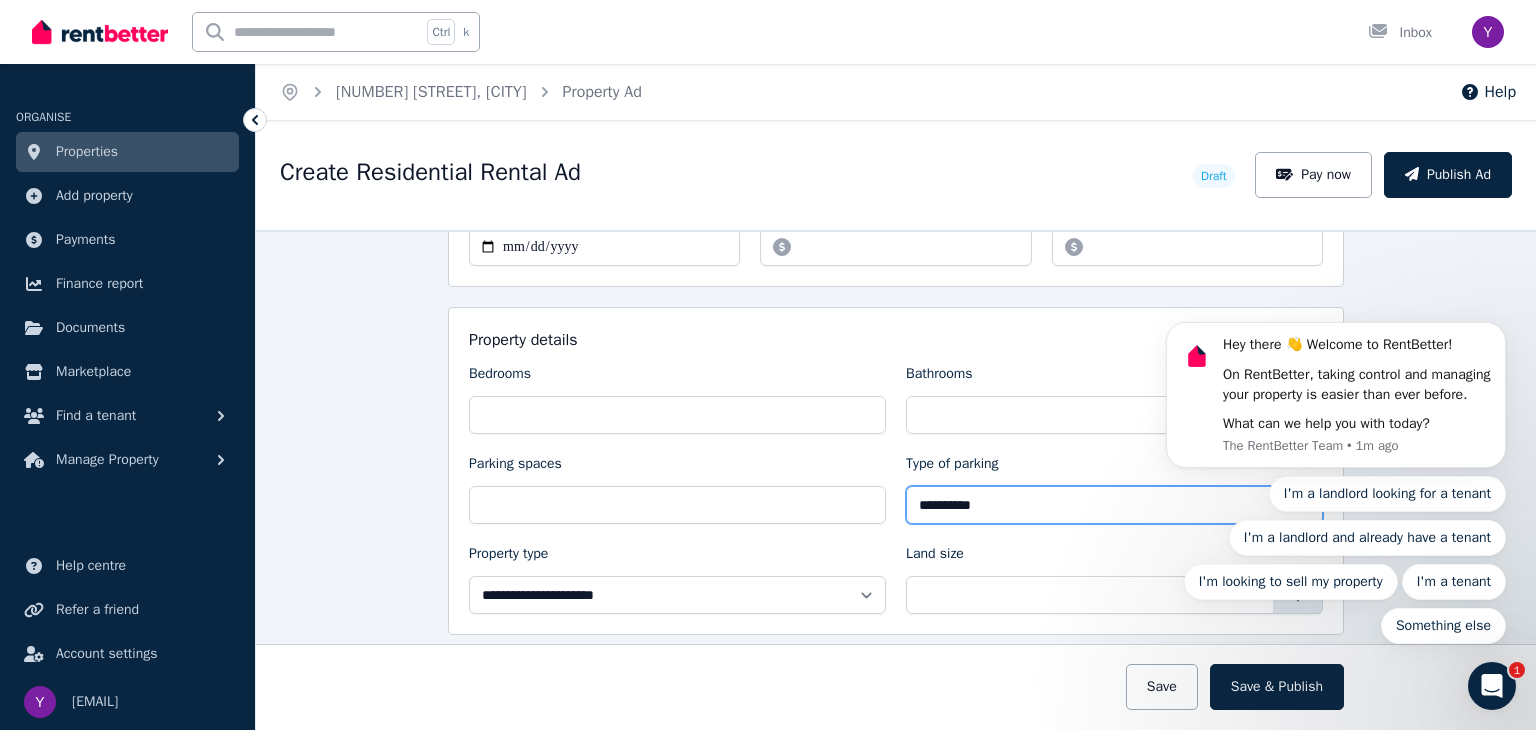 click on "**********" at bounding box center [1114, 505] 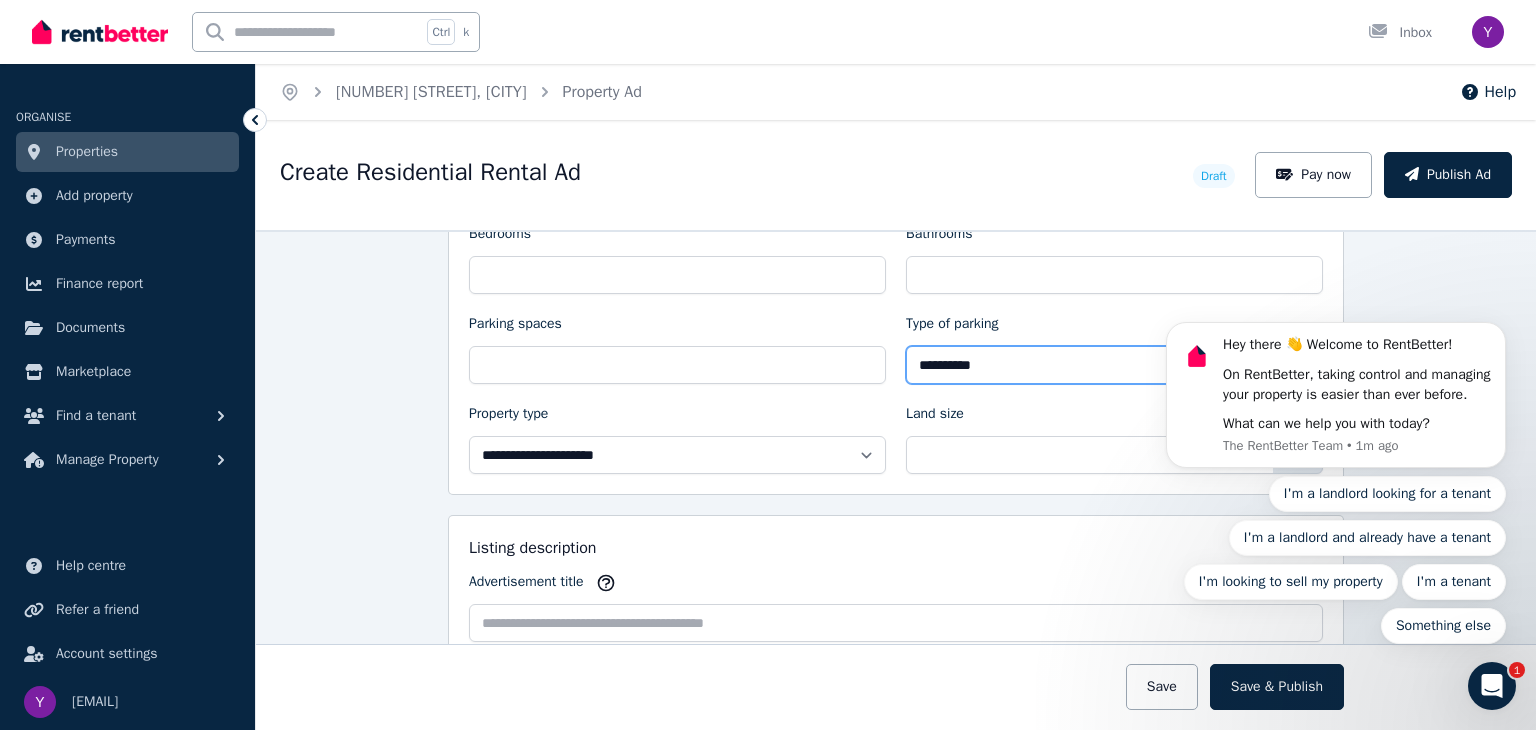 scroll, scrollTop: 883, scrollLeft: 0, axis: vertical 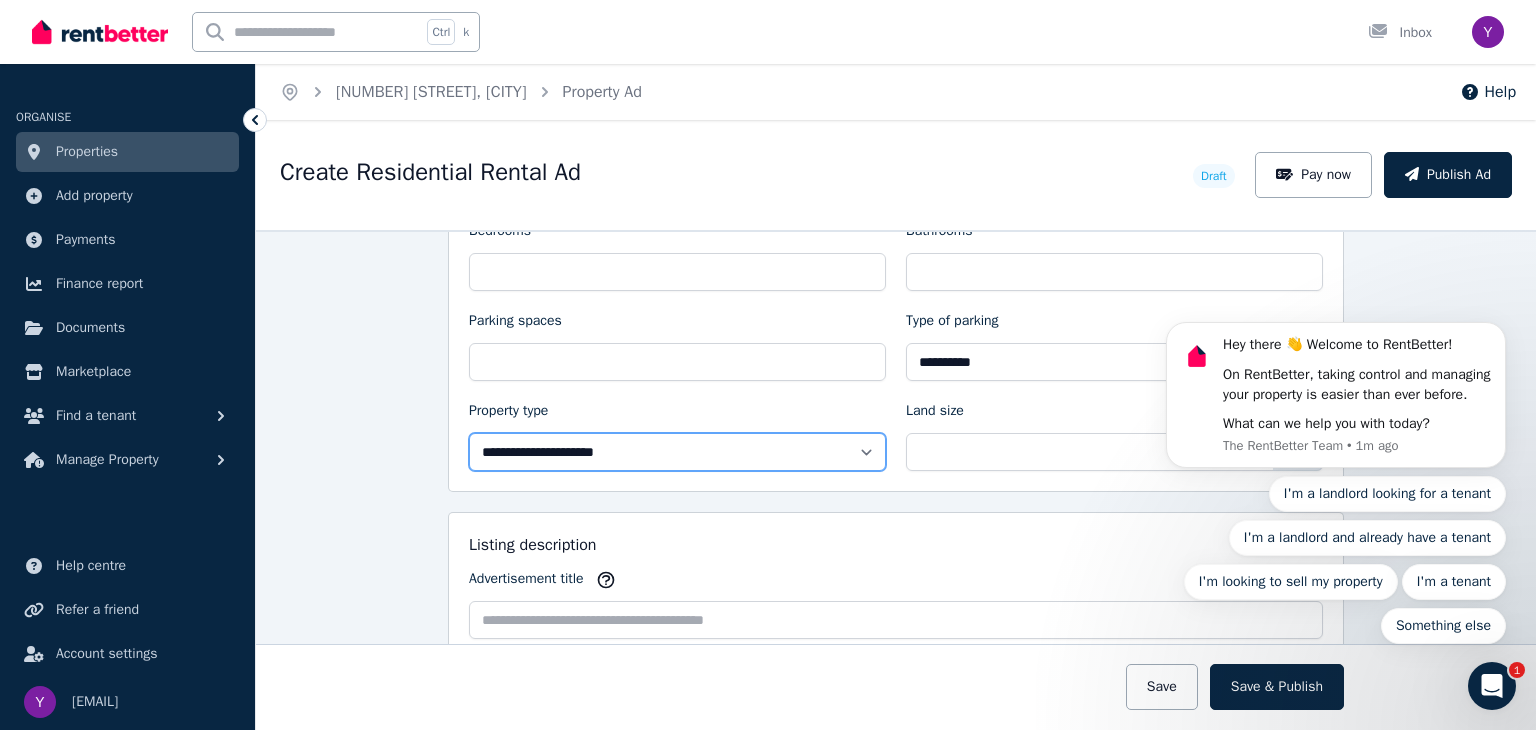 click on "**********" at bounding box center [677, 452] 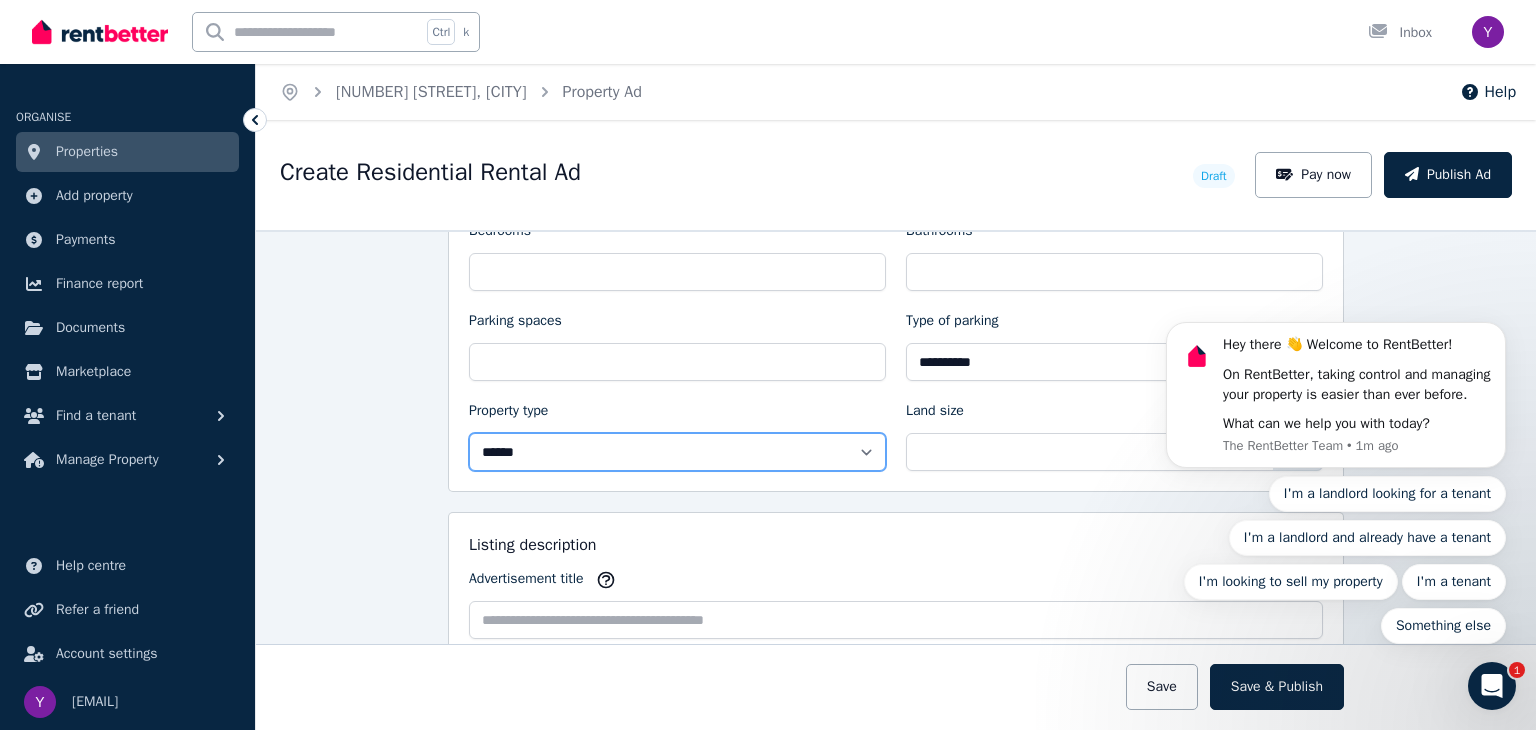 click on "**********" at bounding box center [677, 452] 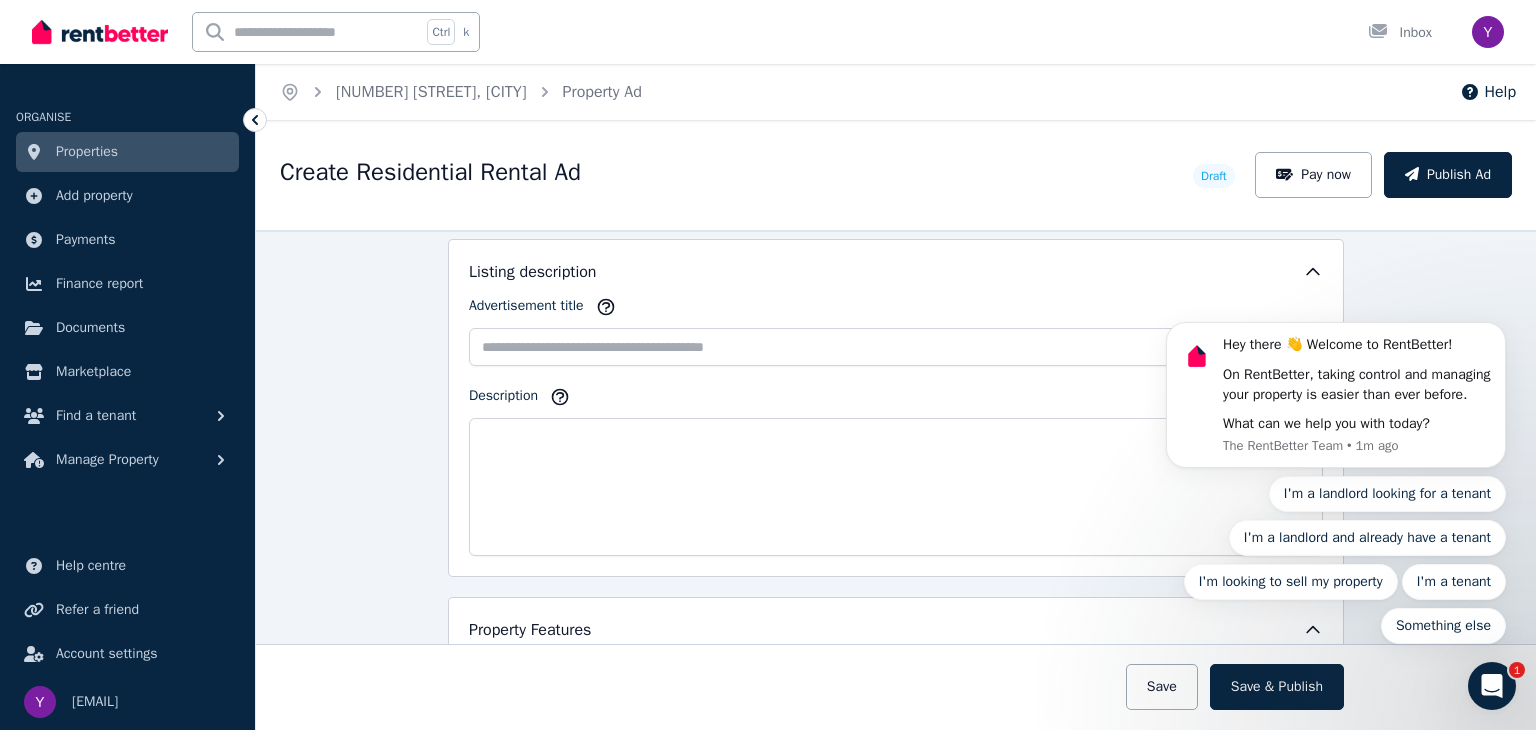 scroll, scrollTop: 1156, scrollLeft: 0, axis: vertical 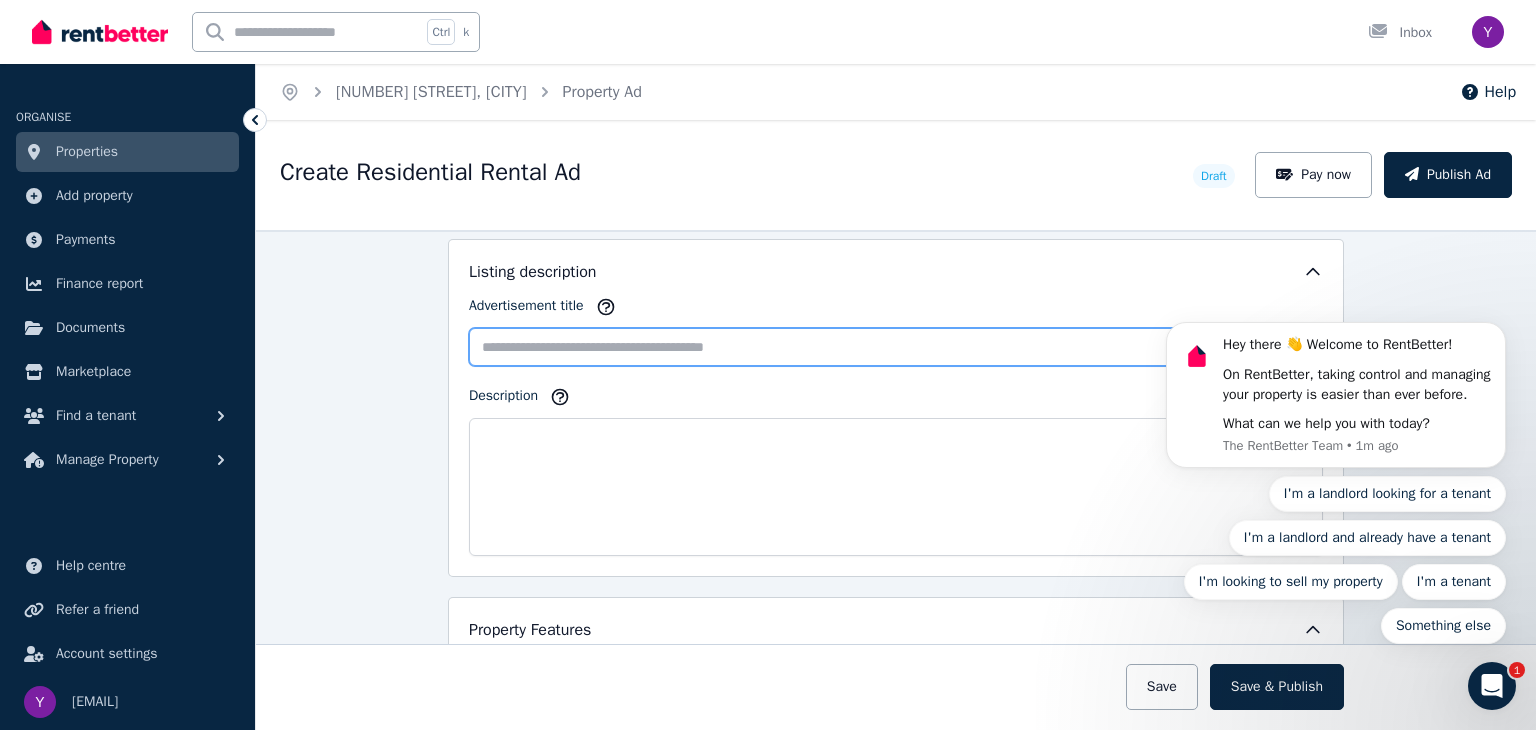 click on "Advertisement title" at bounding box center (896, 347) 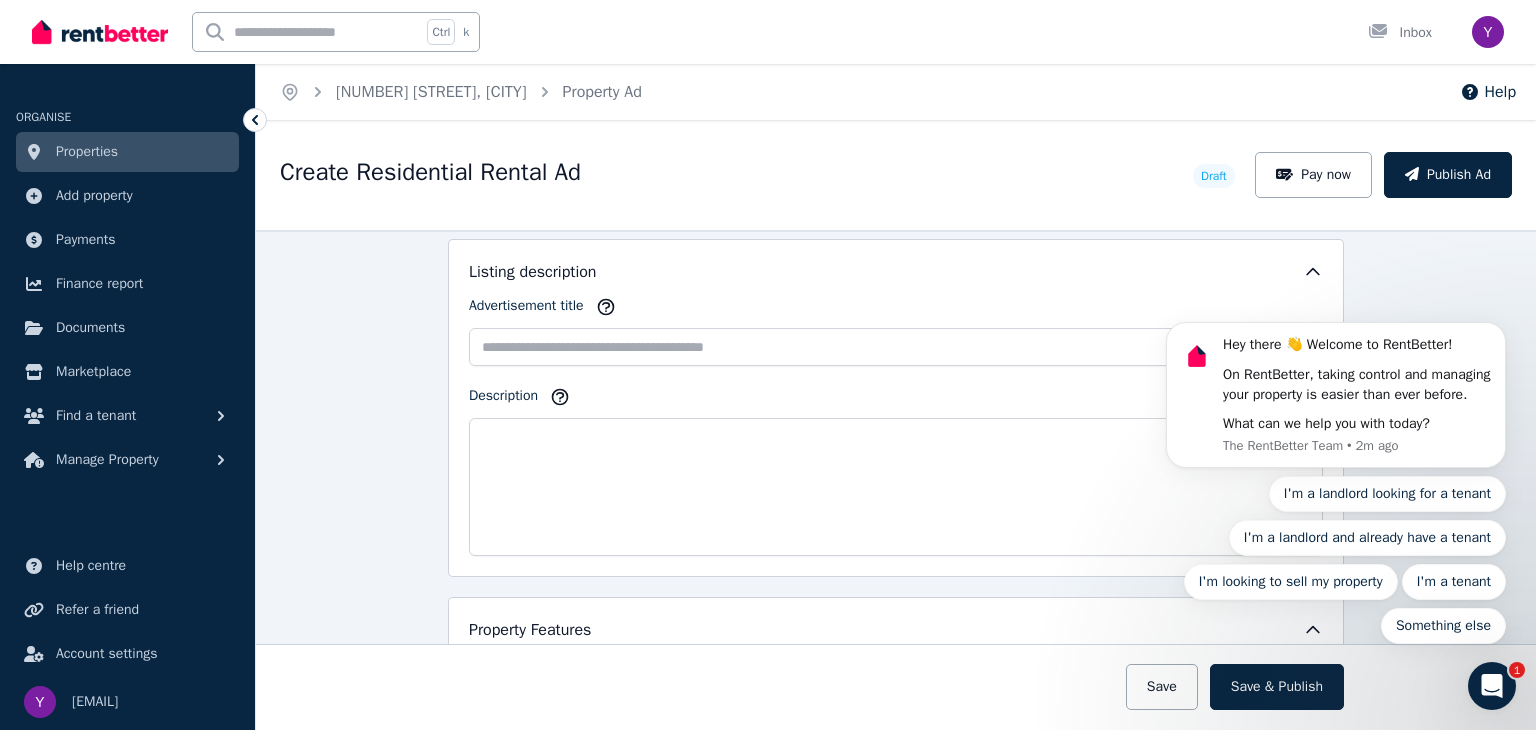click on "**********" at bounding box center (896, 480) 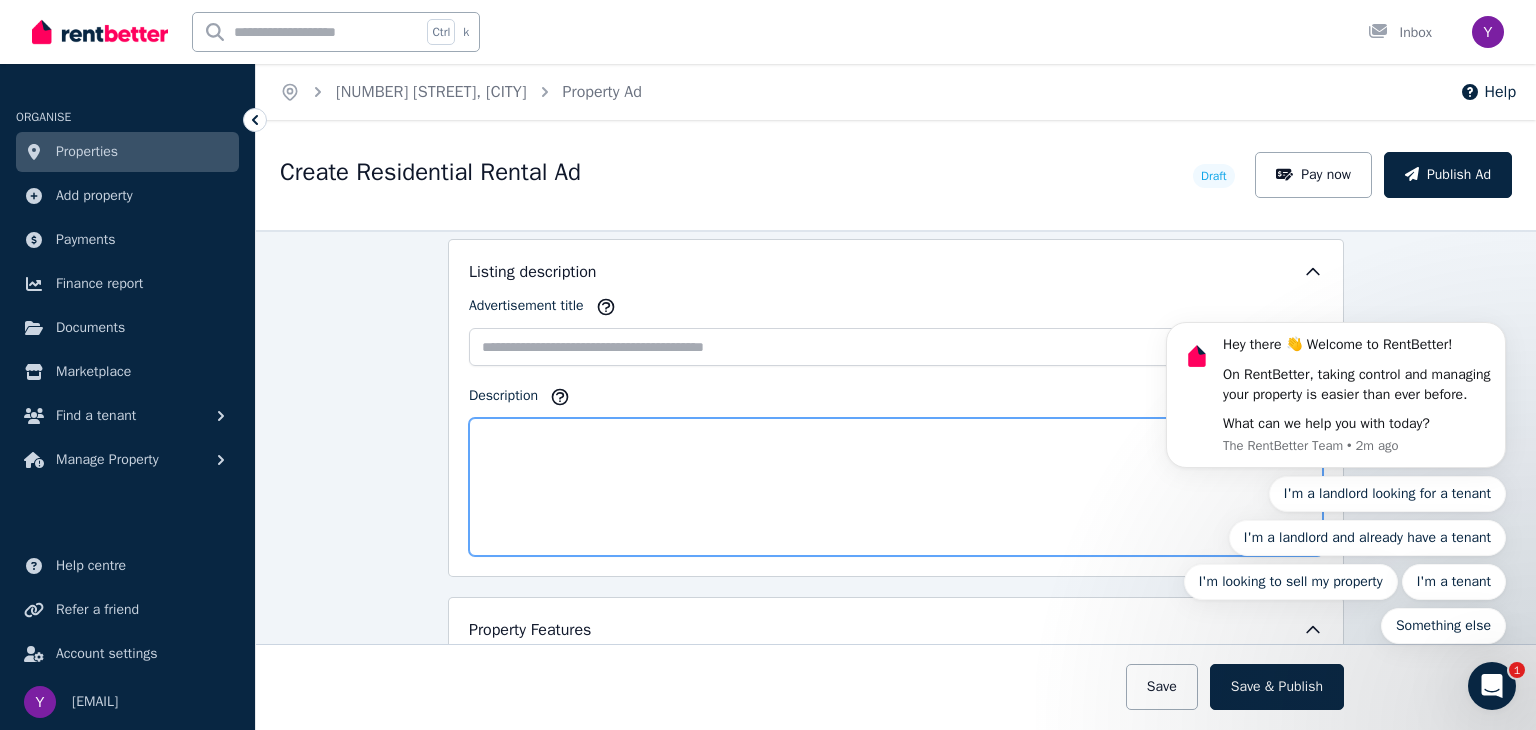 click on "Description" at bounding box center (896, 487) 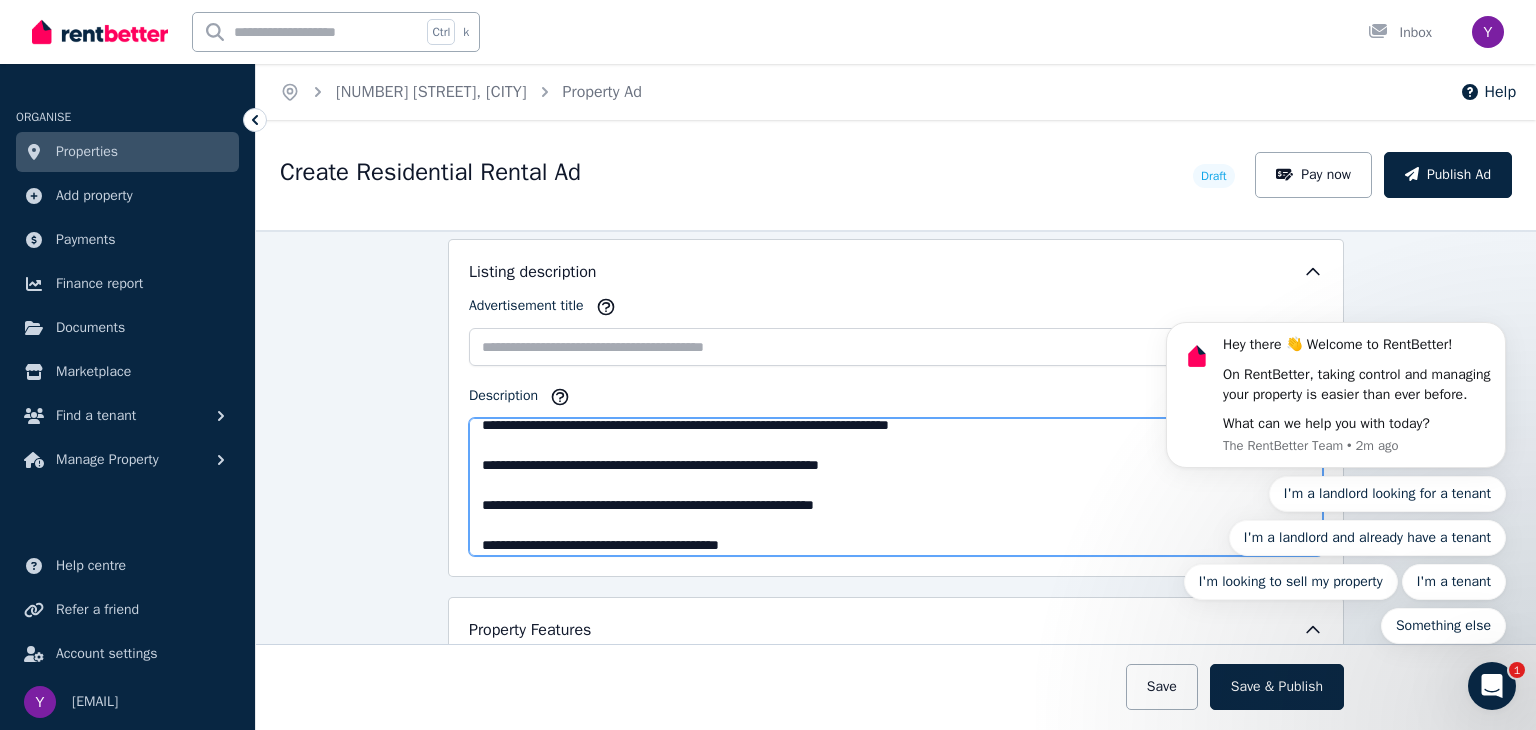 scroll, scrollTop: 0, scrollLeft: 0, axis: both 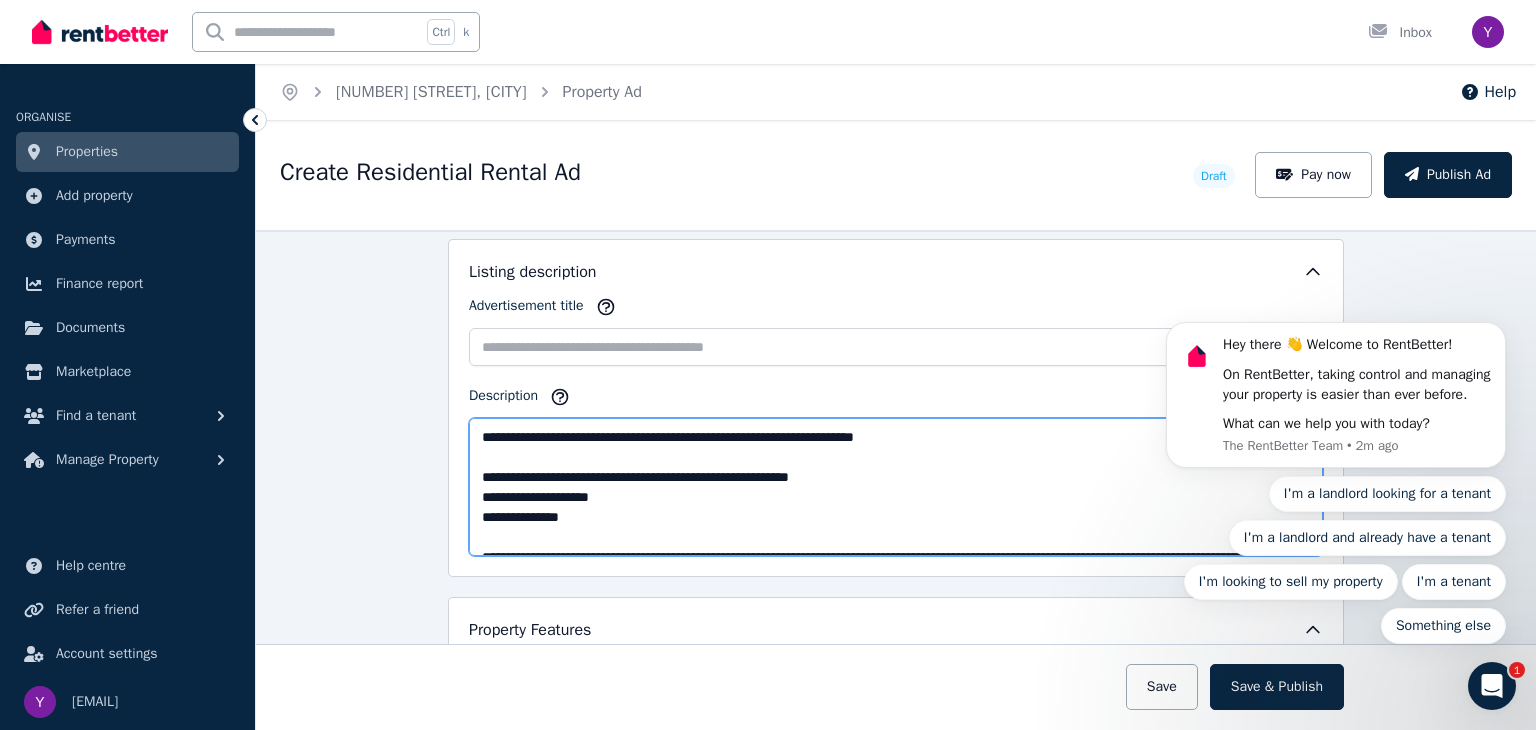 drag, startPoint x: 471, startPoint y: 435, endPoint x: 994, endPoint y: 411, distance: 523.55035 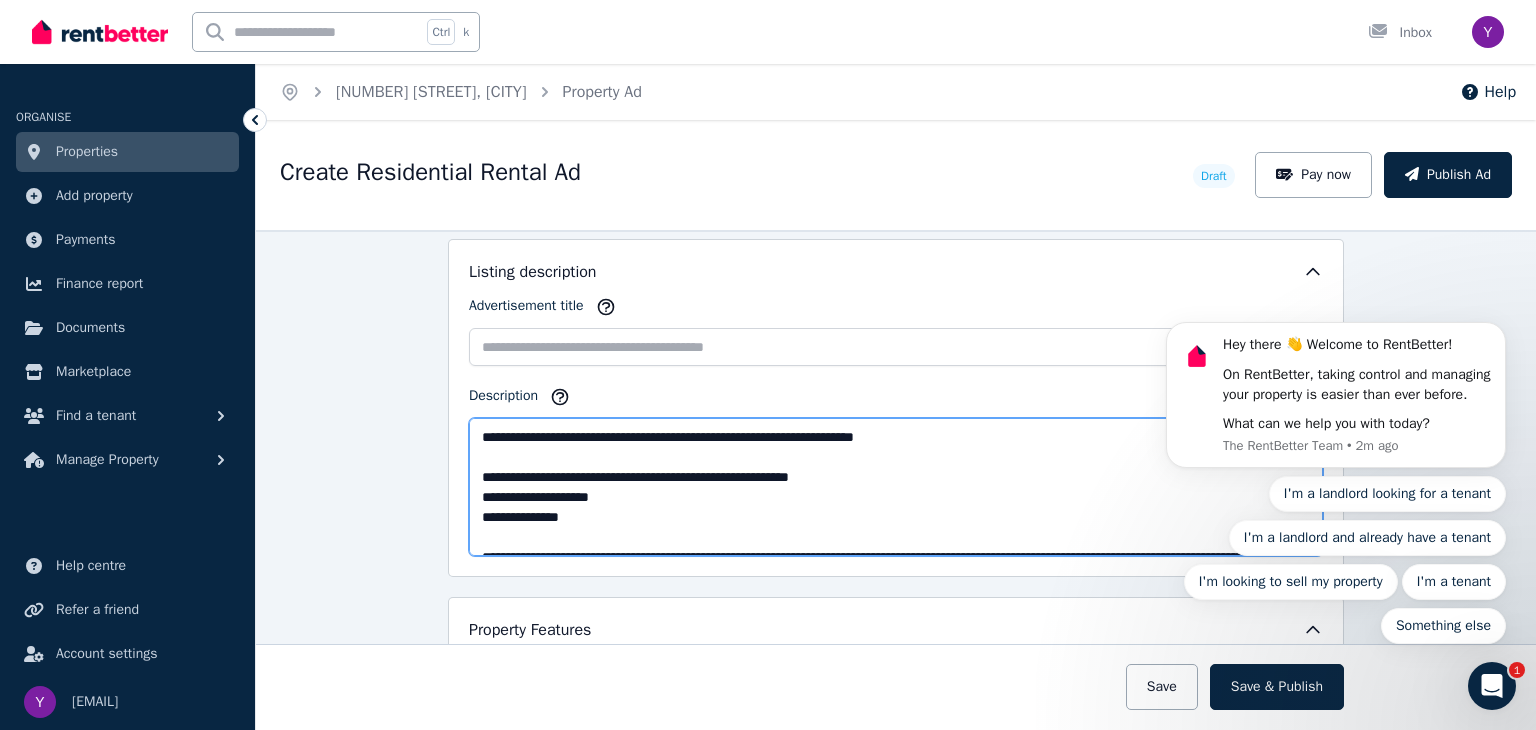 click on "Description" at bounding box center (896, 487) 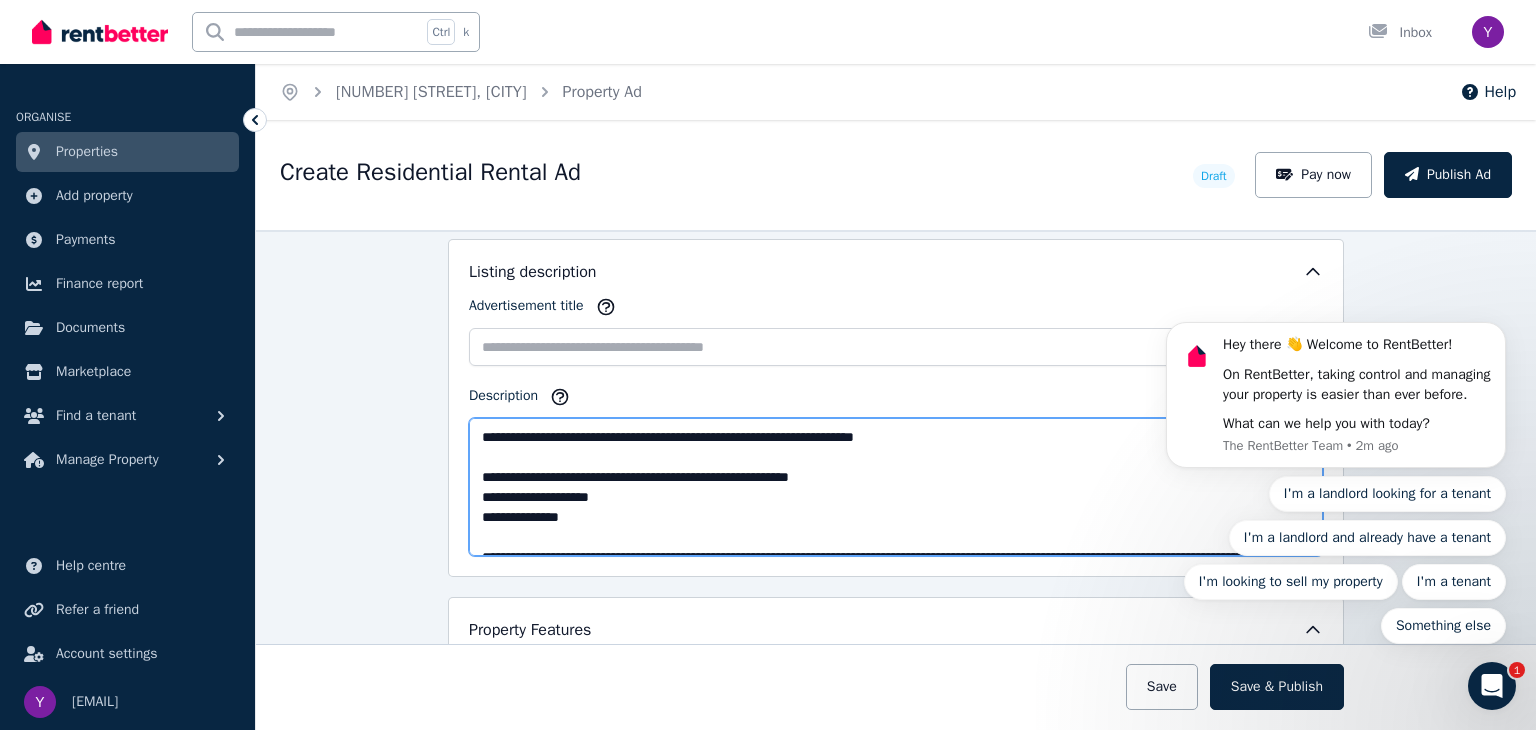 type on "**********" 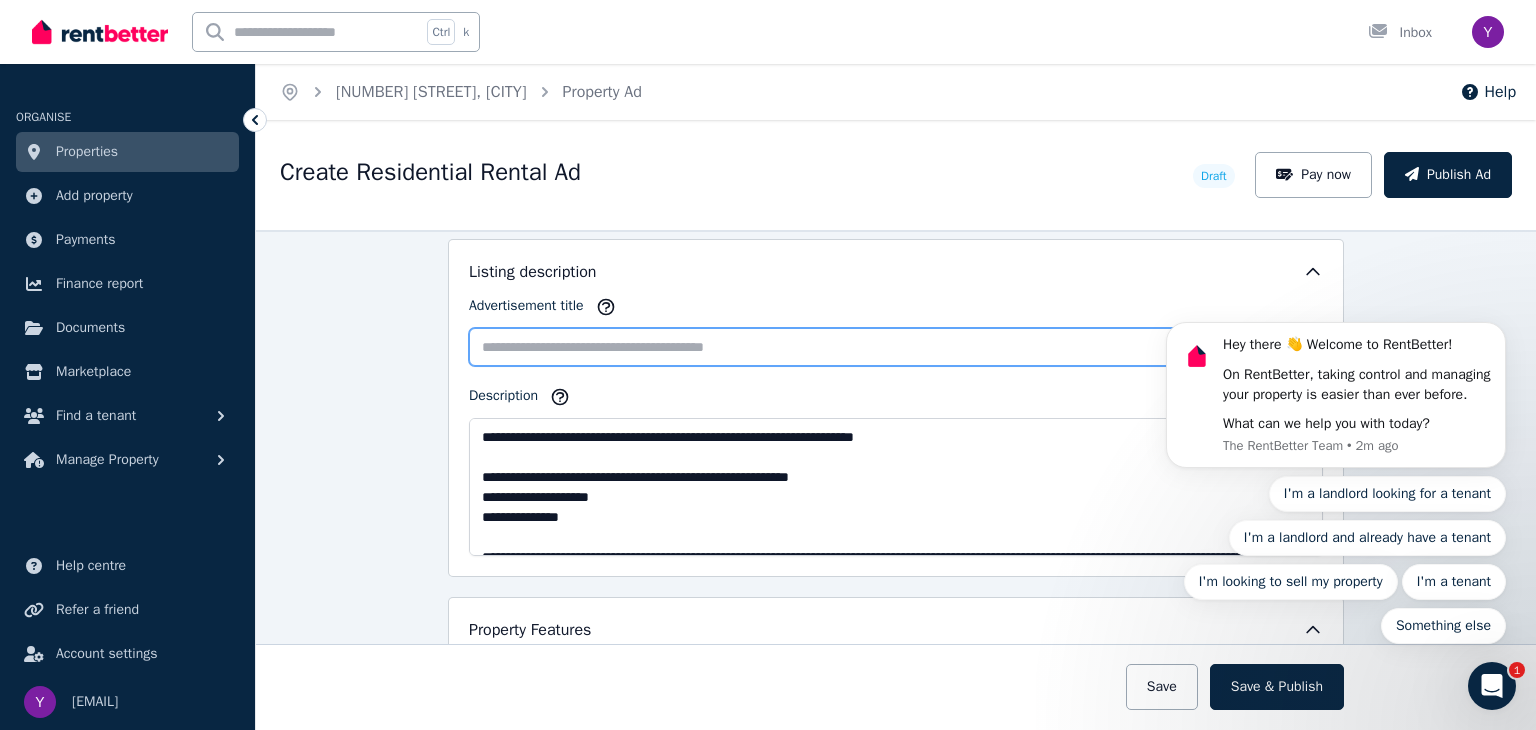 click on "Advertisement title" at bounding box center [896, 347] 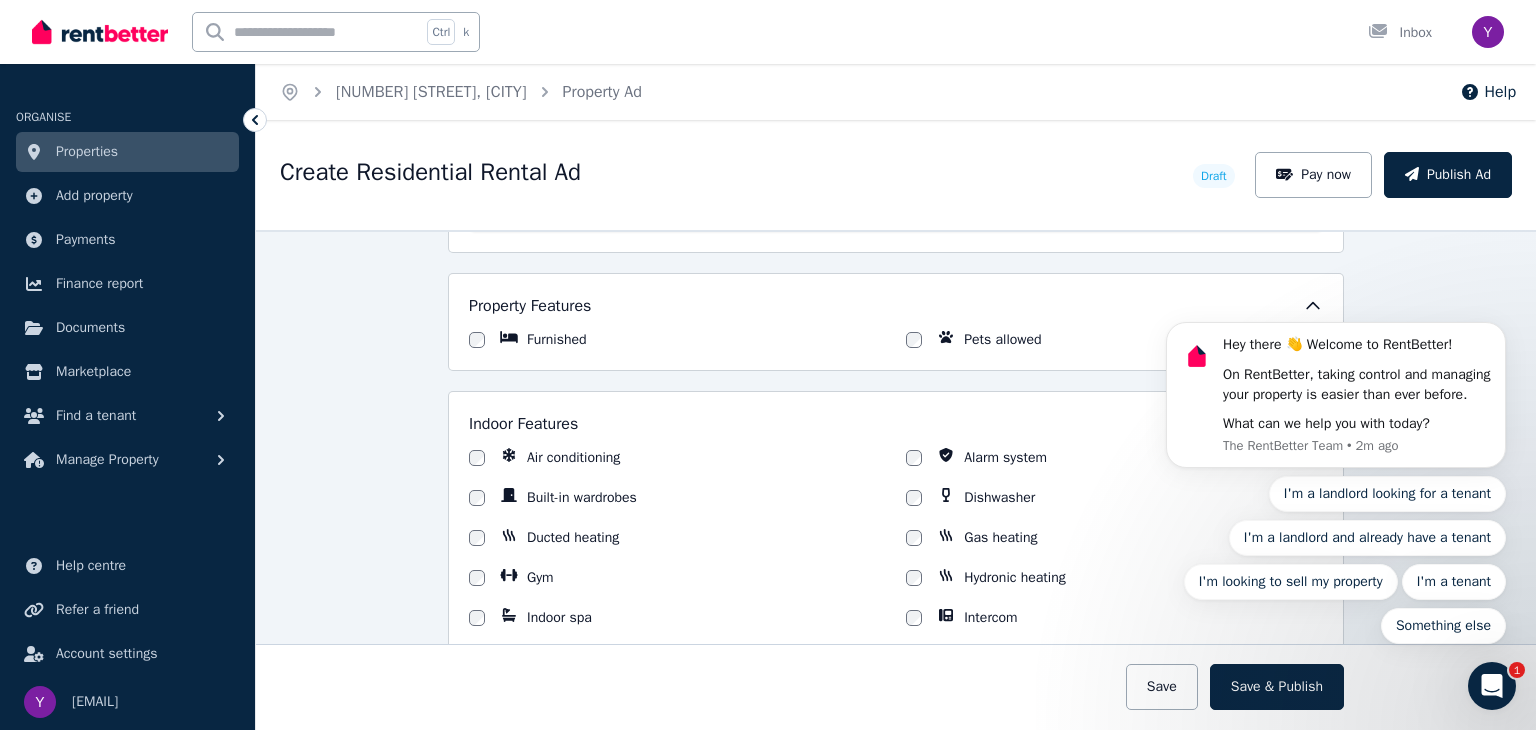 scroll, scrollTop: 1484, scrollLeft: 0, axis: vertical 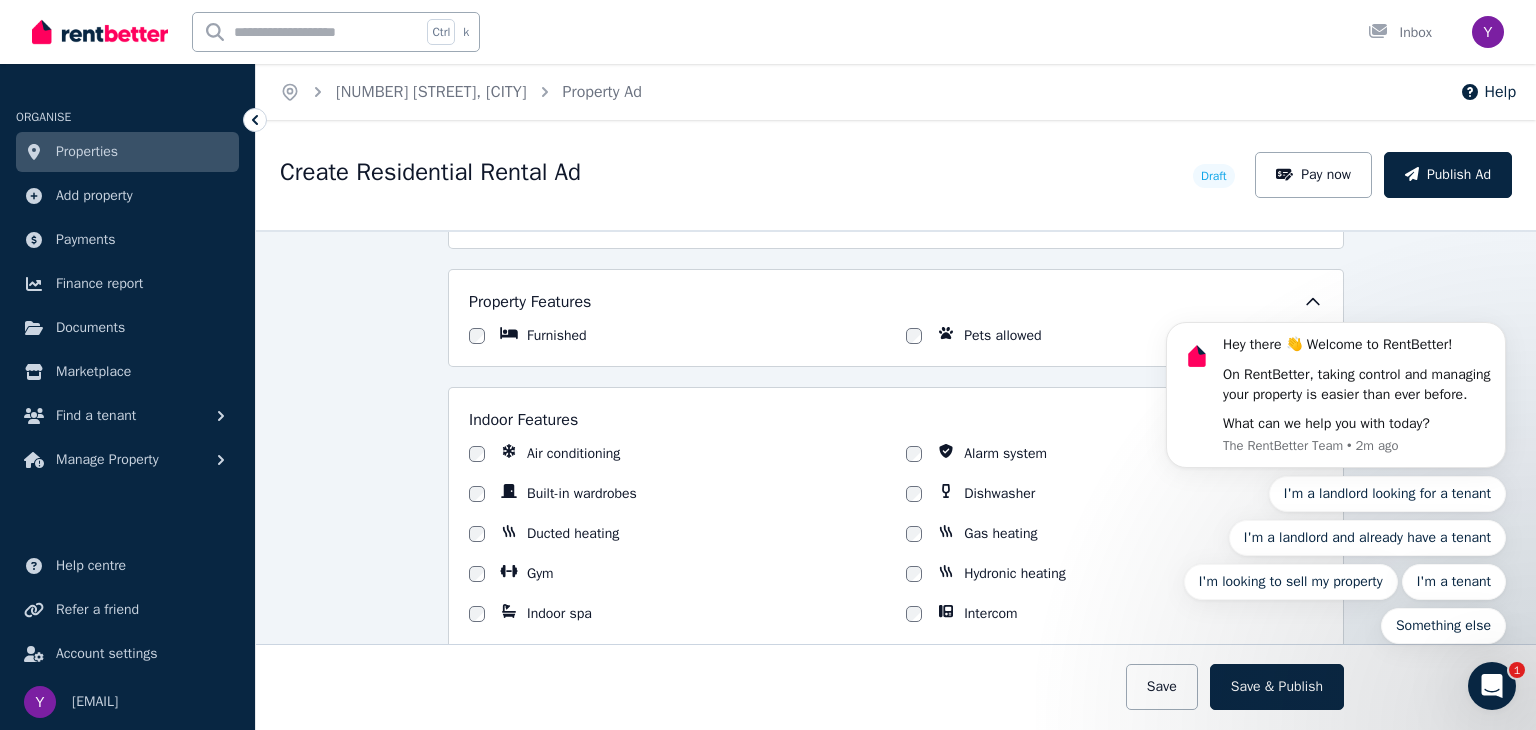 type on "**********" 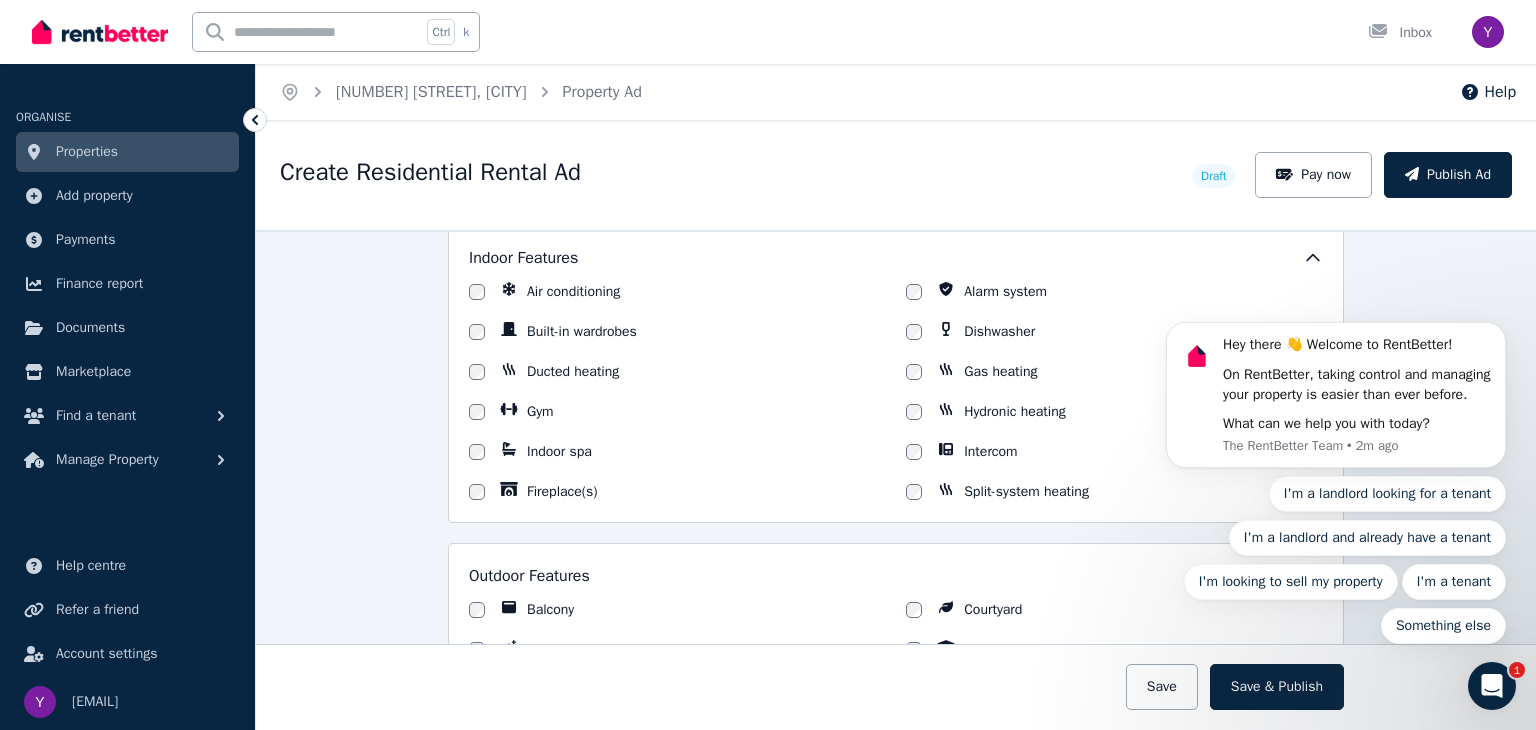 scroll, scrollTop: 1644, scrollLeft: 0, axis: vertical 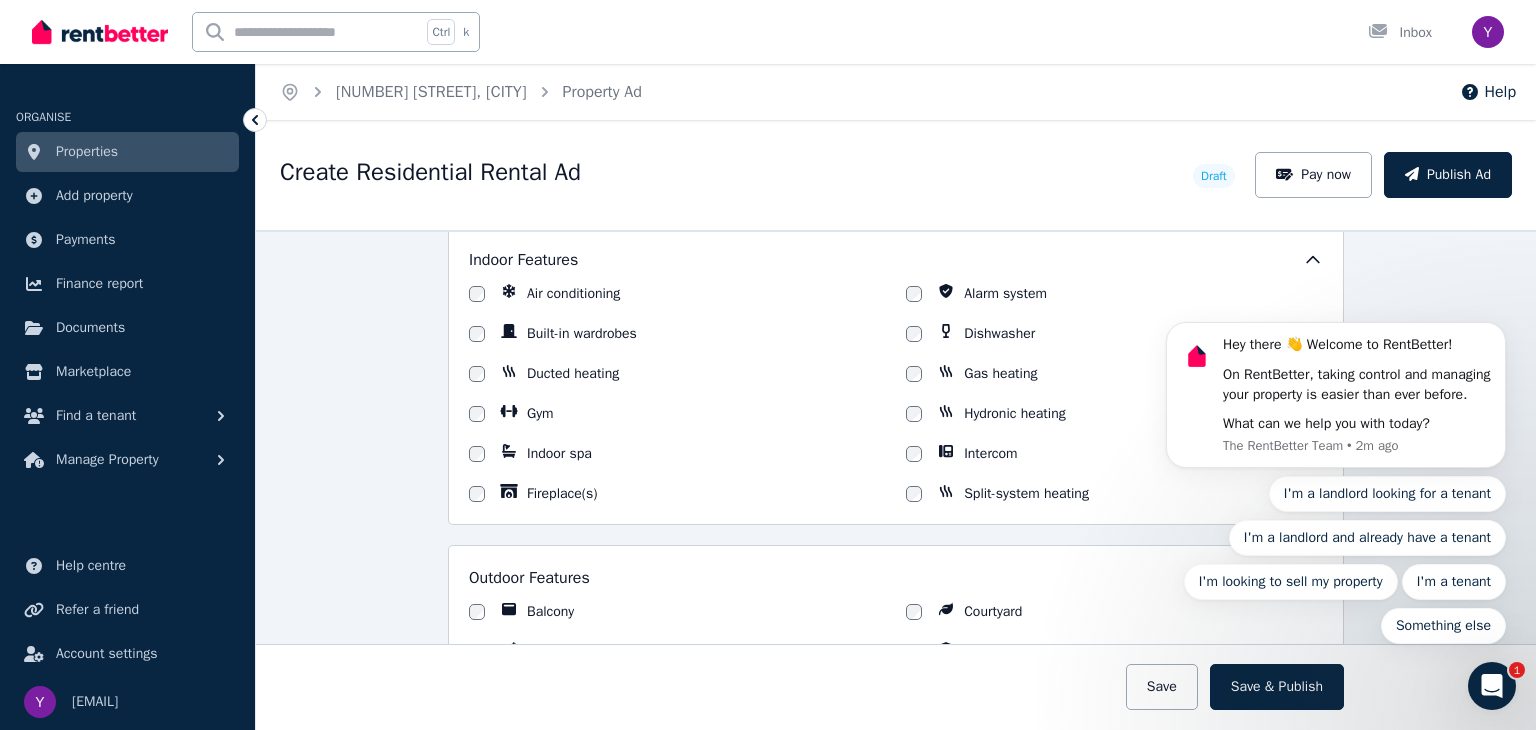 click on "Air conditioning Alarm system Built-in wardrobes Dishwasher Ducted heating Gas heating Gym Hydronic heating Indoor spa Intercom Fireplace(s) Split-system heating" at bounding box center (896, 394) 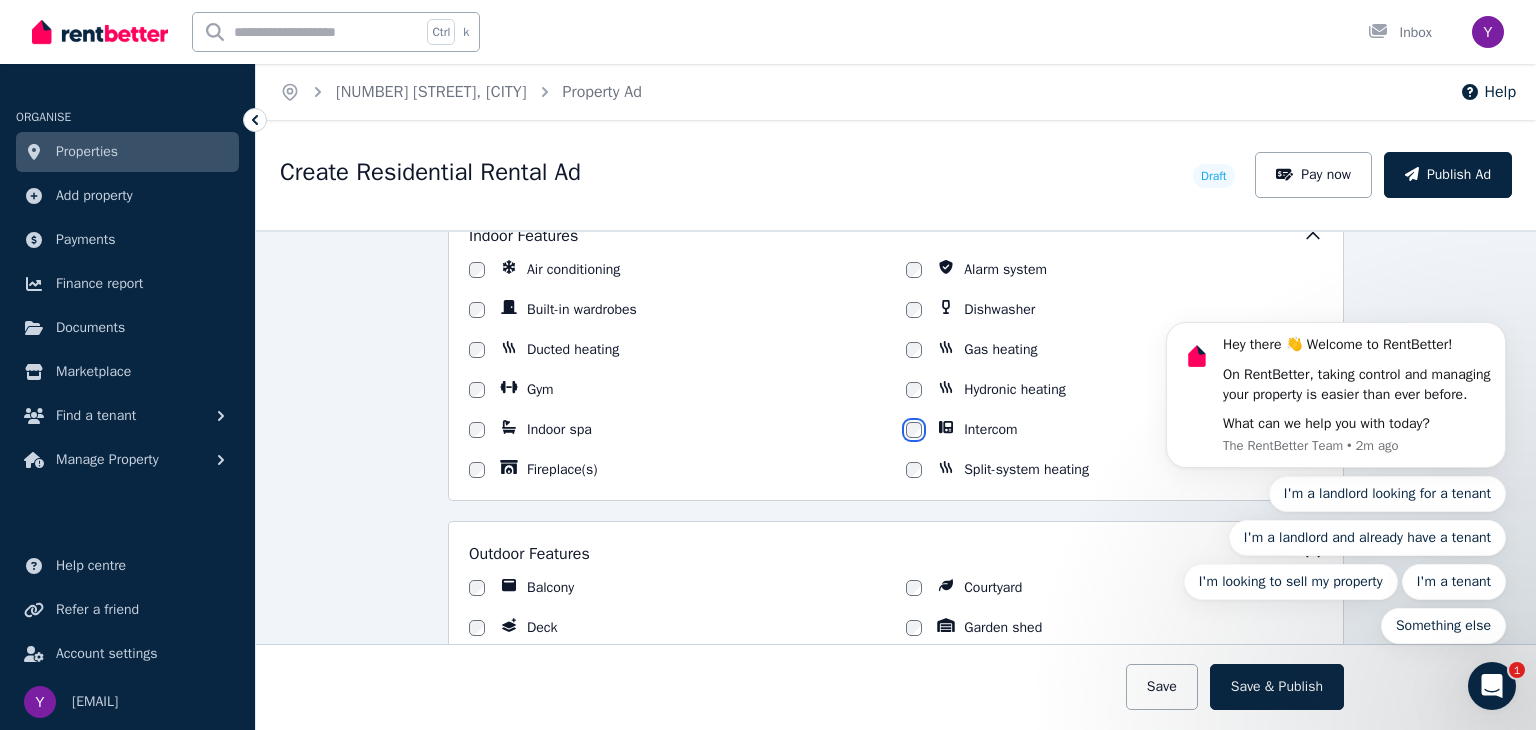 scroll, scrollTop: 1671, scrollLeft: 0, axis: vertical 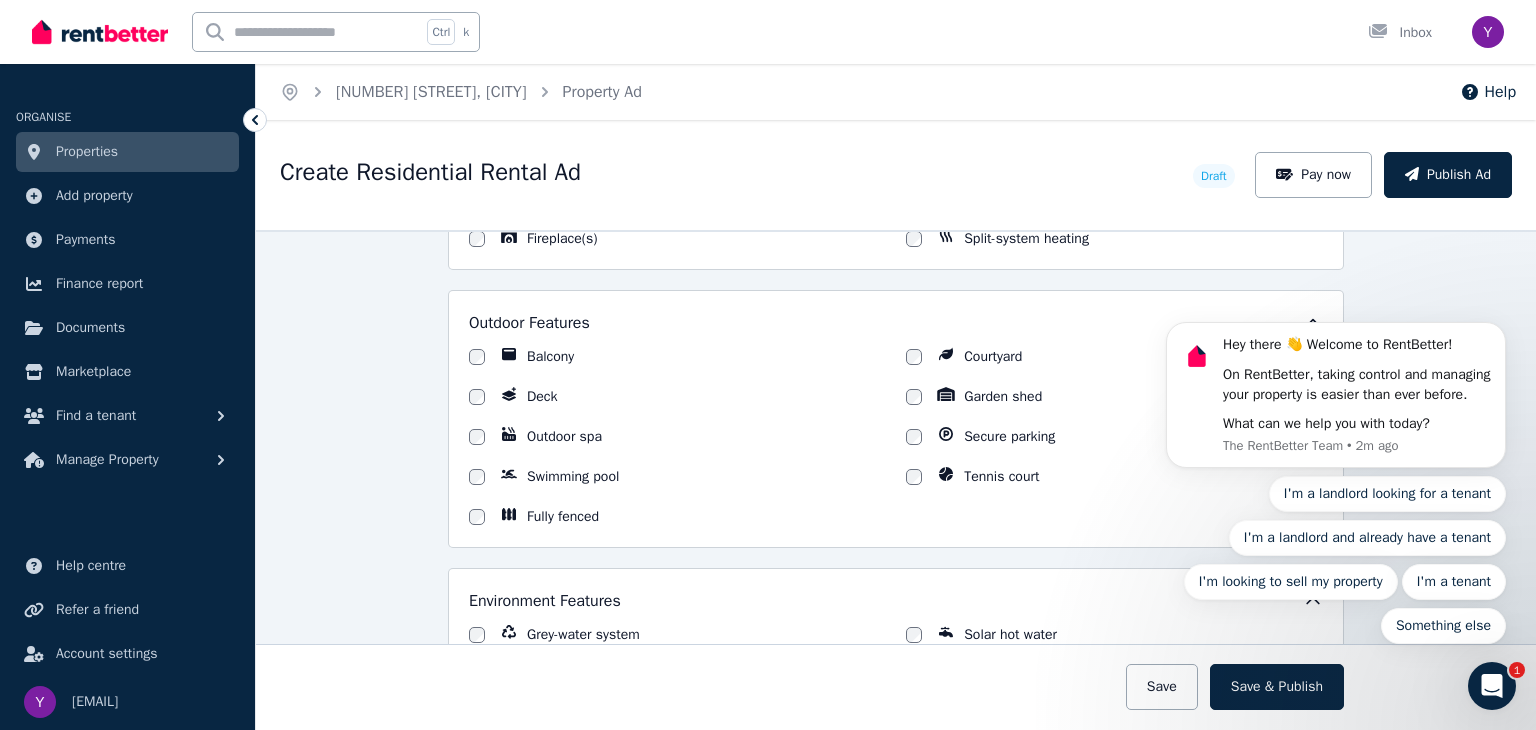 click on "Balcony" at bounding box center [535, 357] 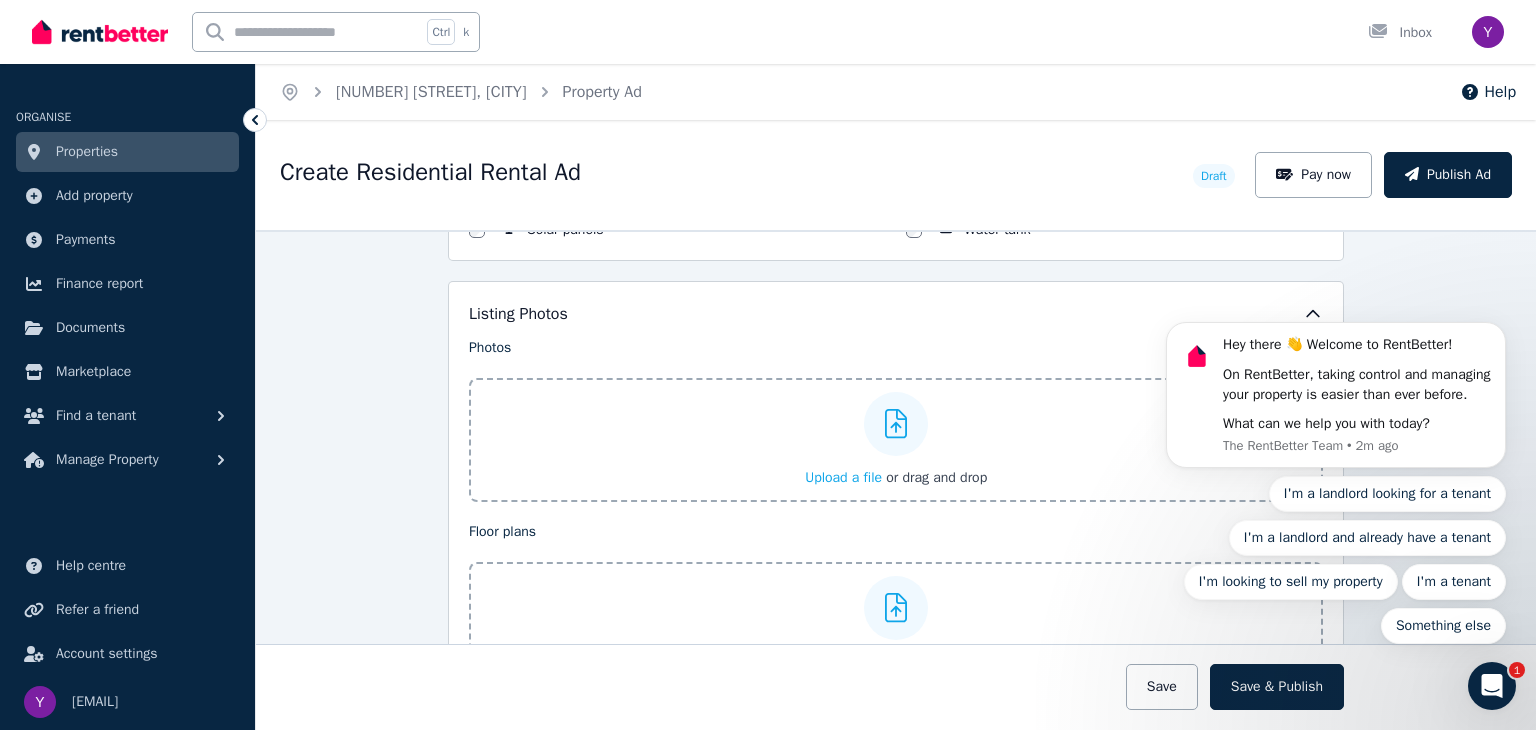 scroll, scrollTop: 2344, scrollLeft: 0, axis: vertical 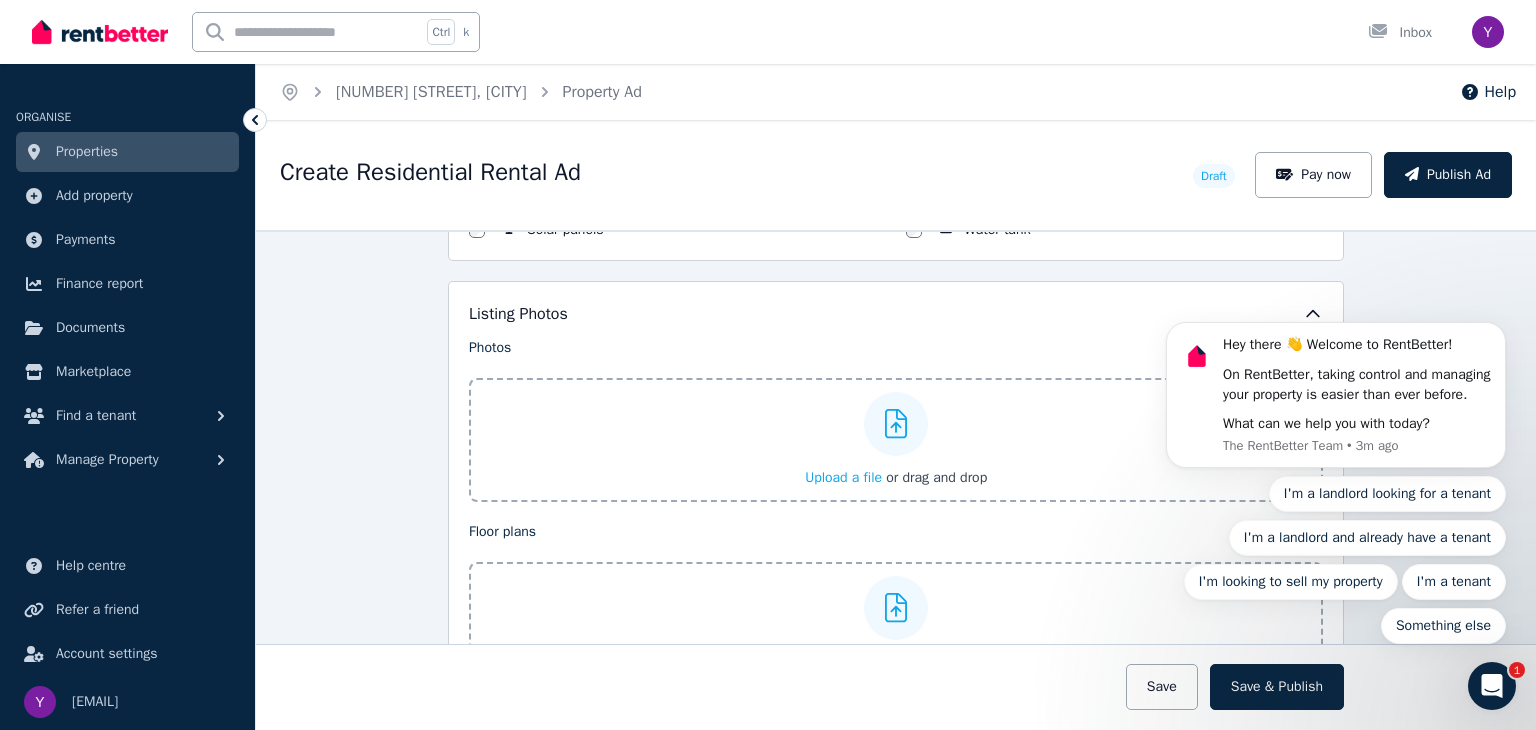 click on "Upload a file   or drag and drop" at bounding box center [896, 440] 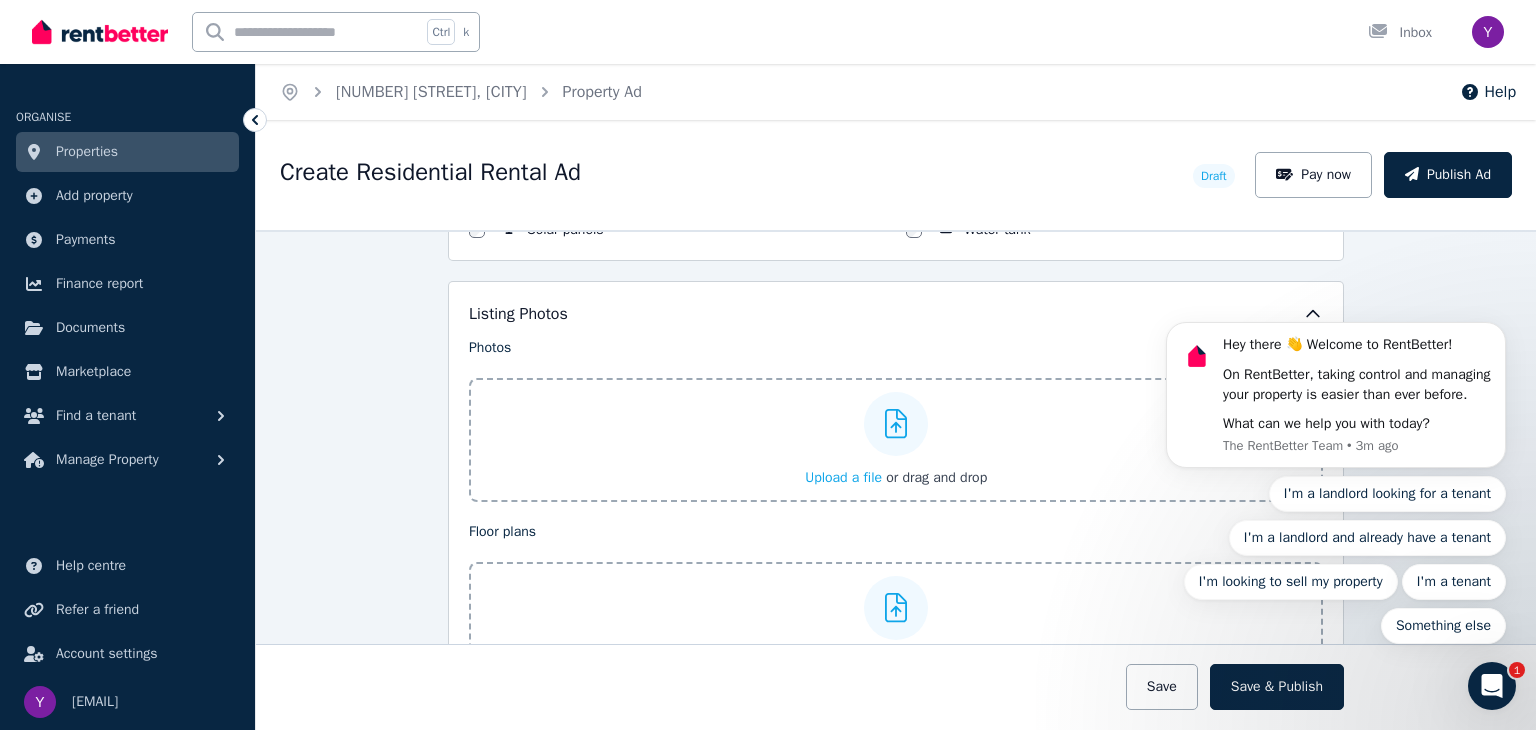 click on "Upload a file   or drag and drop" at bounding box center [0, 0] 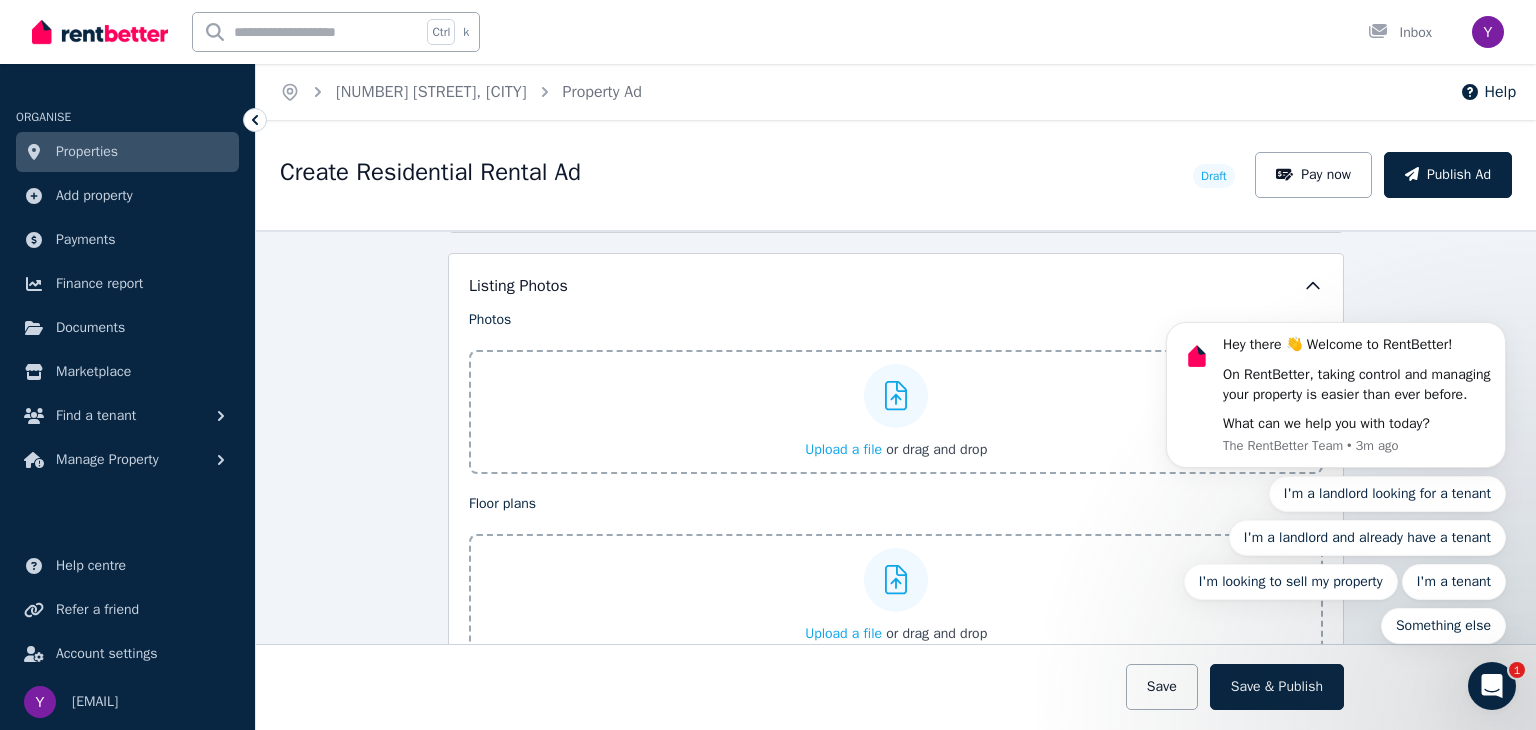 scroll, scrollTop: 2371, scrollLeft: 0, axis: vertical 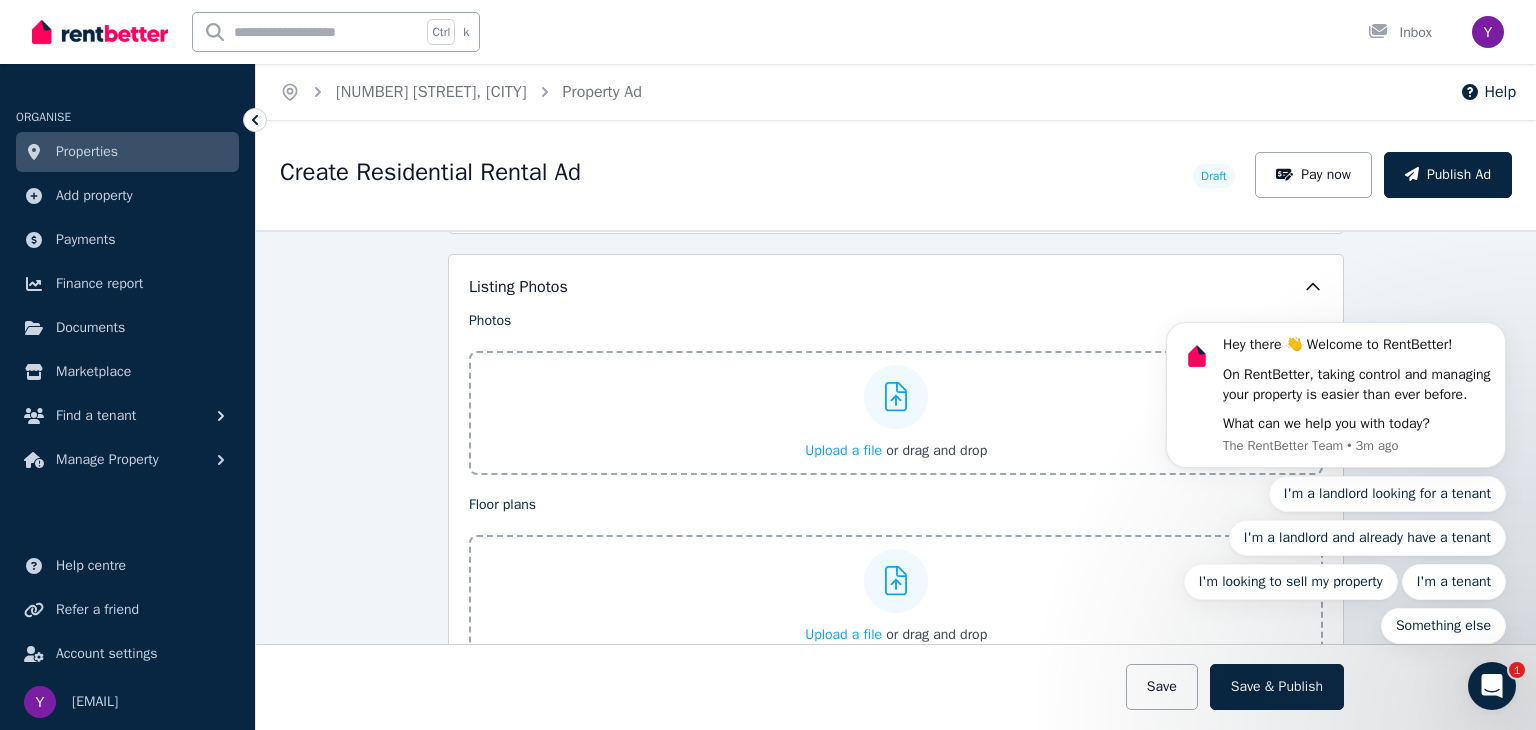 drag, startPoint x: 853, startPoint y: 431, endPoint x: 869, endPoint y: 411, distance: 25.612497 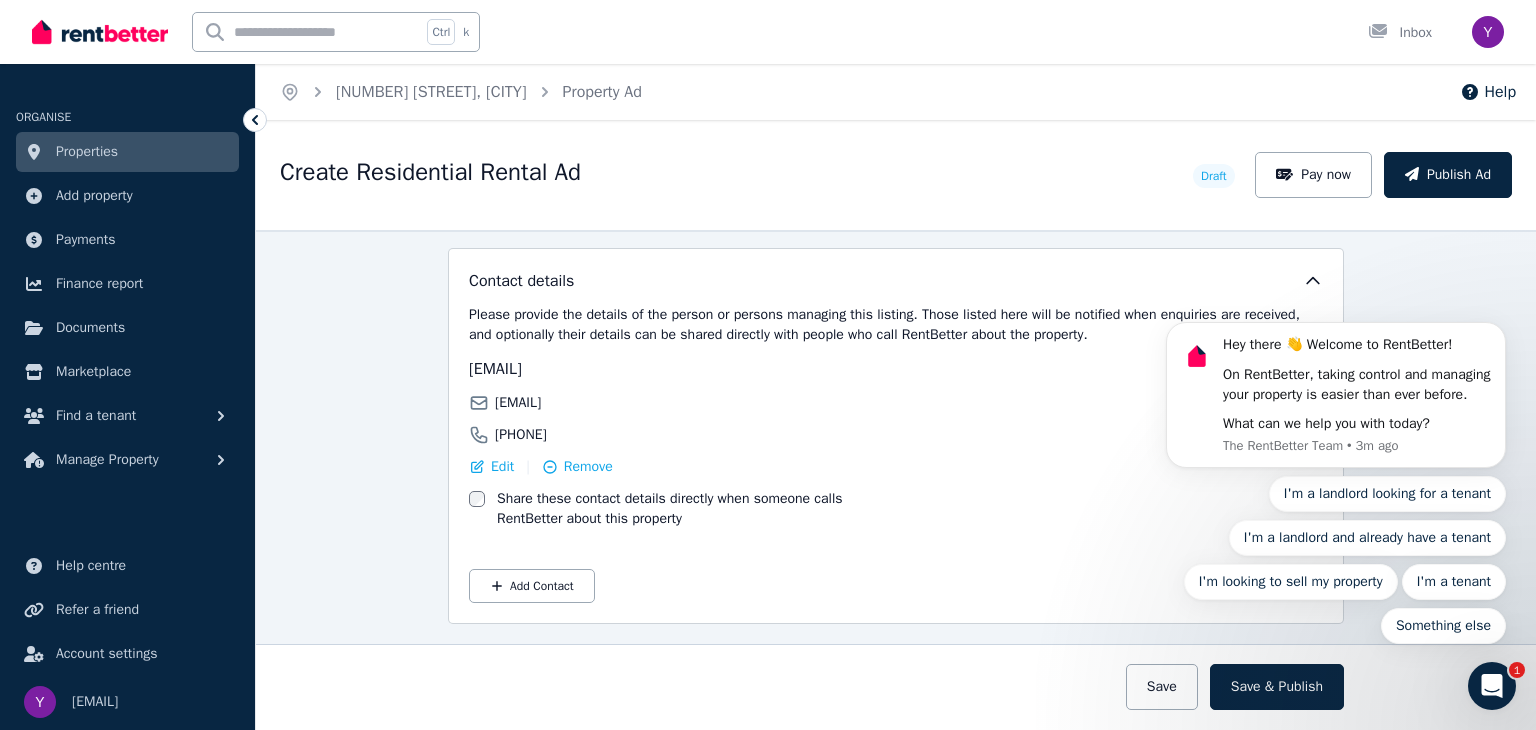 click on "Upload a file   or drag and drop" at bounding box center [896, -34] 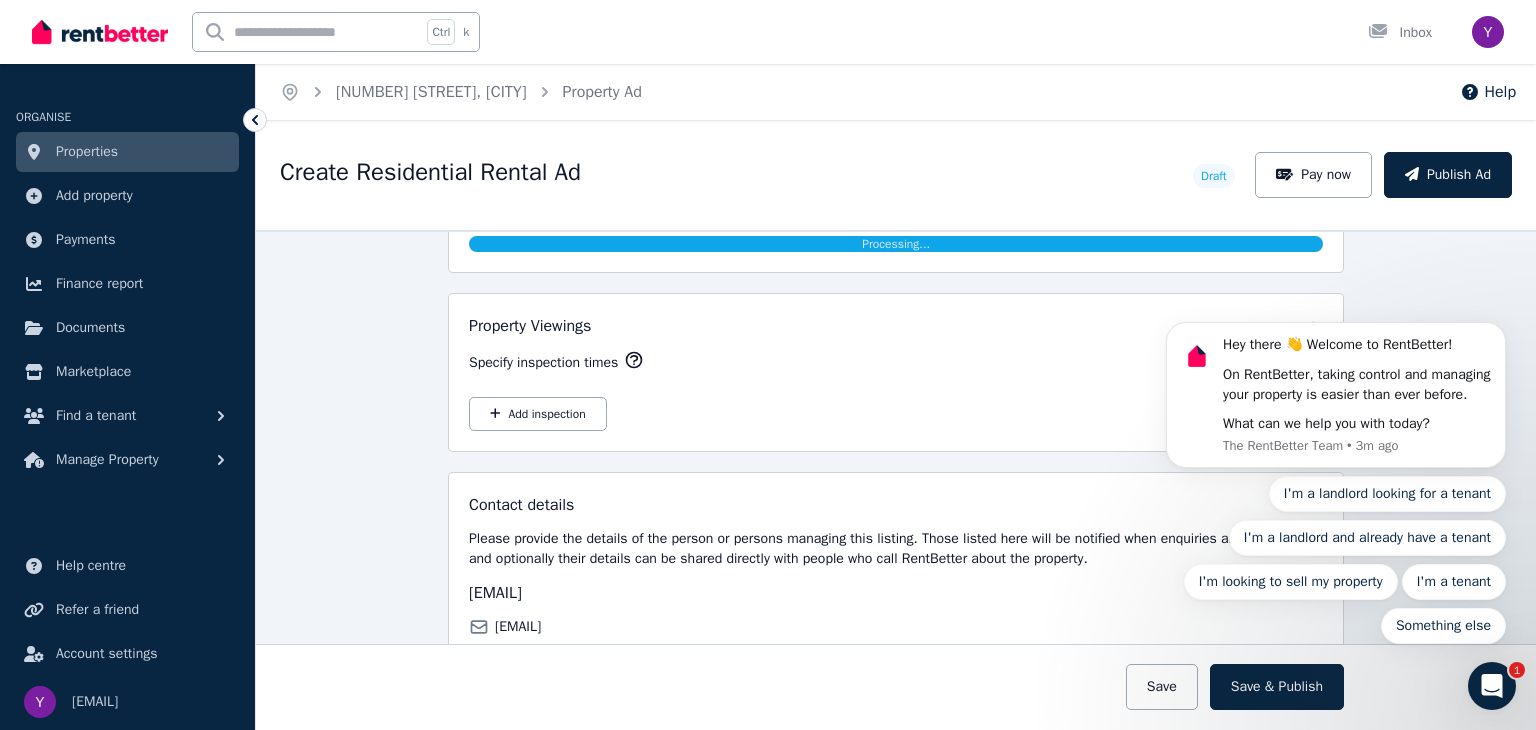 scroll, scrollTop: 2979, scrollLeft: 0, axis: vertical 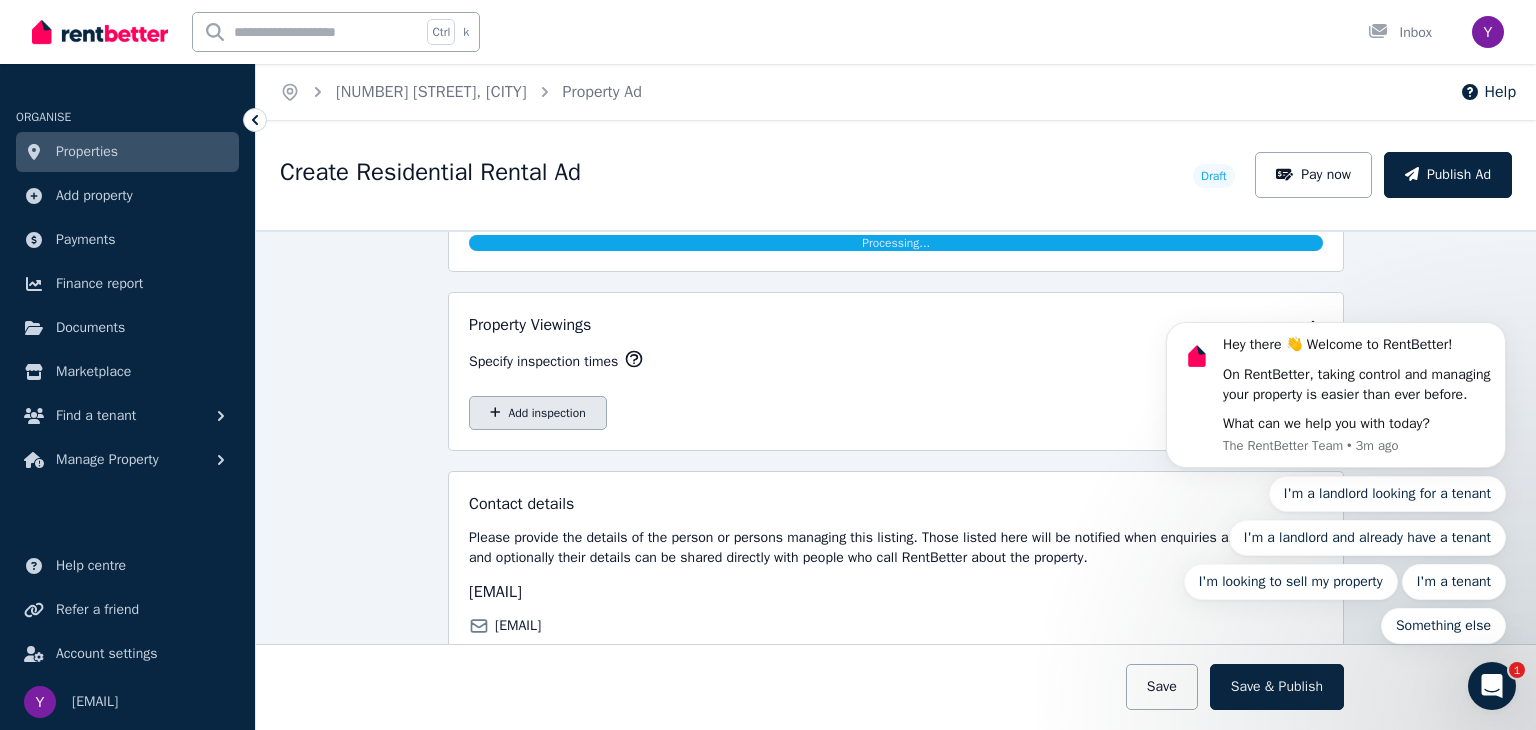 click on "Add inspection" at bounding box center (538, 413) 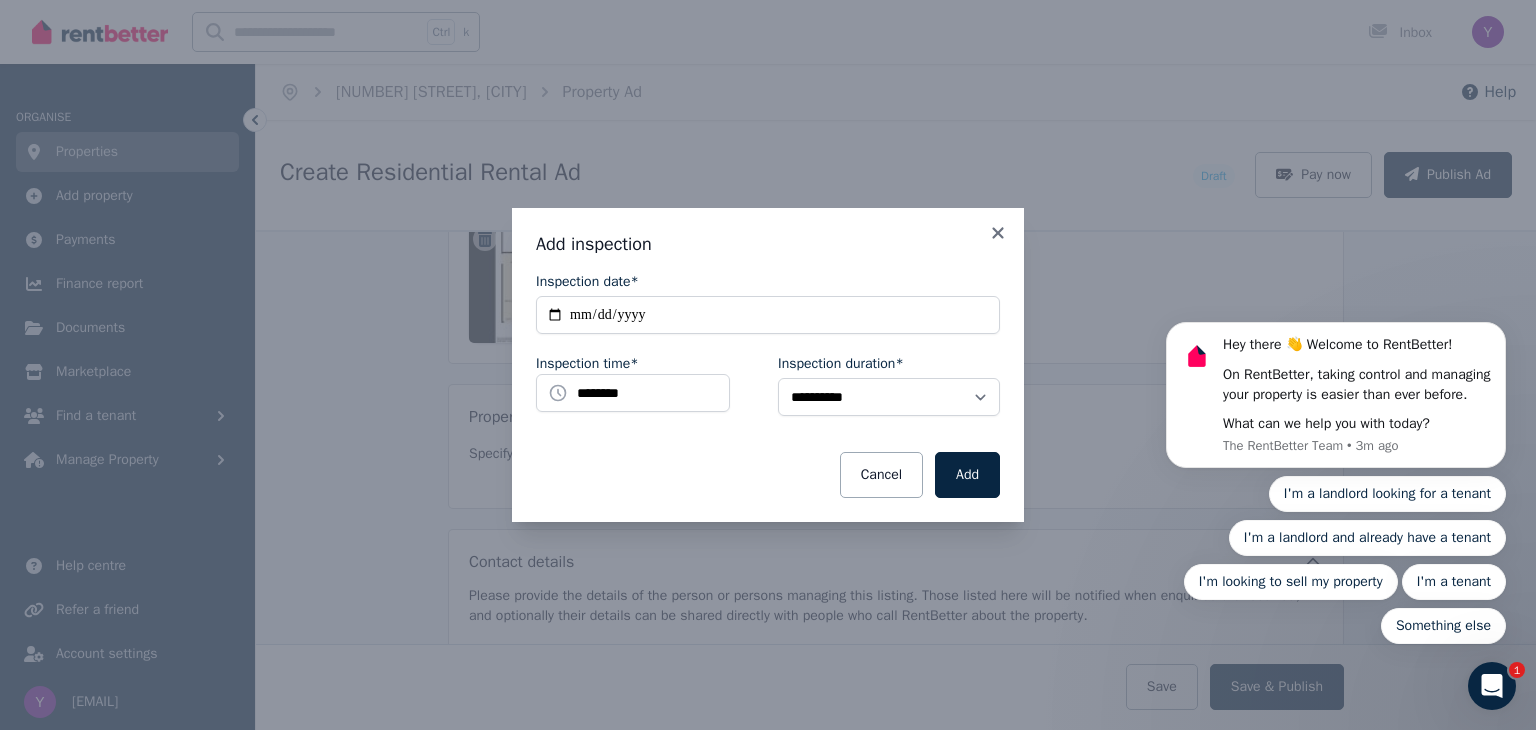 scroll, scrollTop: 2979, scrollLeft: 0, axis: vertical 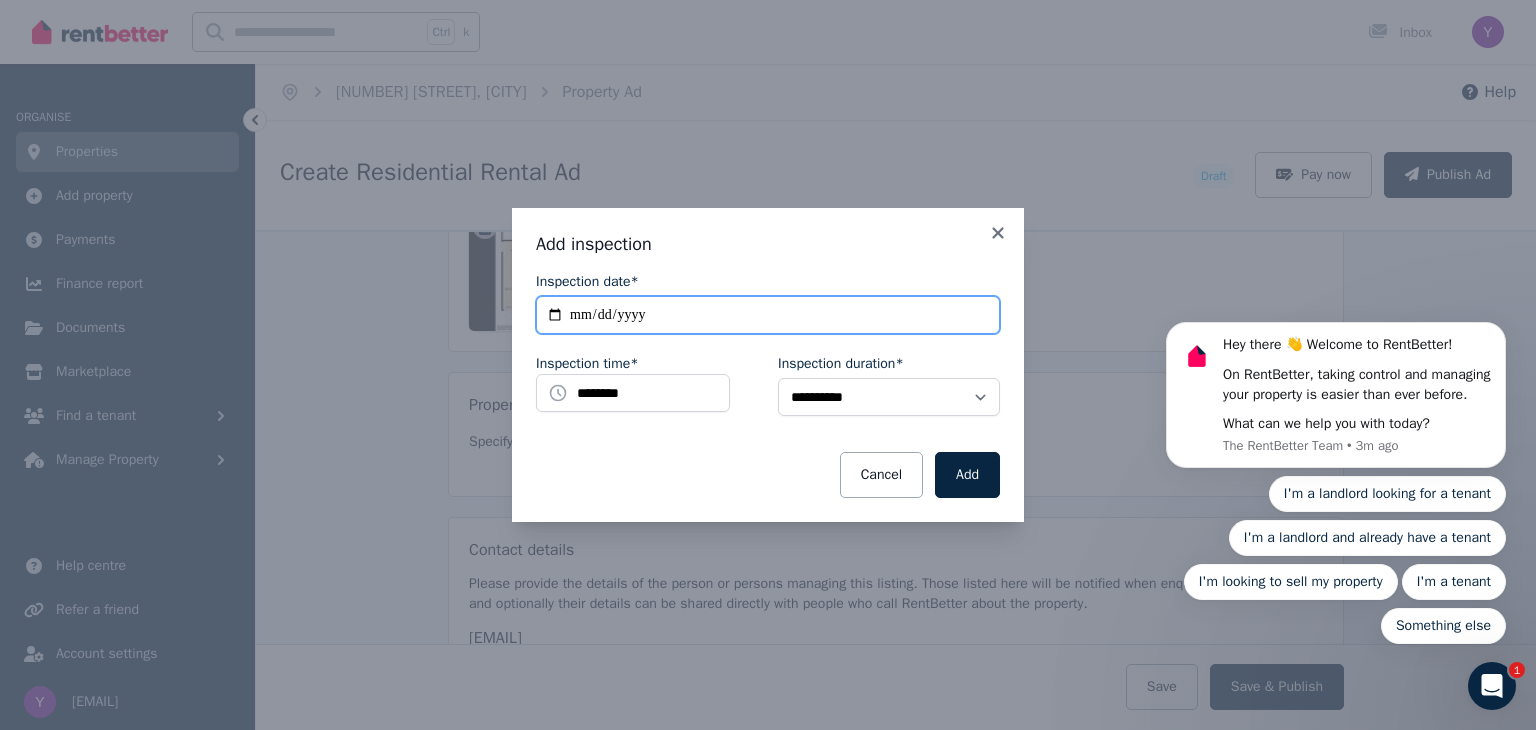 click on "**********" at bounding box center (768, 315) 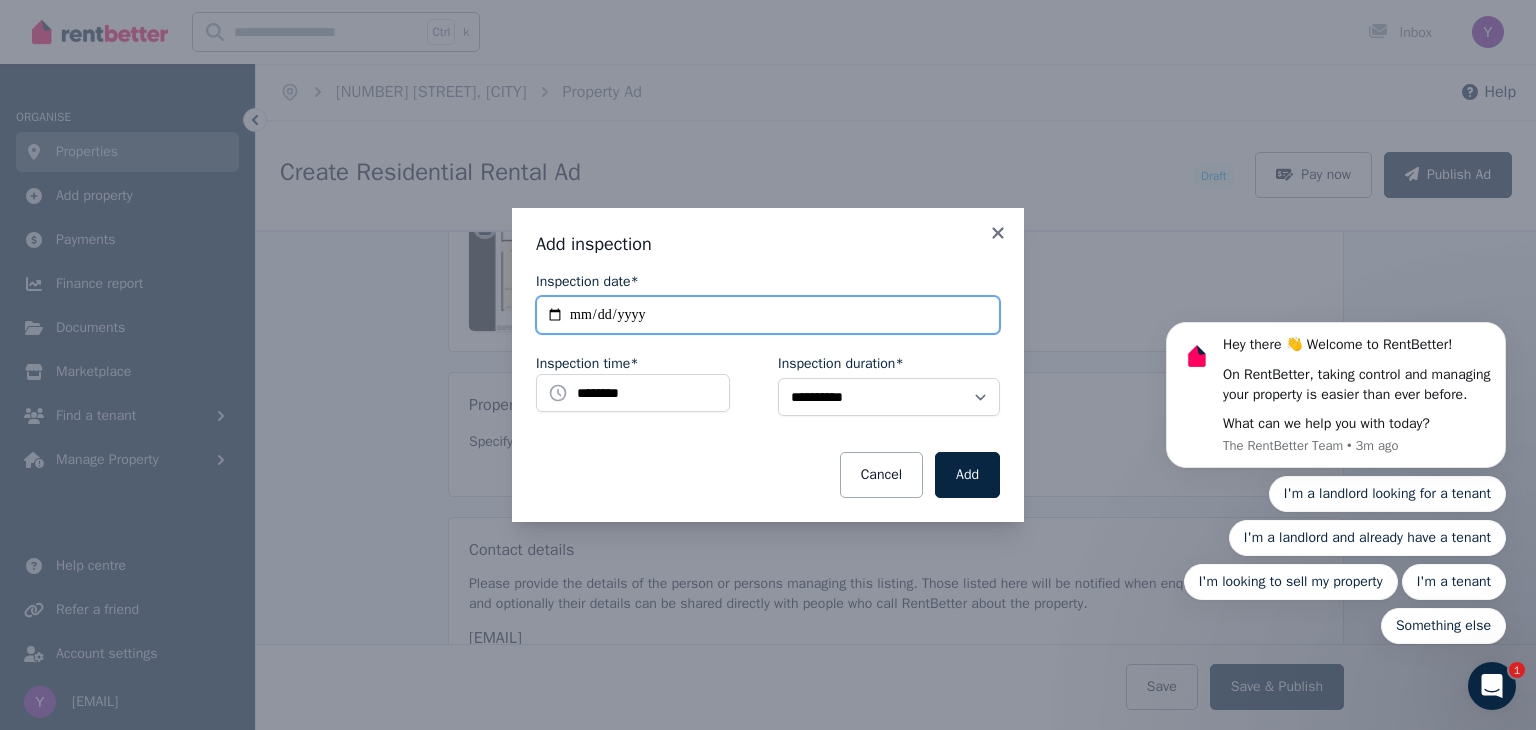 type on "**********" 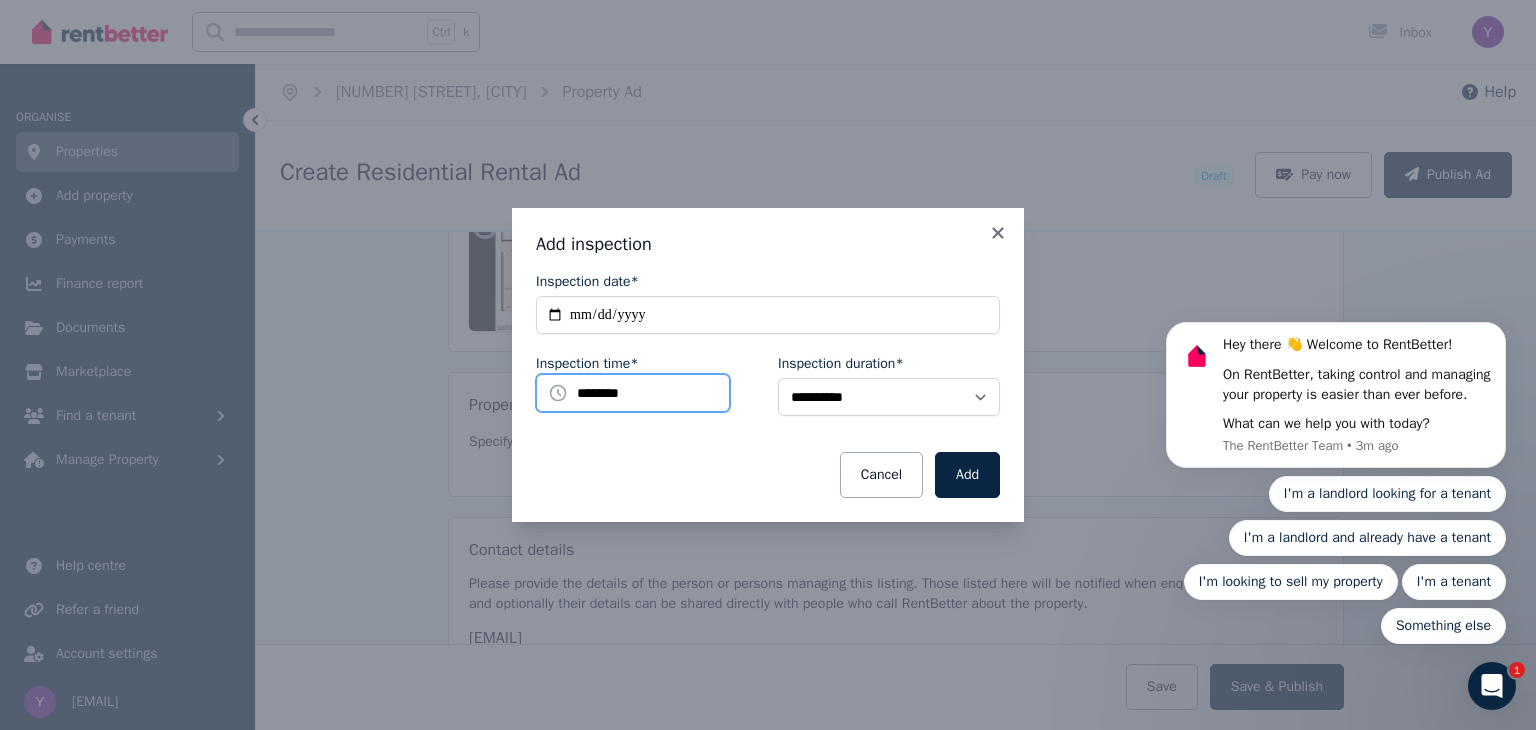 click on "********" at bounding box center (633, 393) 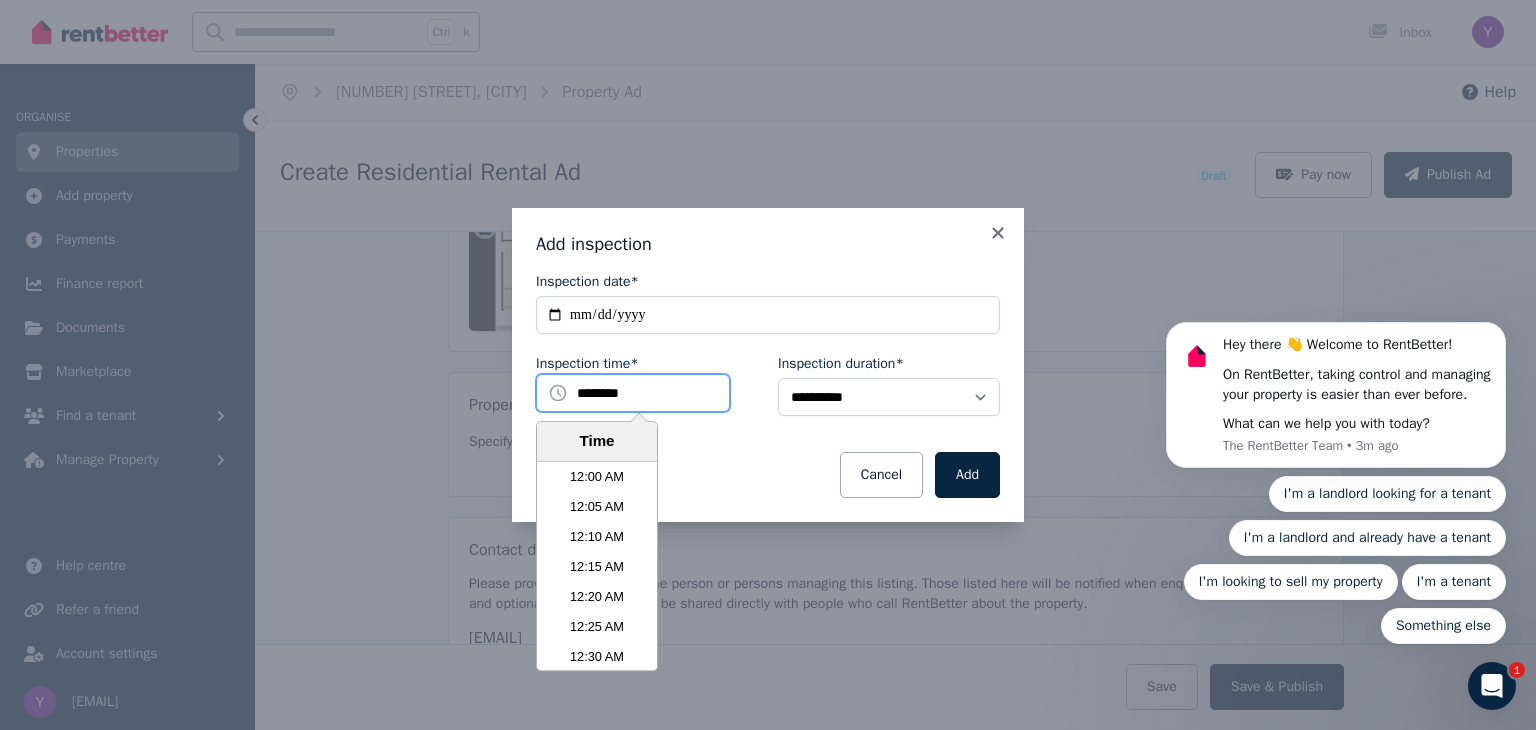 scroll, scrollTop: 3690, scrollLeft: 0, axis: vertical 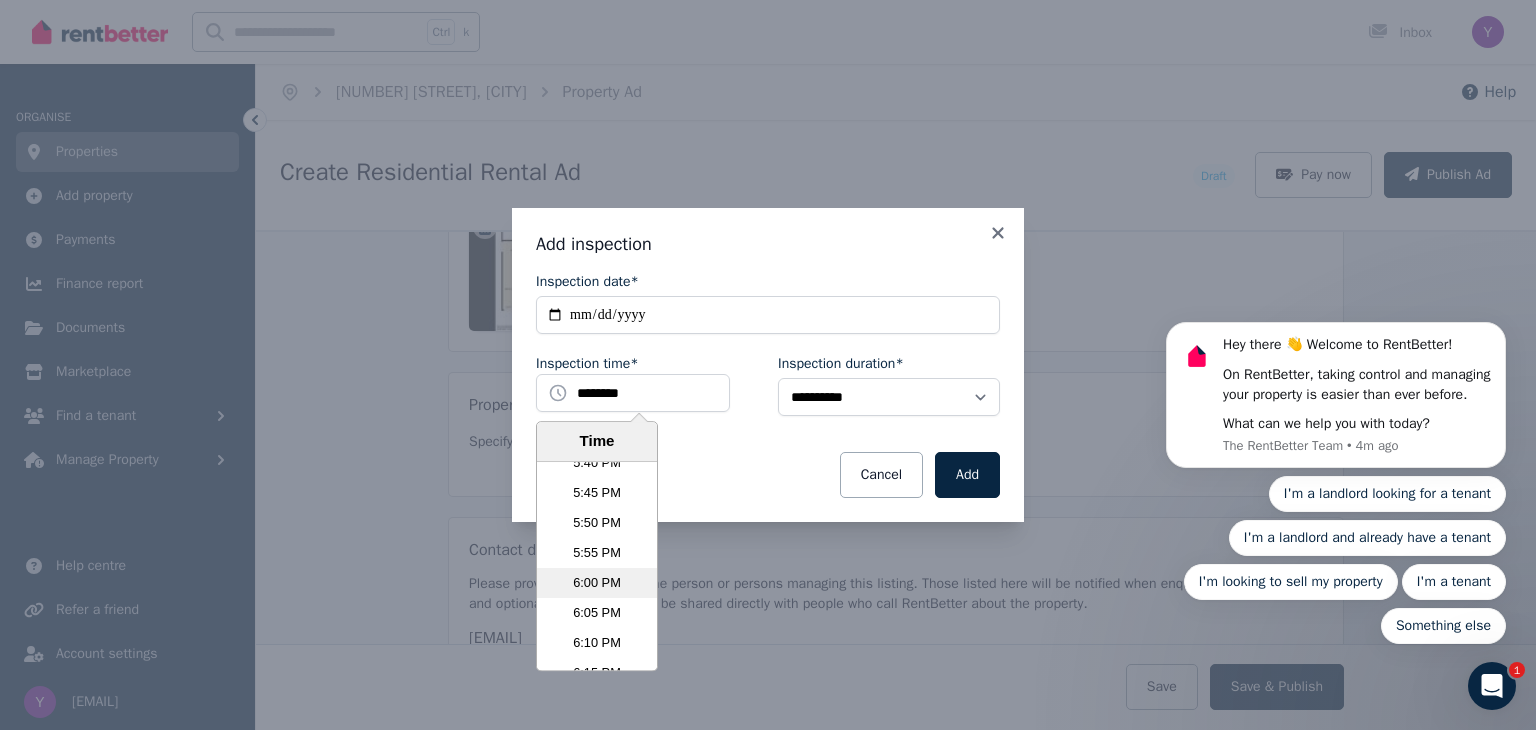 click on "6:00 PM" at bounding box center [597, 583] 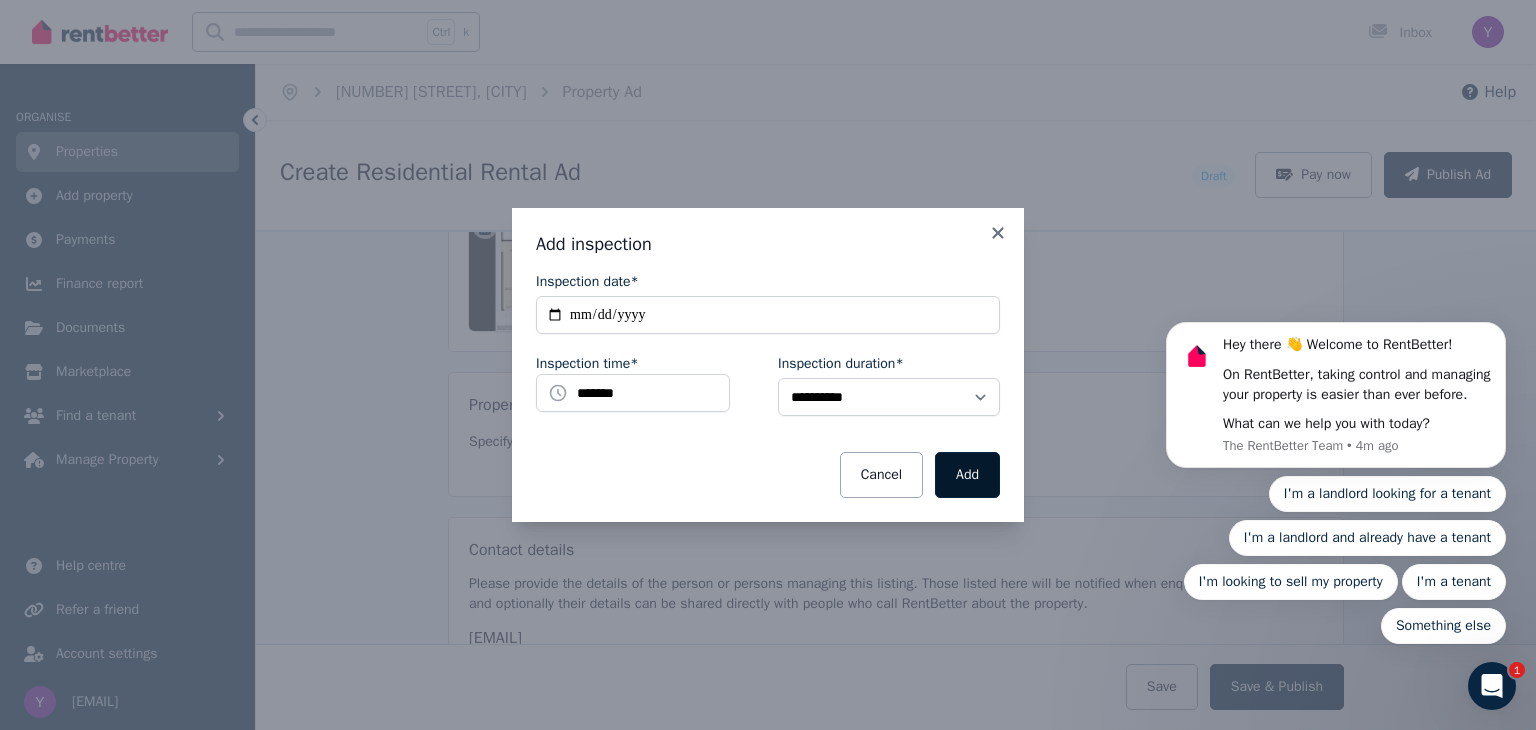 click on "Add" at bounding box center (967, 475) 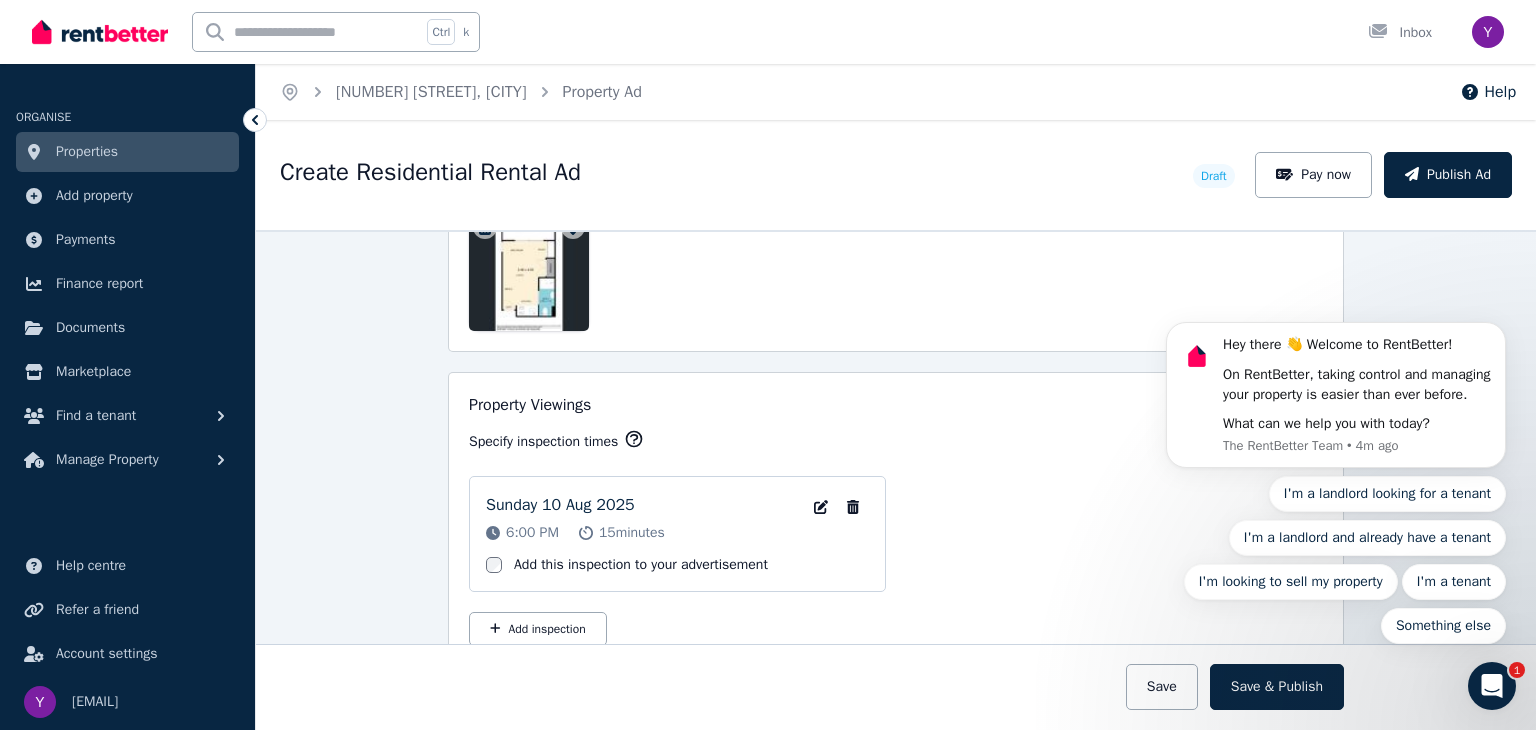 scroll, scrollTop: 3403, scrollLeft: 0, axis: vertical 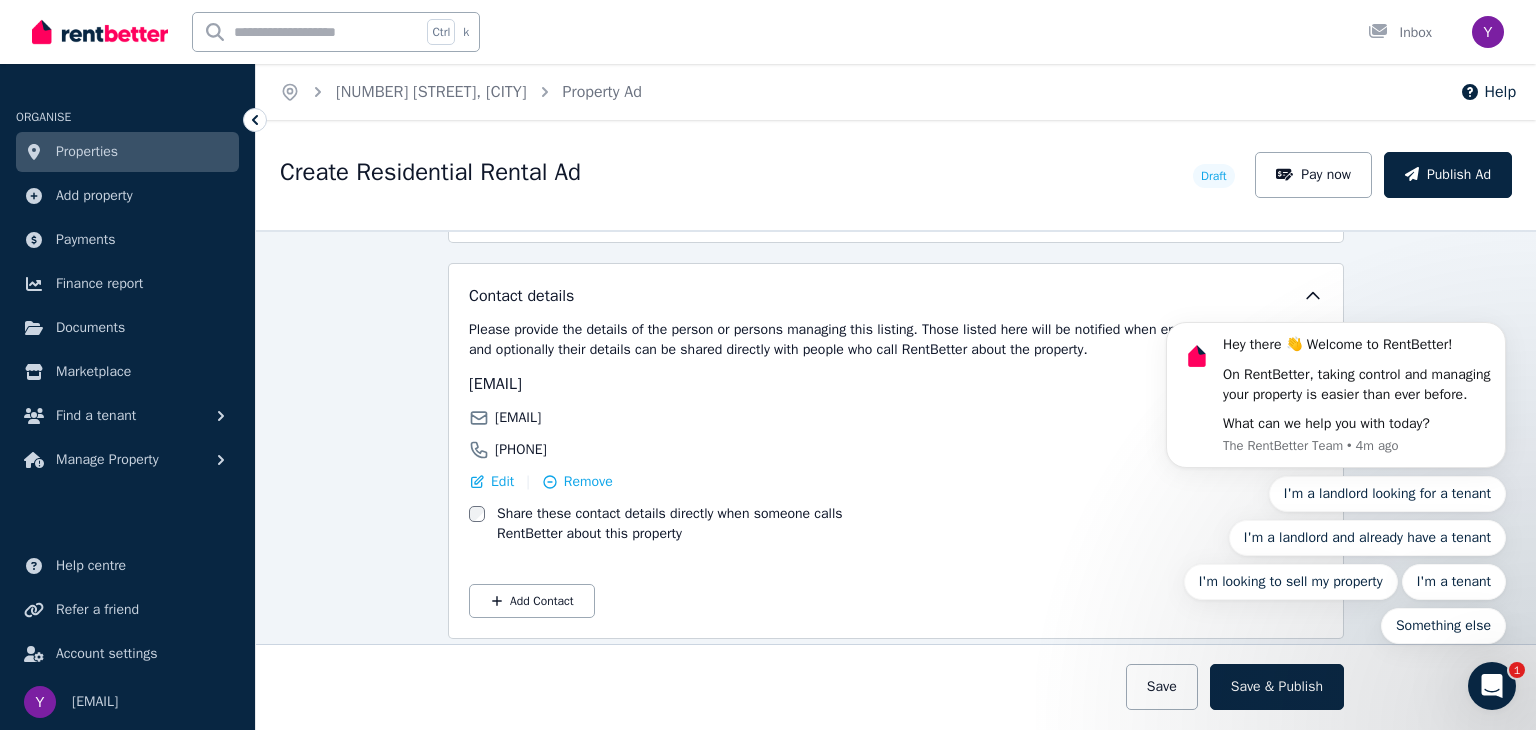 click on "Share these contact details directly when someone calls RentBetter about this property" at bounding box center [693, 524] 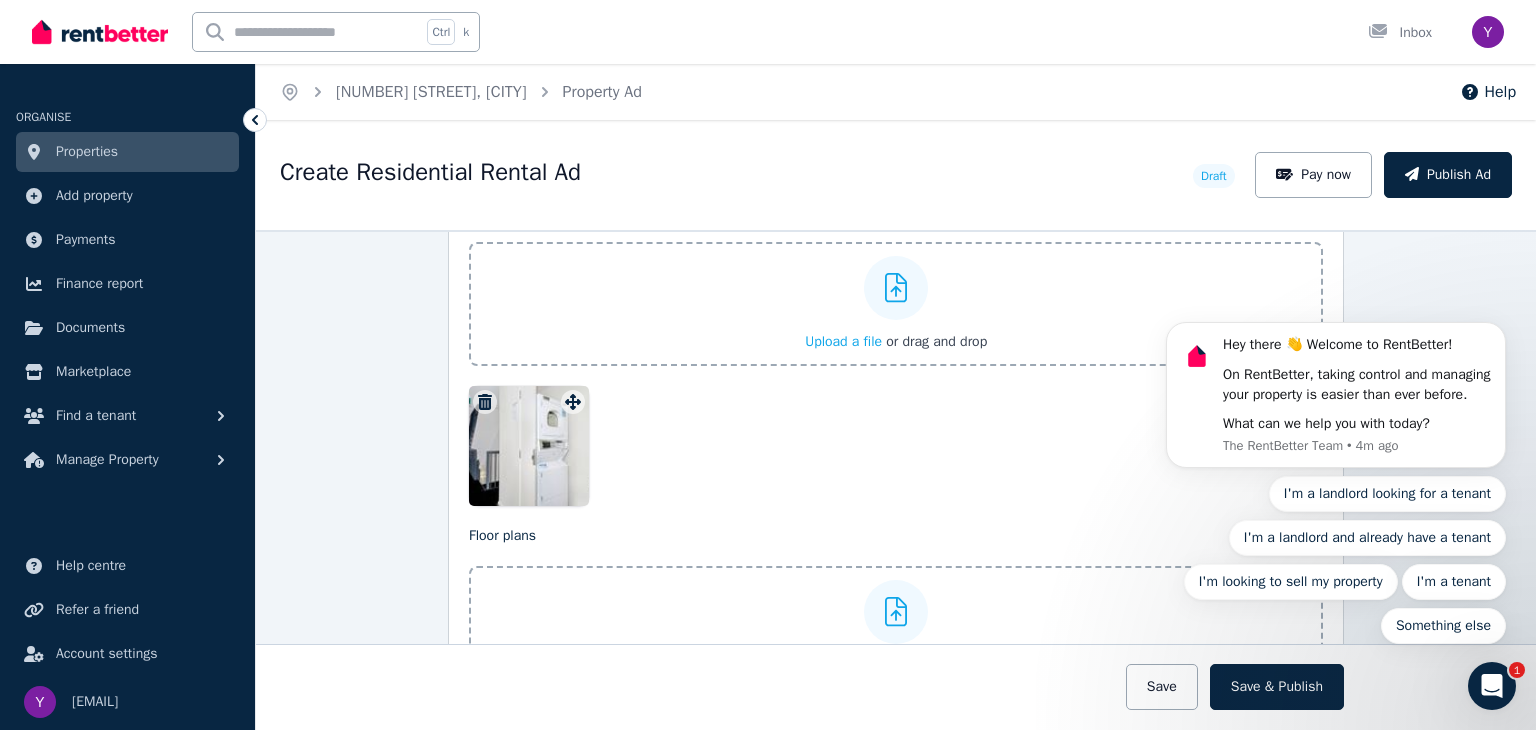scroll, scrollTop: 2464, scrollLeft: 0, axis: vertical 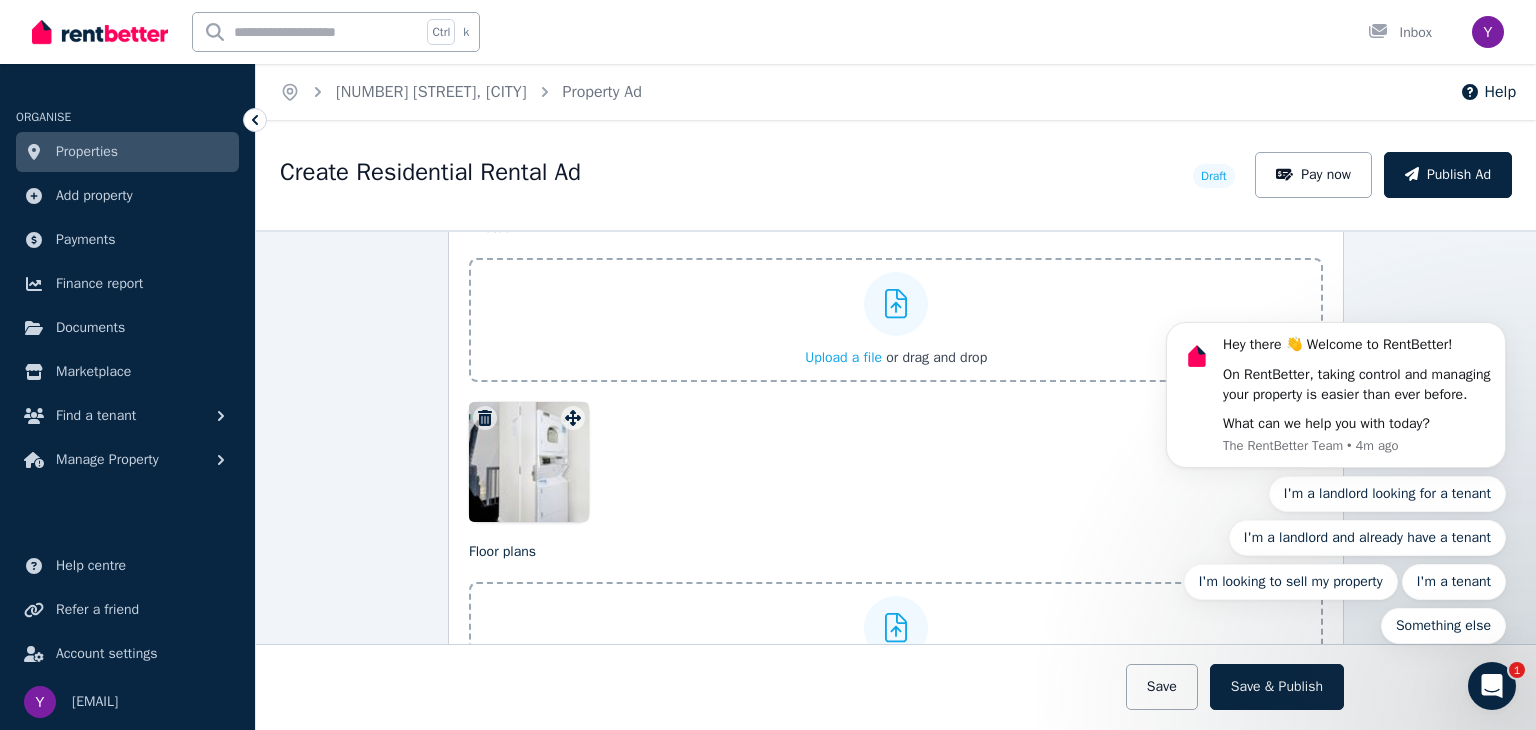 click at bounding box center (529, 462) 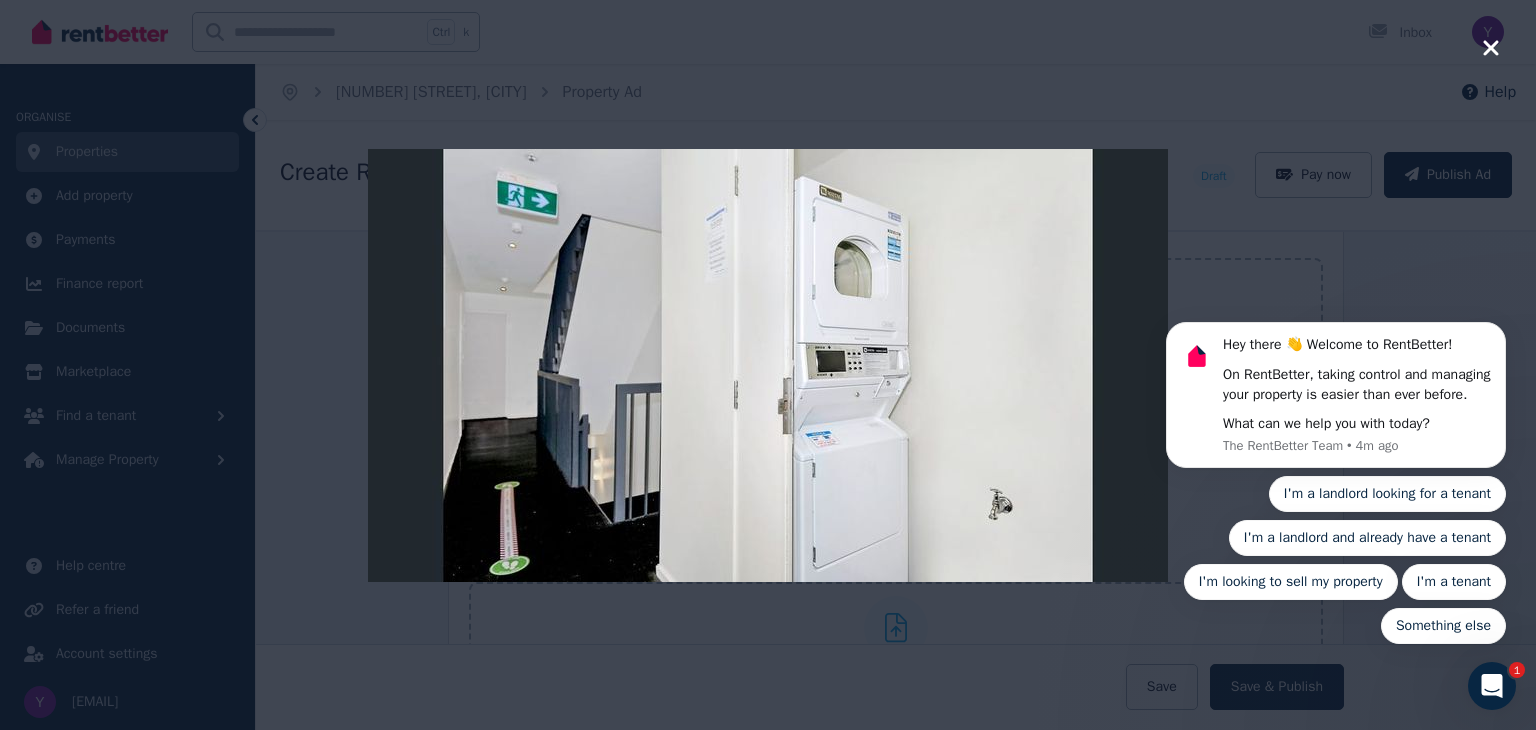 click at bounding box center (768, 365) 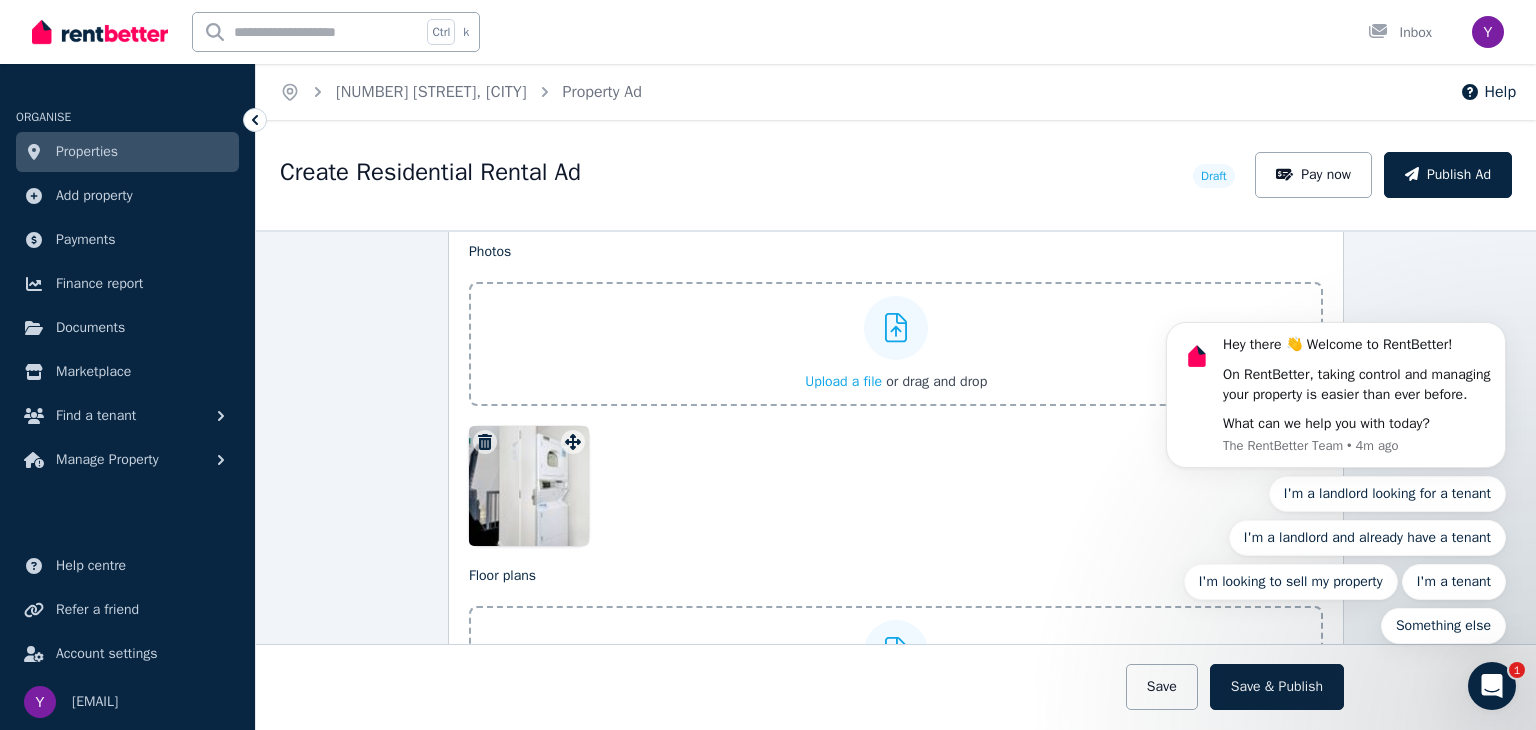 scroll, scrollTop: 2441, scrollLeft: 0, axis: vertical 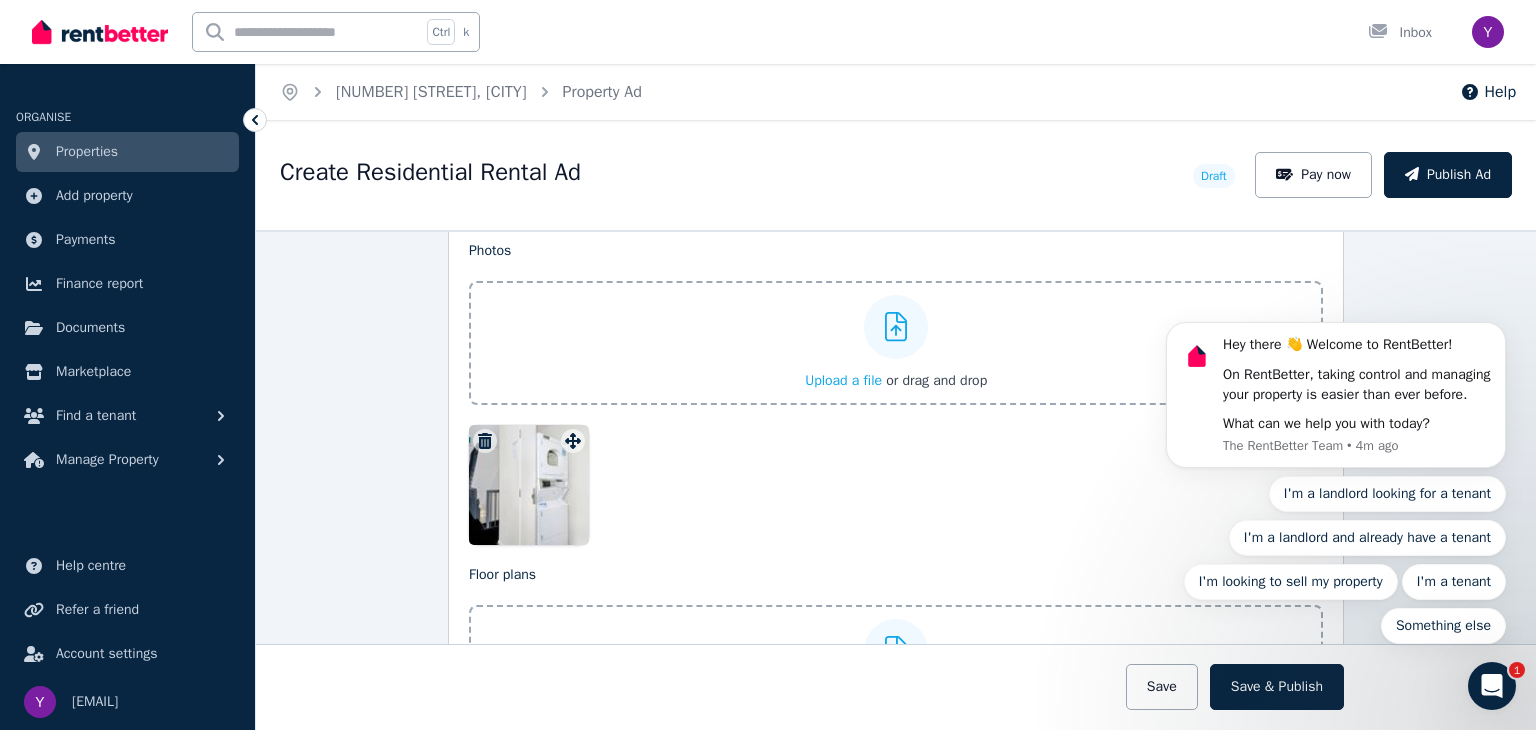 click at bounding box center (896, 327) 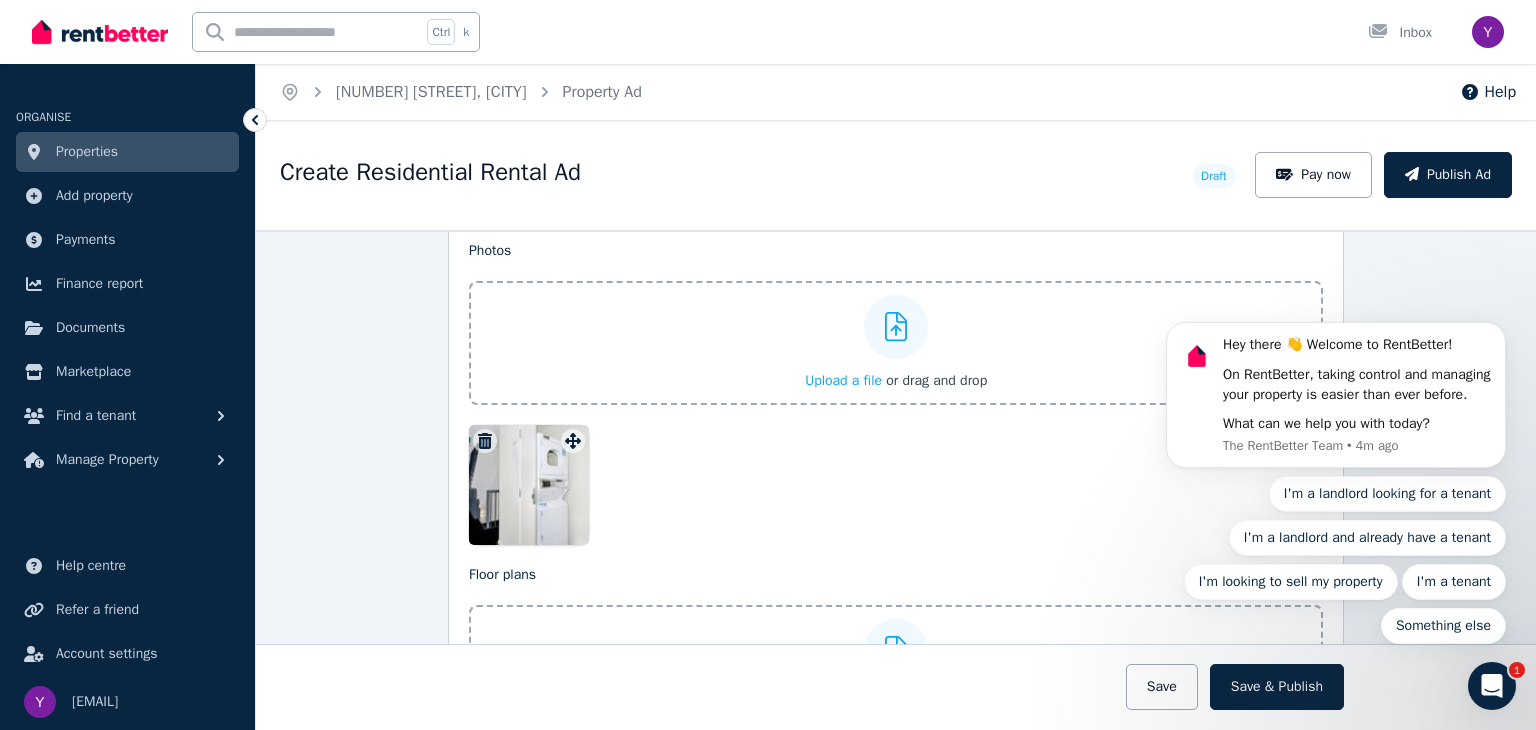 click on "Upload a file   or drag and drop" at bounding box center [0, 0] 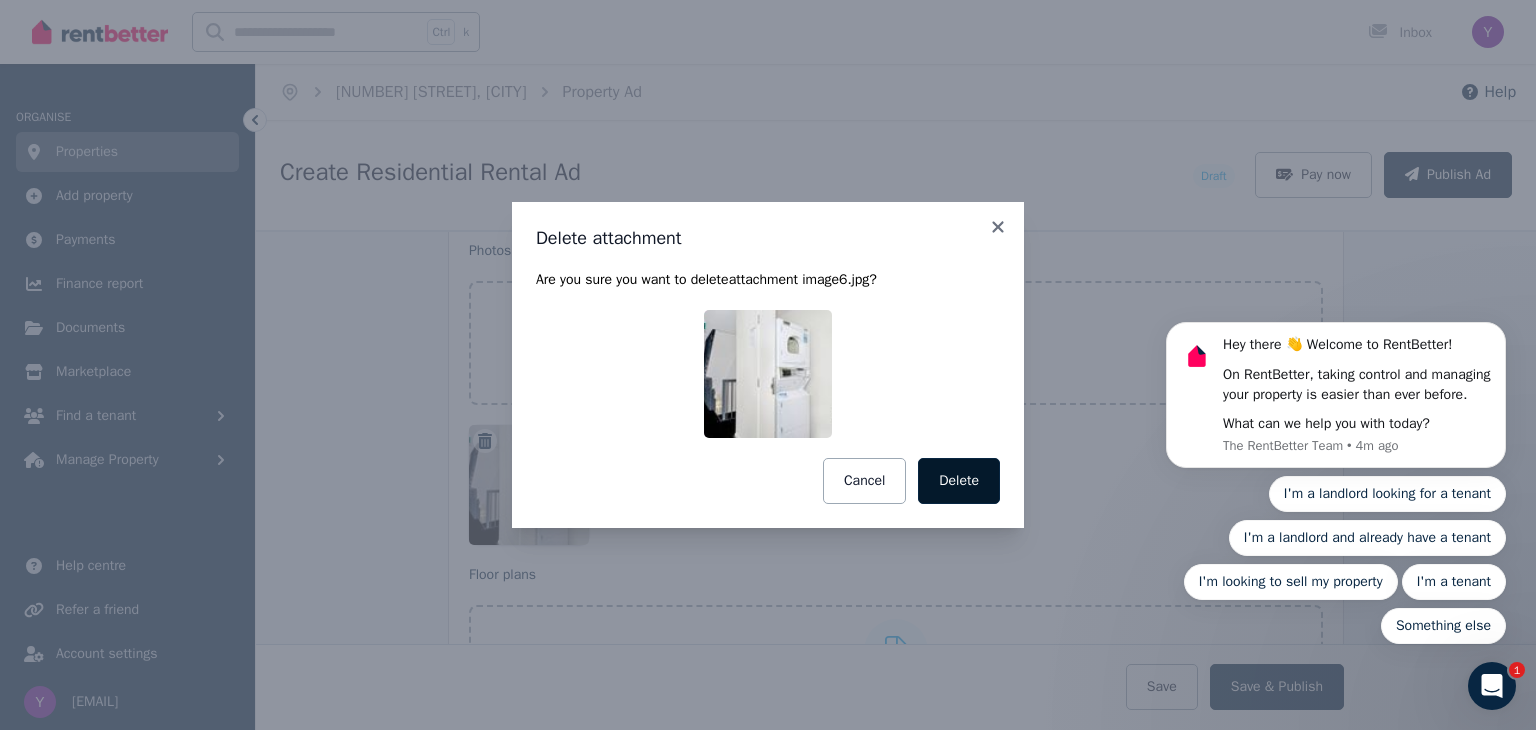click on "Delete" at bounding box center [959, 481] 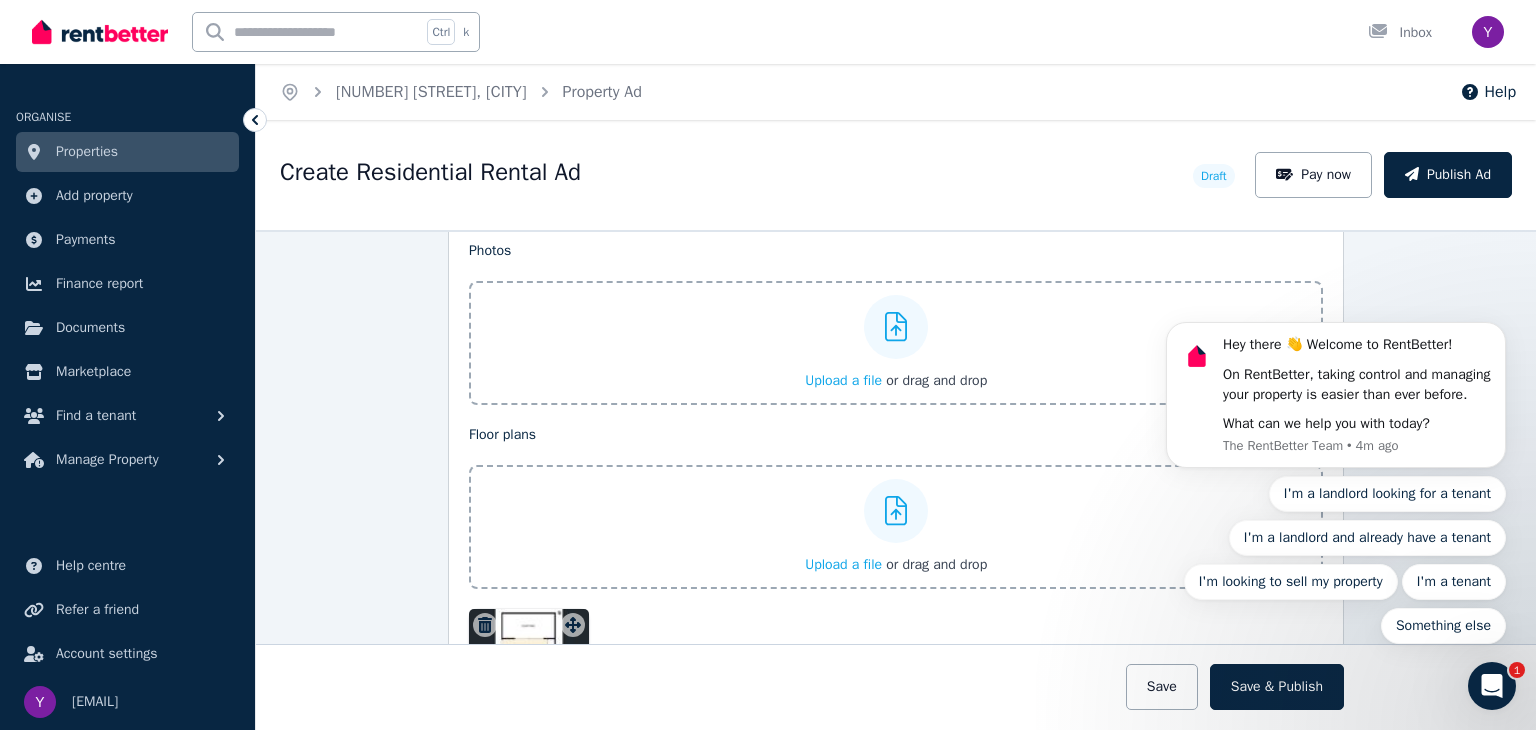 click at bounding box center [896, 327] 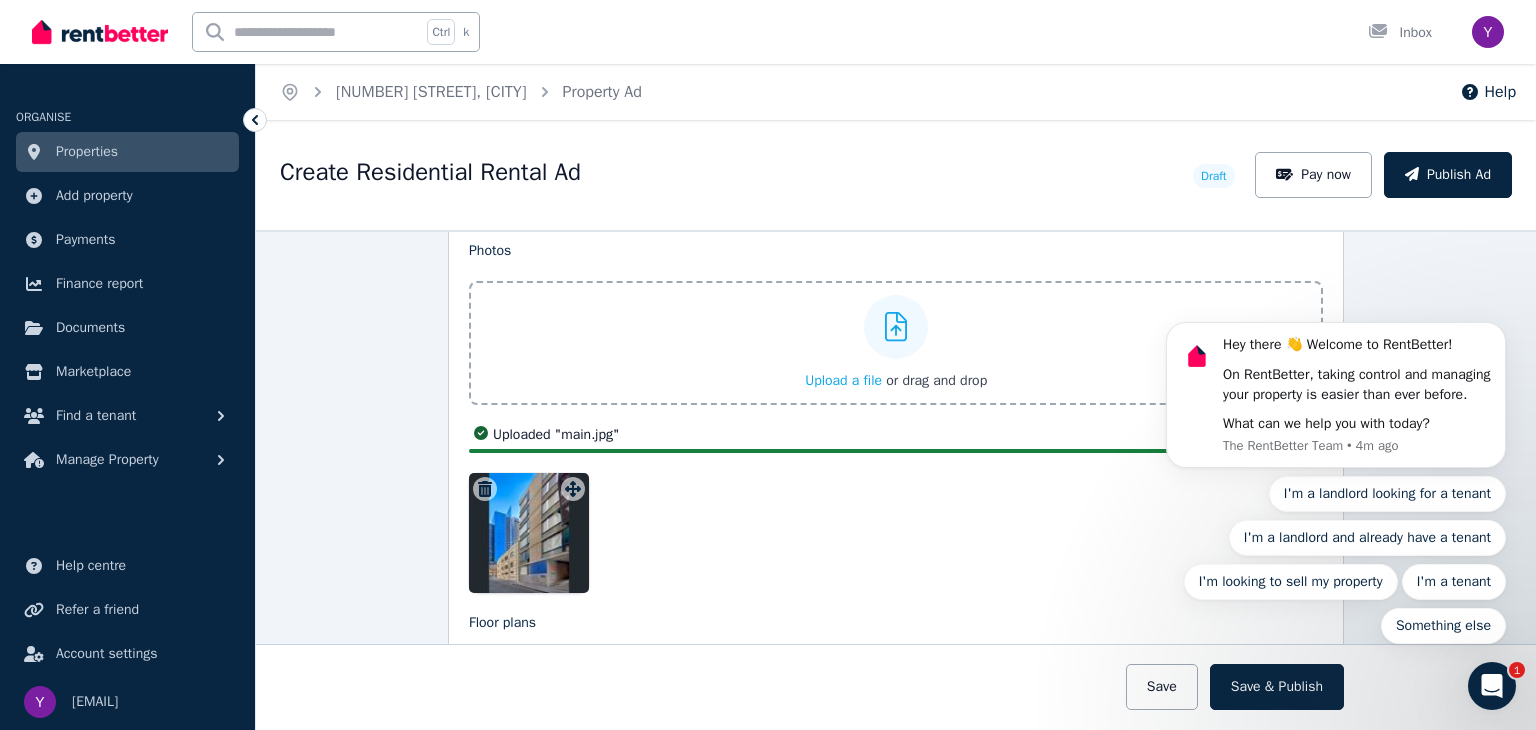 click 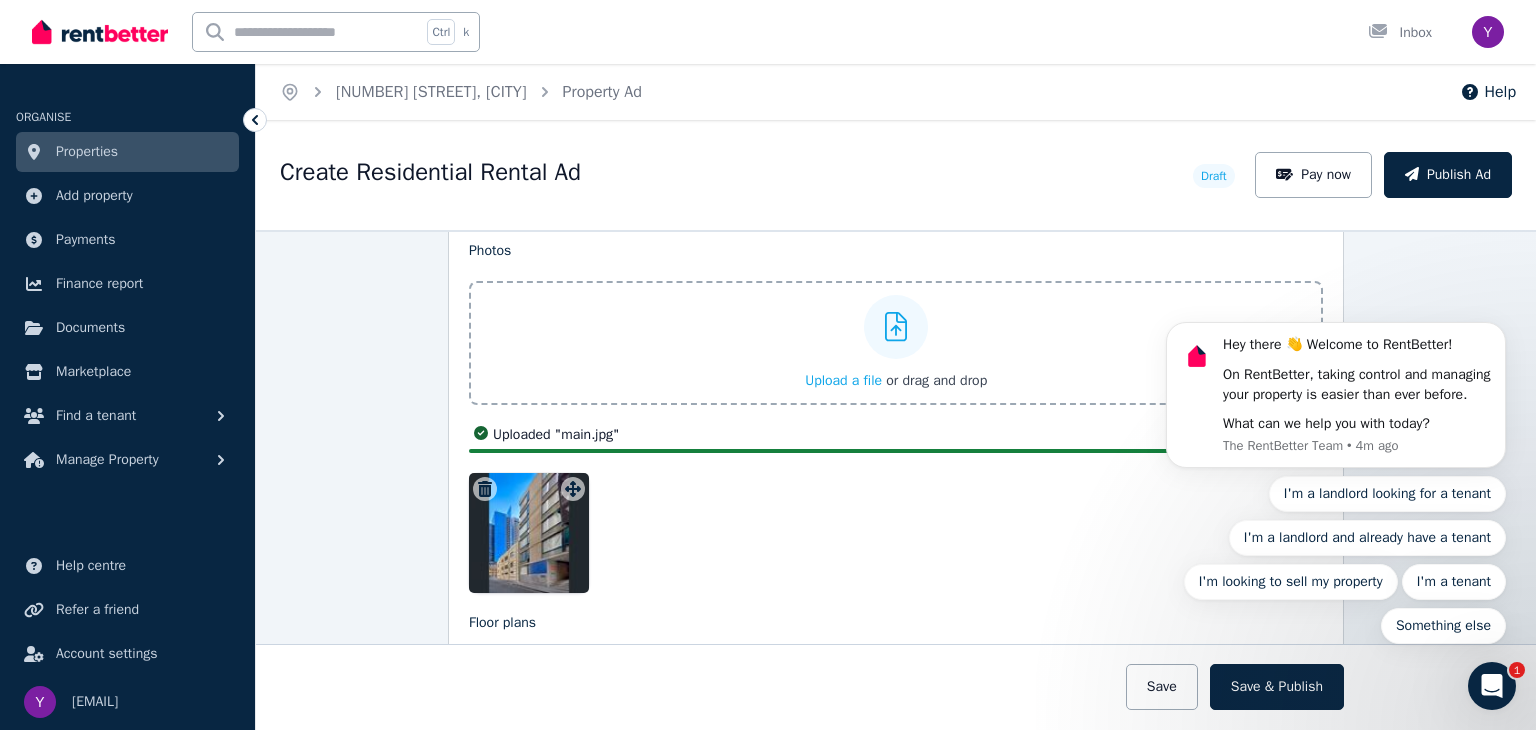 click on "Upload a file   or drag and drop" at bounding box center (0, 0) 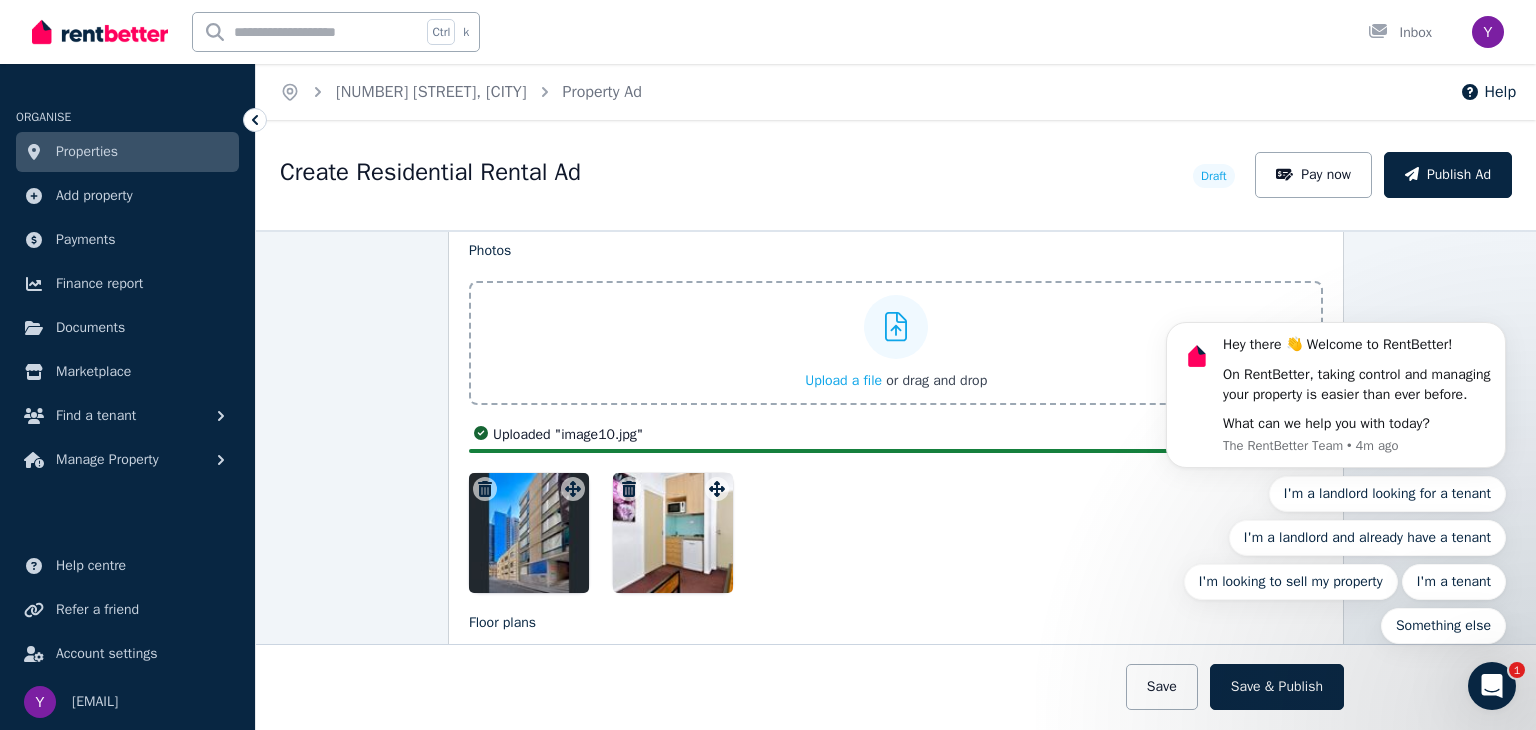 click at bounding box center (896, 327) 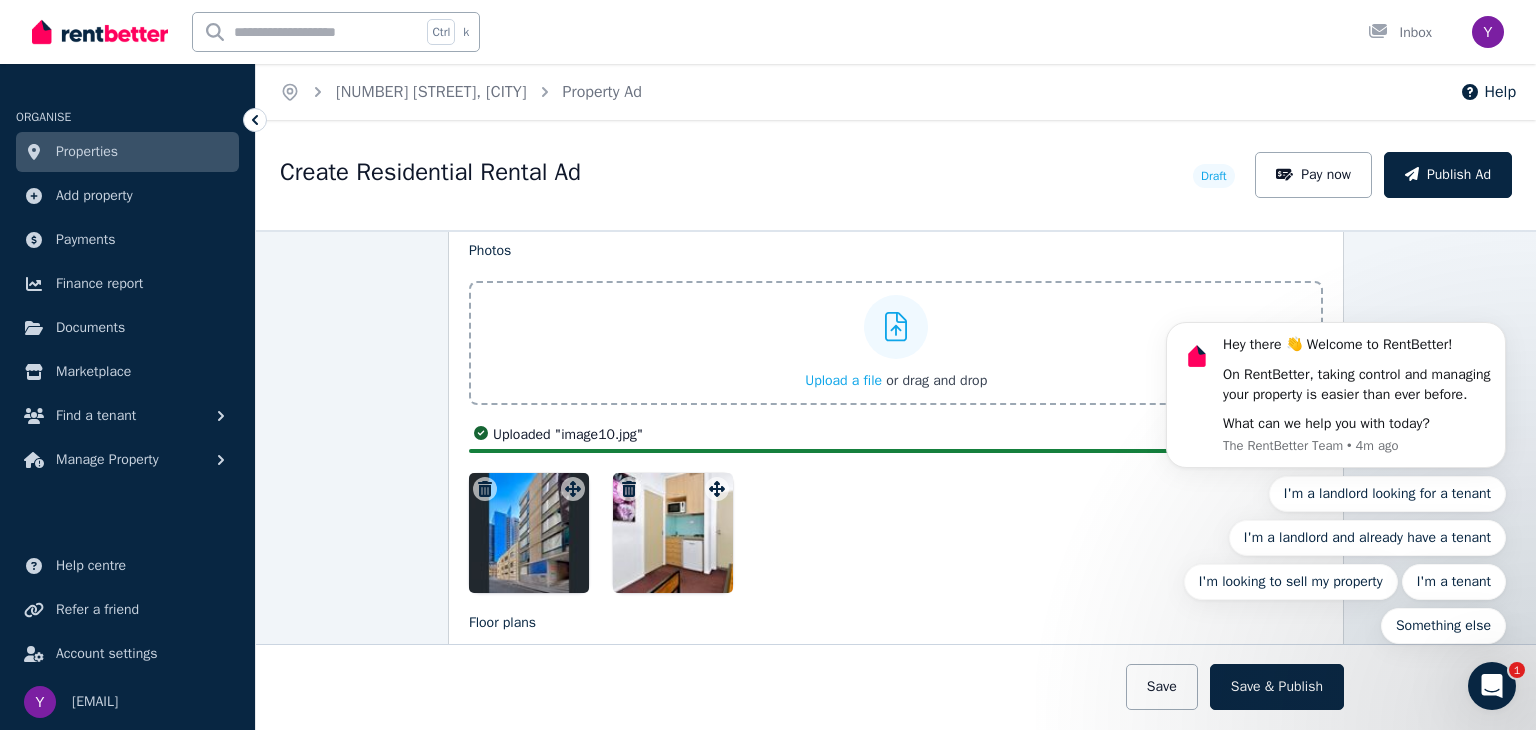 click on "Upload a file   or drag and drop" at bounding box center [0, 0] 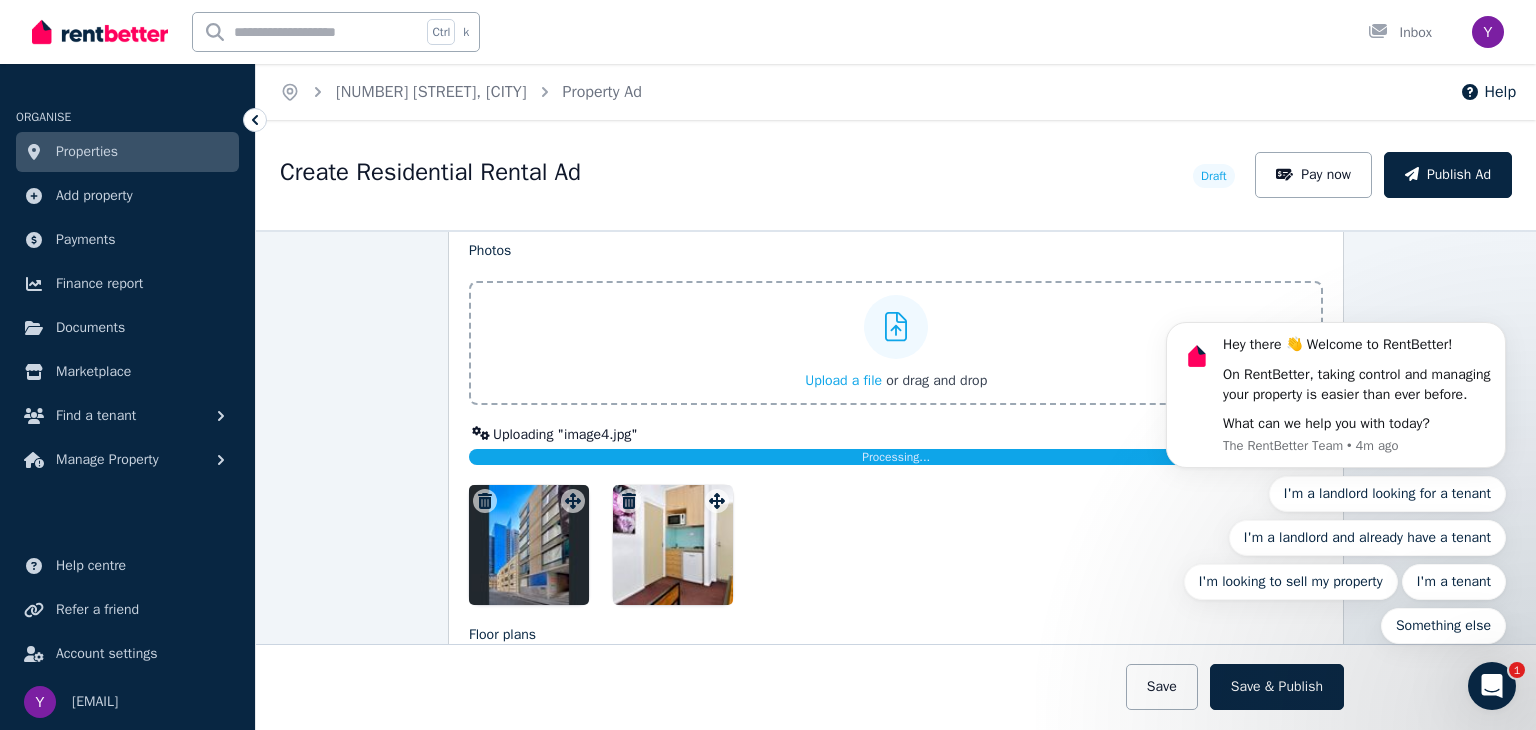 click at bounding box center [896, 327] 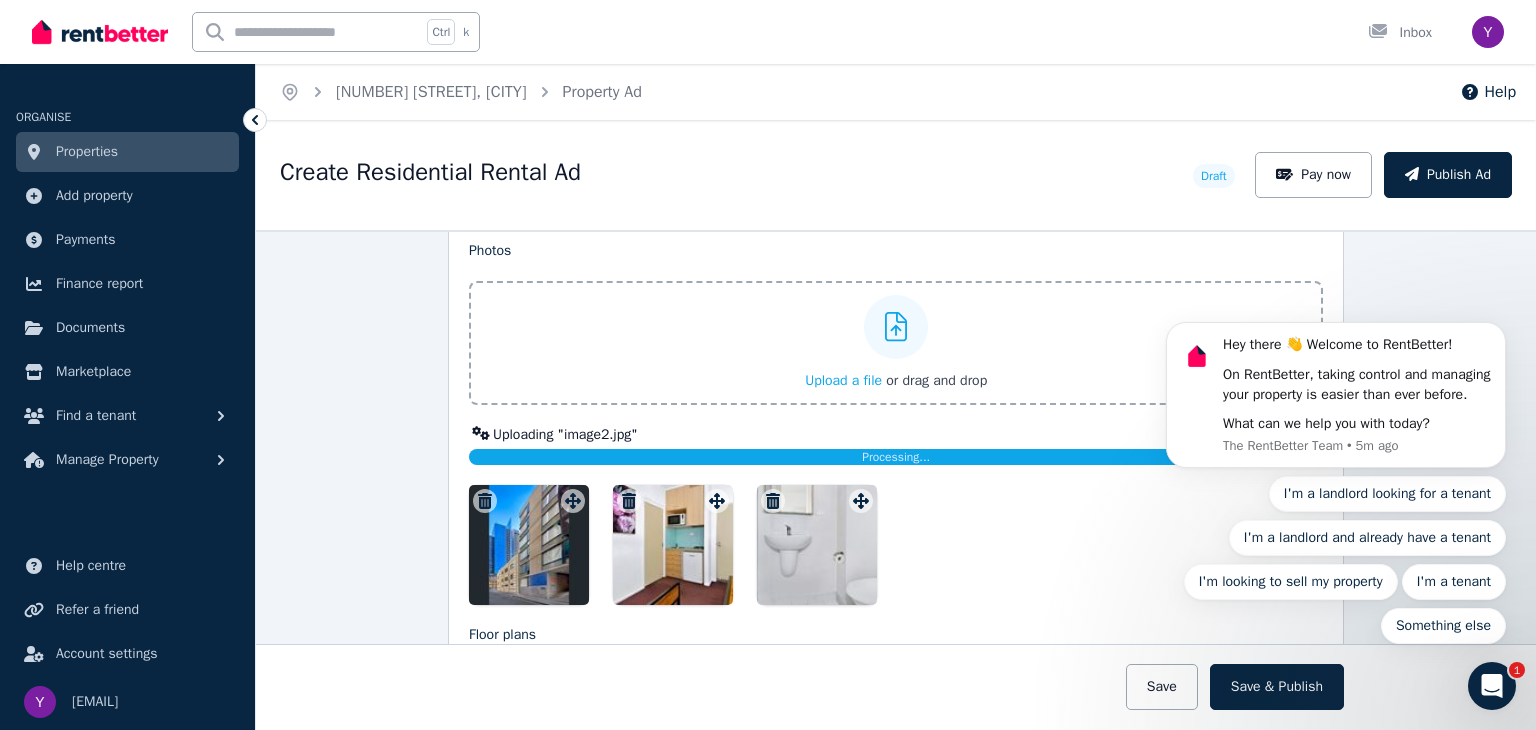 click on "Upload a file   or drag and drop" at bounding box center [896, 343] 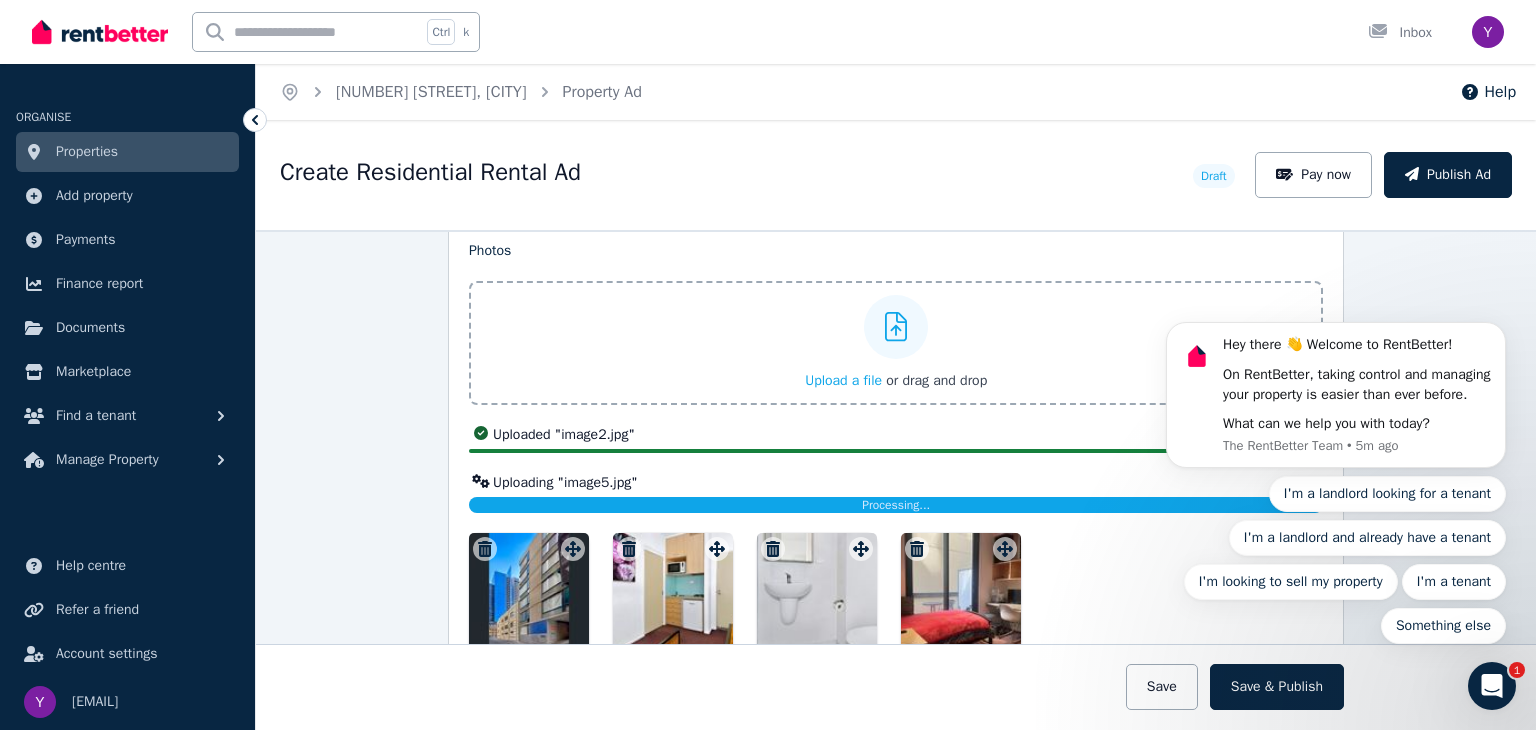 click on "Upload a file   or drag and drop" at bounding box center (896, 343) 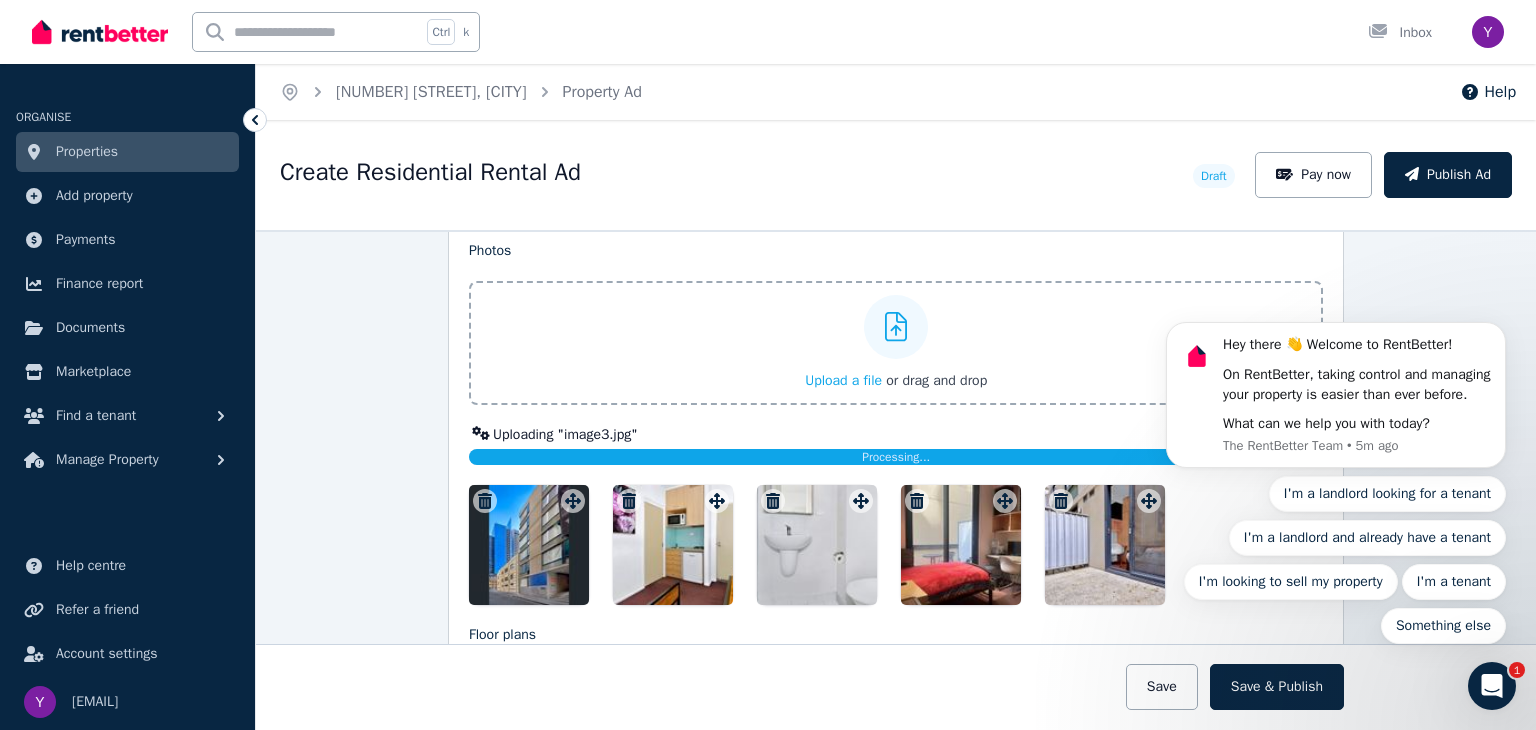 click 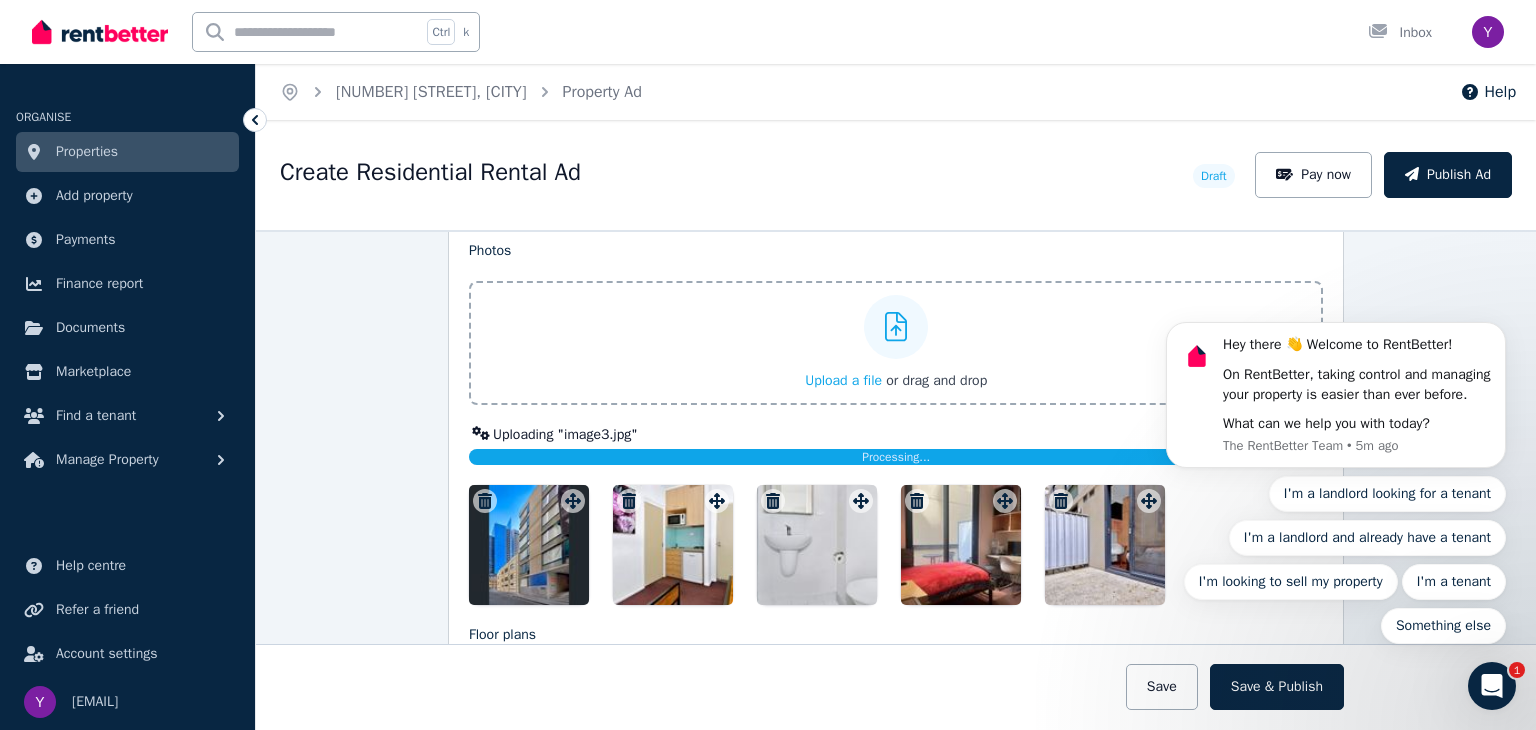 click on "Upload a file   or drag and drop" at bounding box center [0, 0] 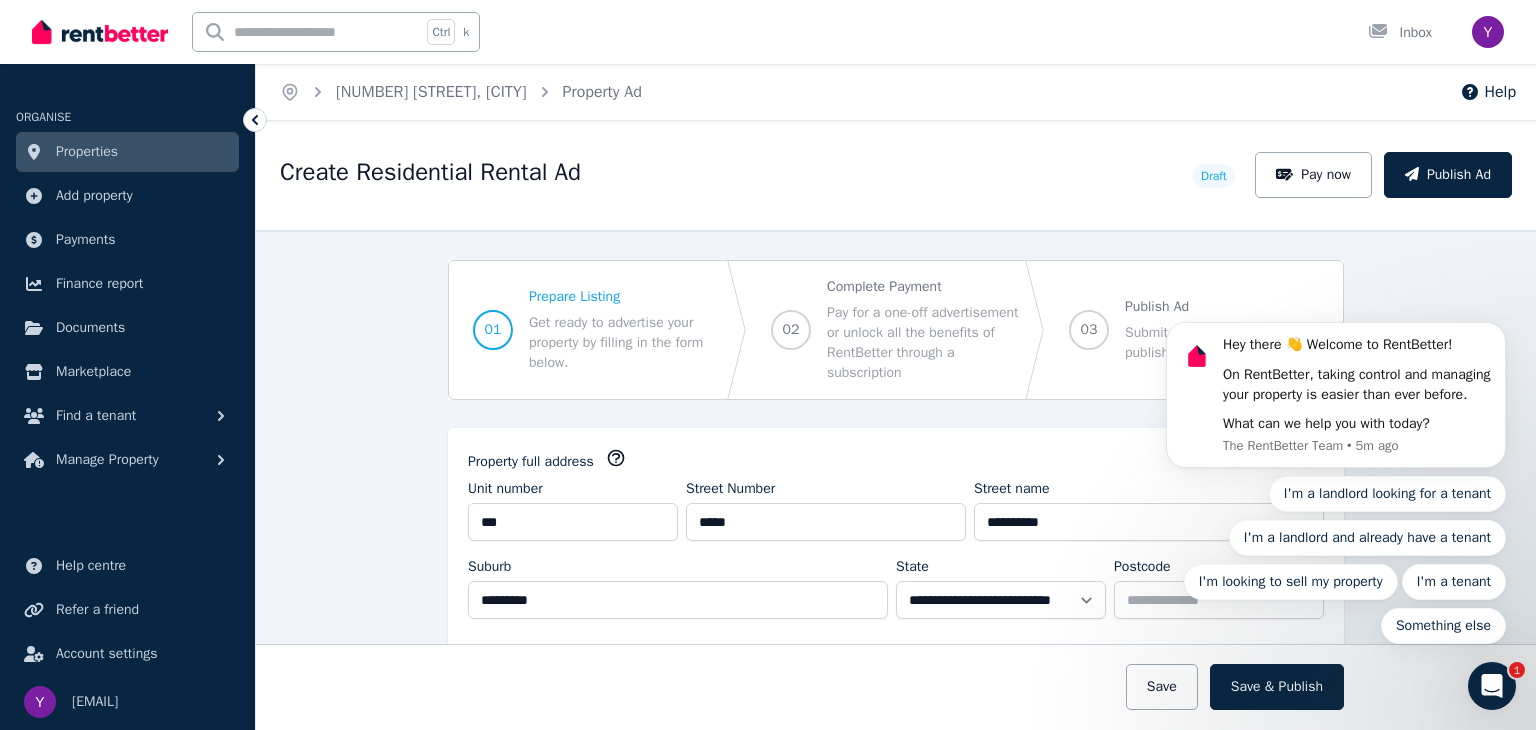 scroll, scrollTop: 0, scrollLeft: 0, axis: both 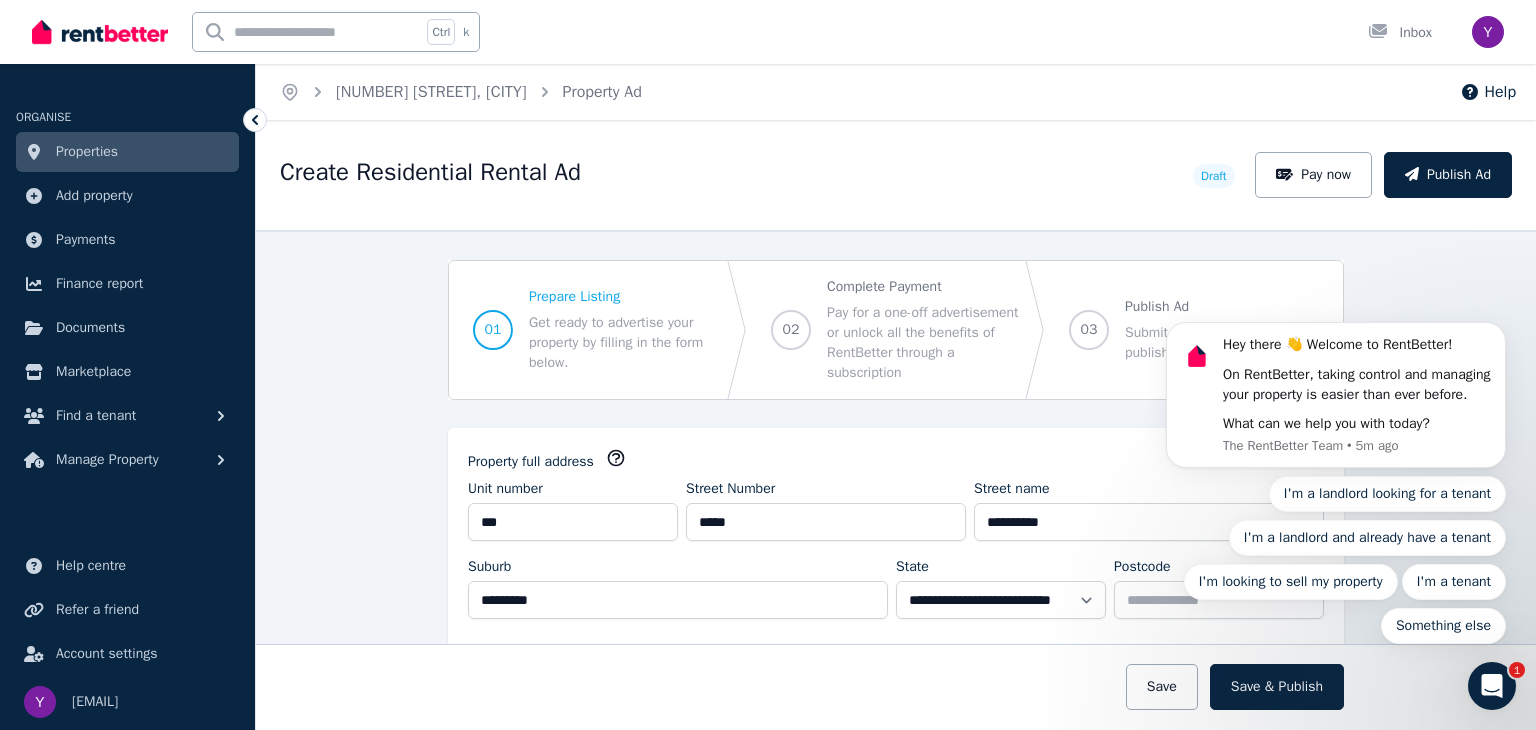click on "Hey there 👋 Welcome to RentBetter!  On RentBetter, taking control and managing your property is easier than ever before.  What can we help you with today?  The RentBetter Team • 5m ago I'm a landlord looking for a tenant I'm a landlord and already have a tenant I'm looking to sell my property I'm a tenant Something else" at bounding box center (1336, 392) 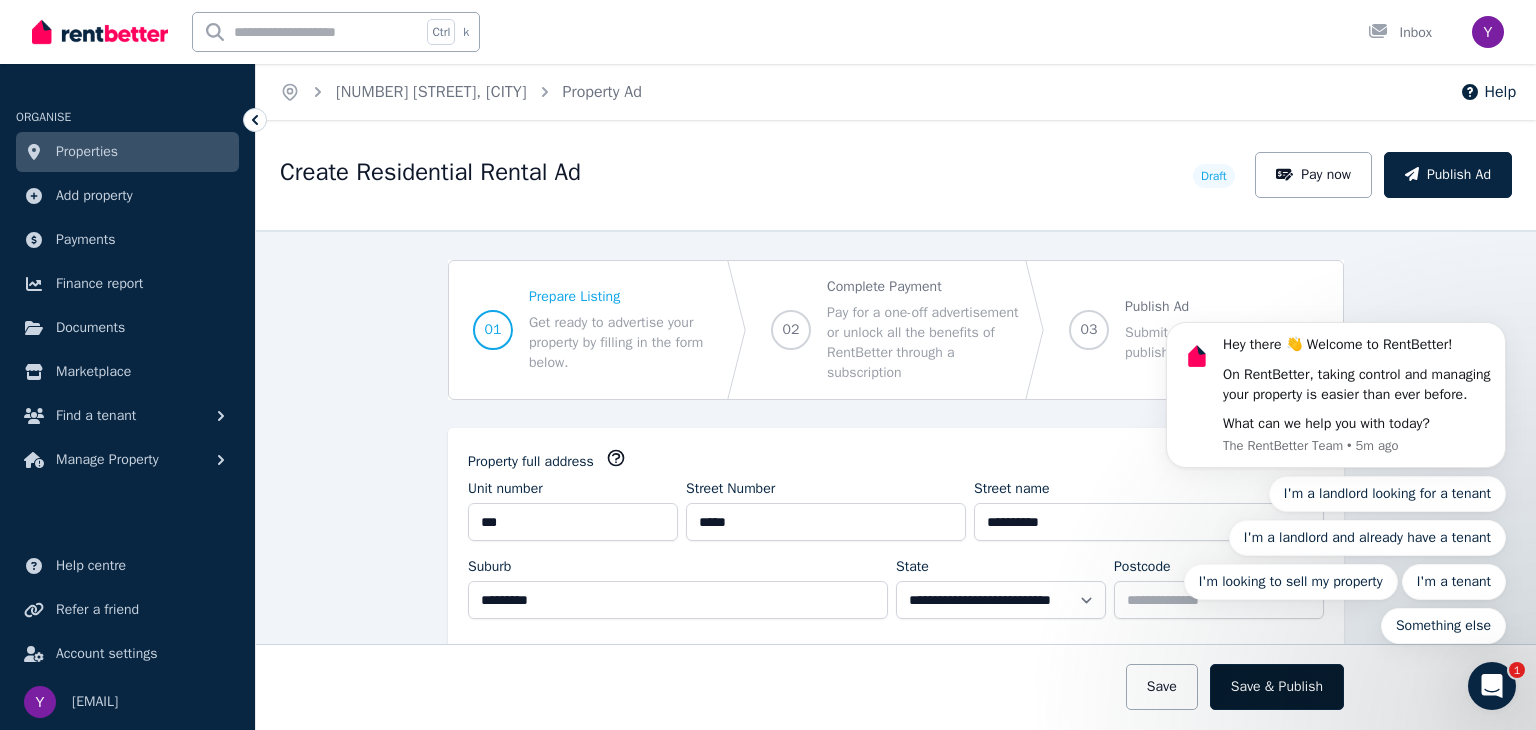 click on "Save & Publish" at bounding box center [1277, 687] 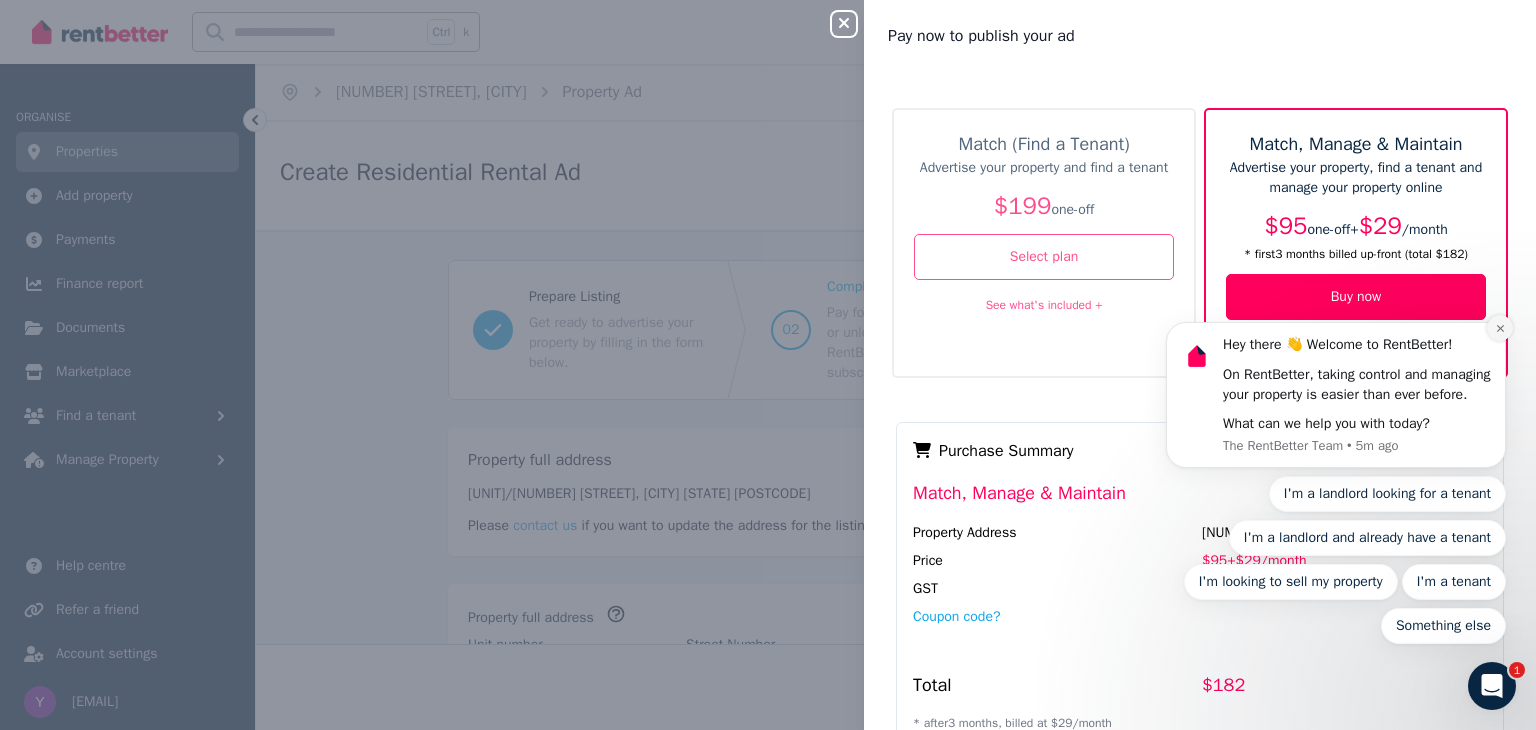 click 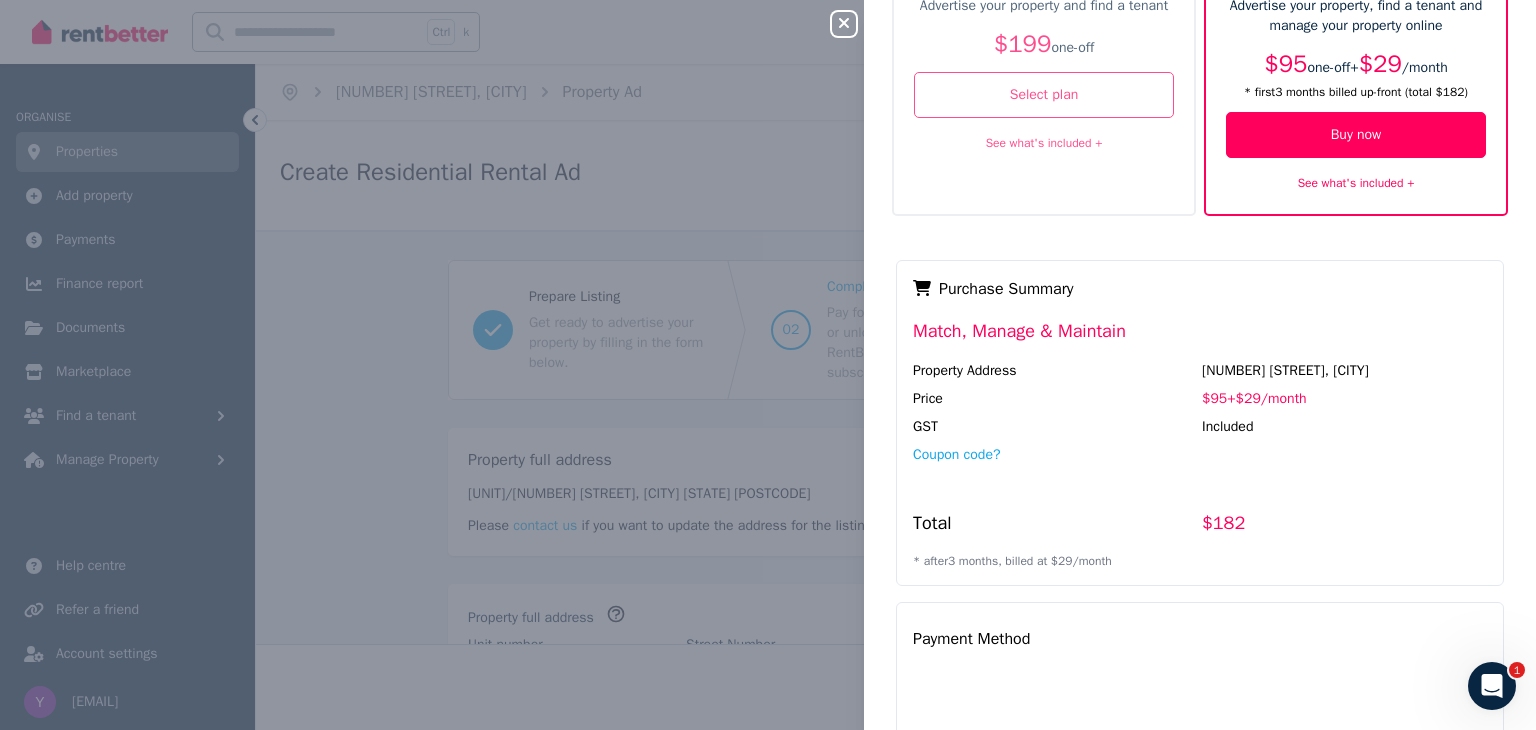 scroll, scrollTop: 0, scrollLeft: 0, axis: both 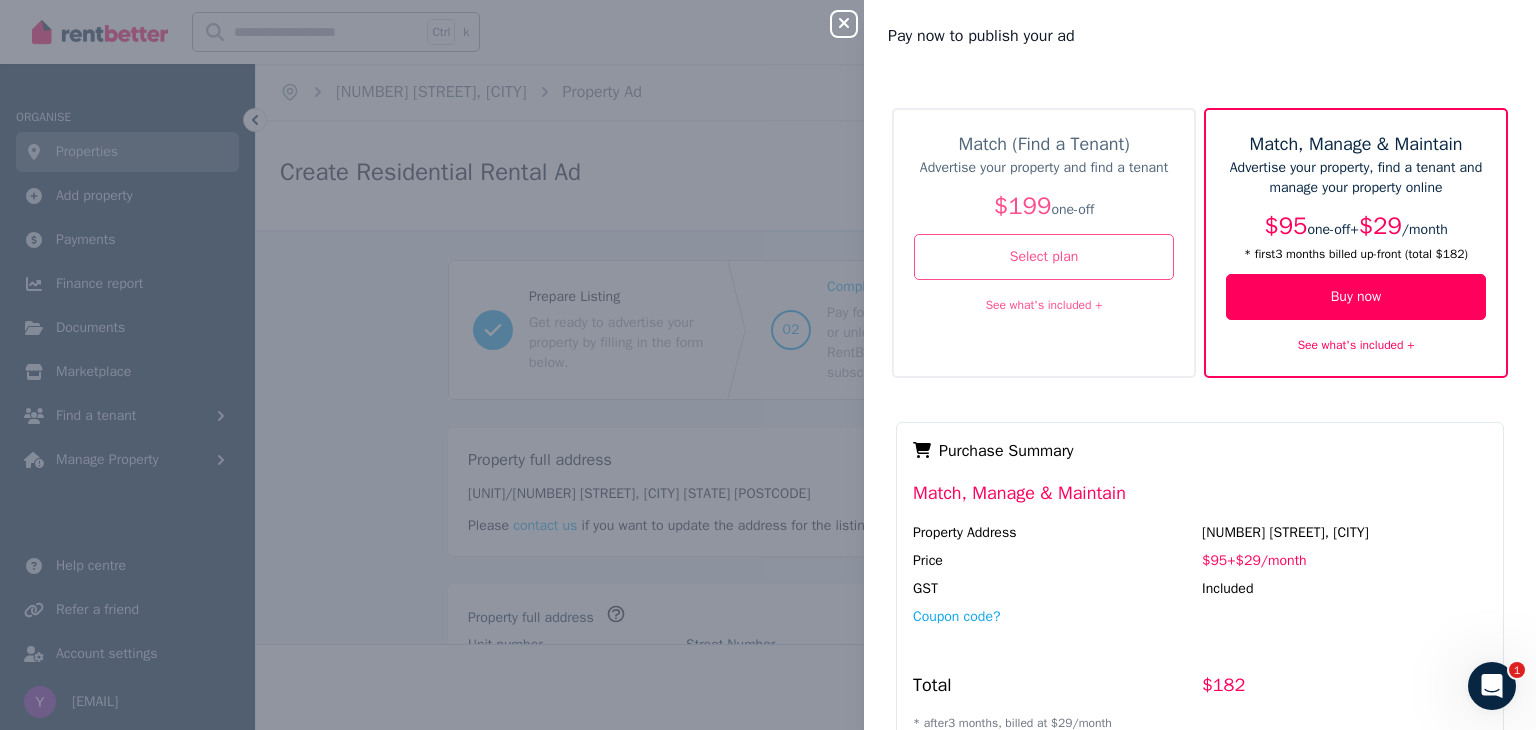 click 